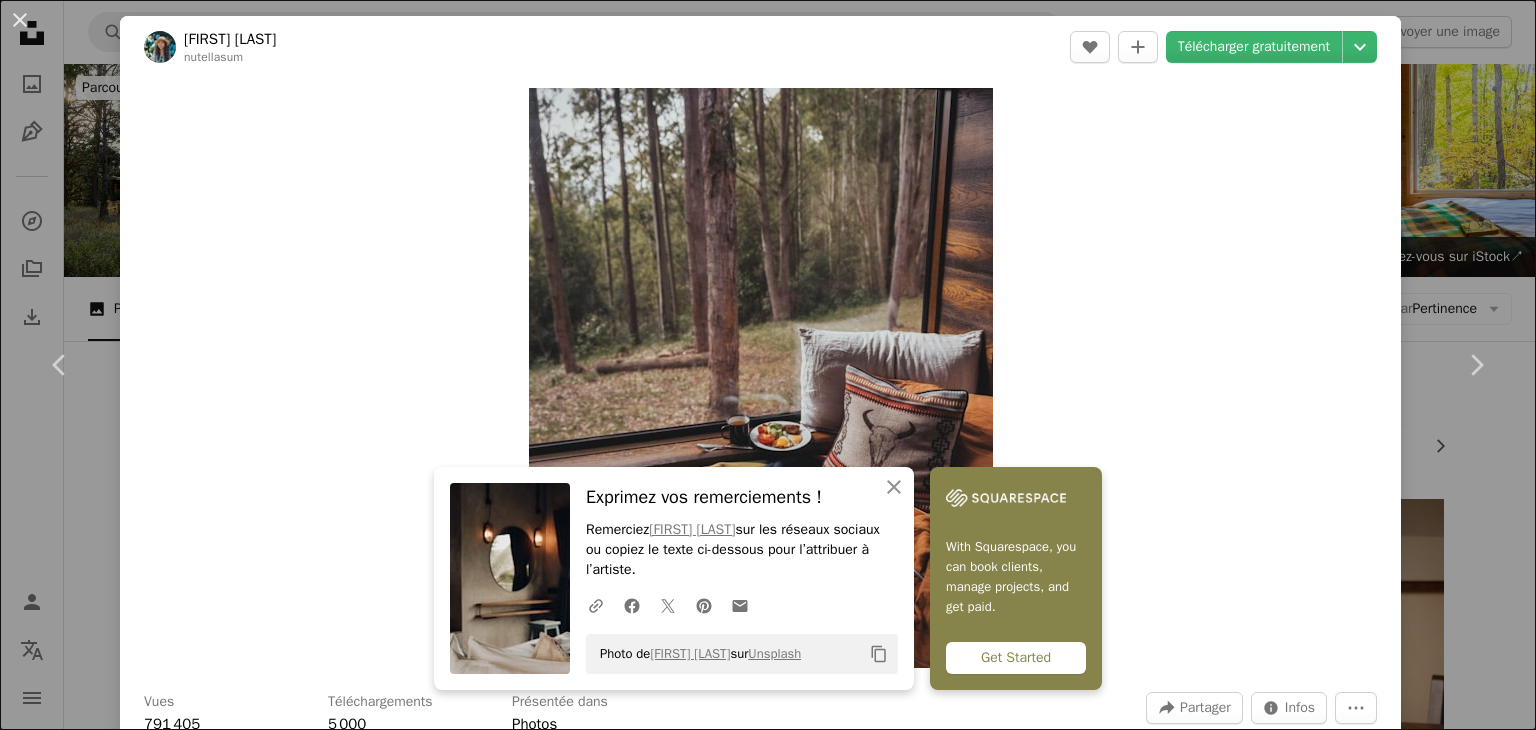 scroll, scrollTop: 7706, scrollLeft: 0, axis: vertical 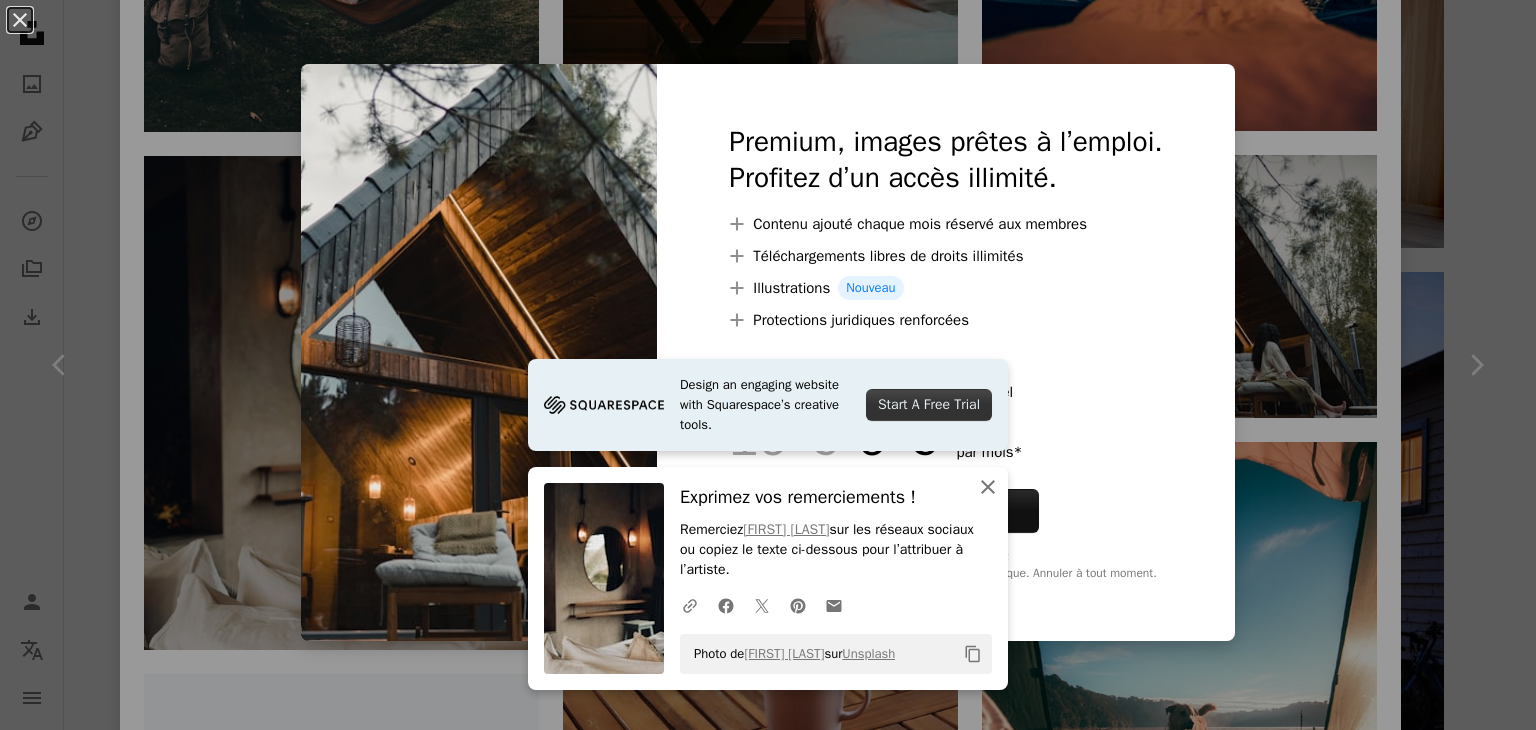 click 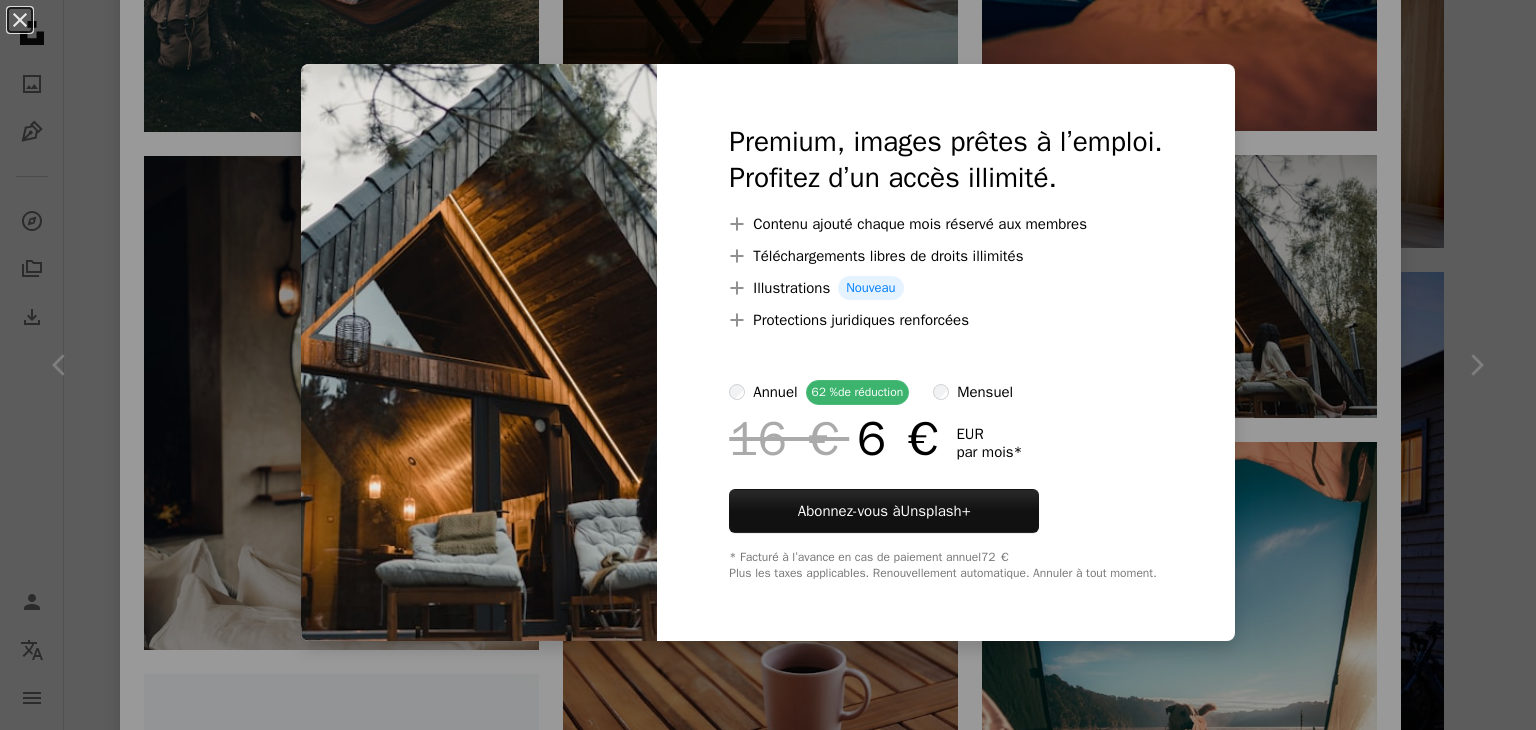 click on "An X shape Premium, images prêtes à l’emploi. Profitez d’un accès illimité. A plus sign Contenu ajouté chaque mois réservé aux membres A plus sign Téléchargements libres de droits illimités A plus sign Illustrations  Nouveau A plus sign Protections juridiques renforcées annuel 62 %  de réduction mensuel 16 €   6 € EUR par mois * Abonnez-vous à  Unsplash+ * Facturé à l’avance en cas de paiement annuel  72 € Plus les taxes applicables. Renouvellement automatique. Annuler à tout moment." at bounding box center [768, 365] 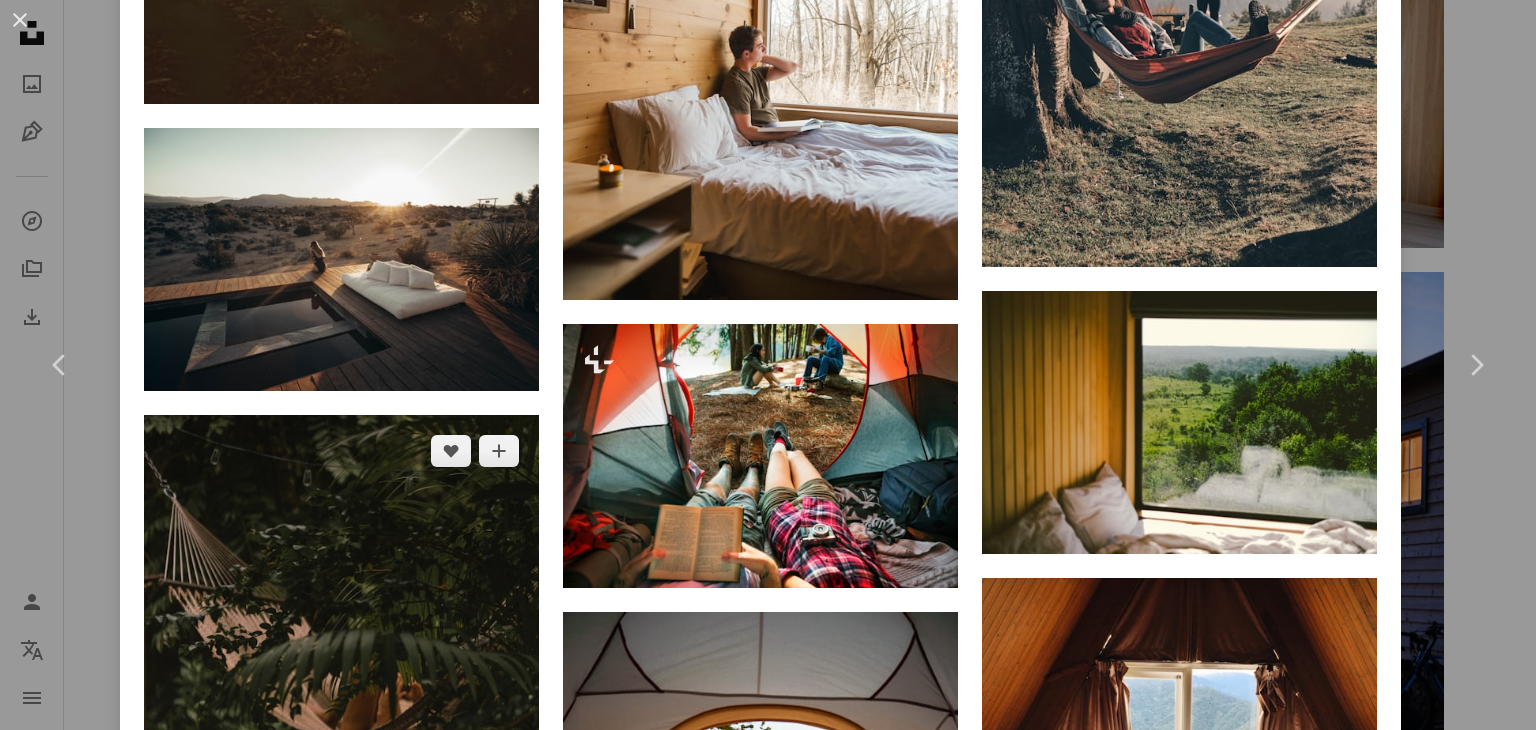 scroll, scrollTop: 7212, scrollLeft: 0, axis: vertical 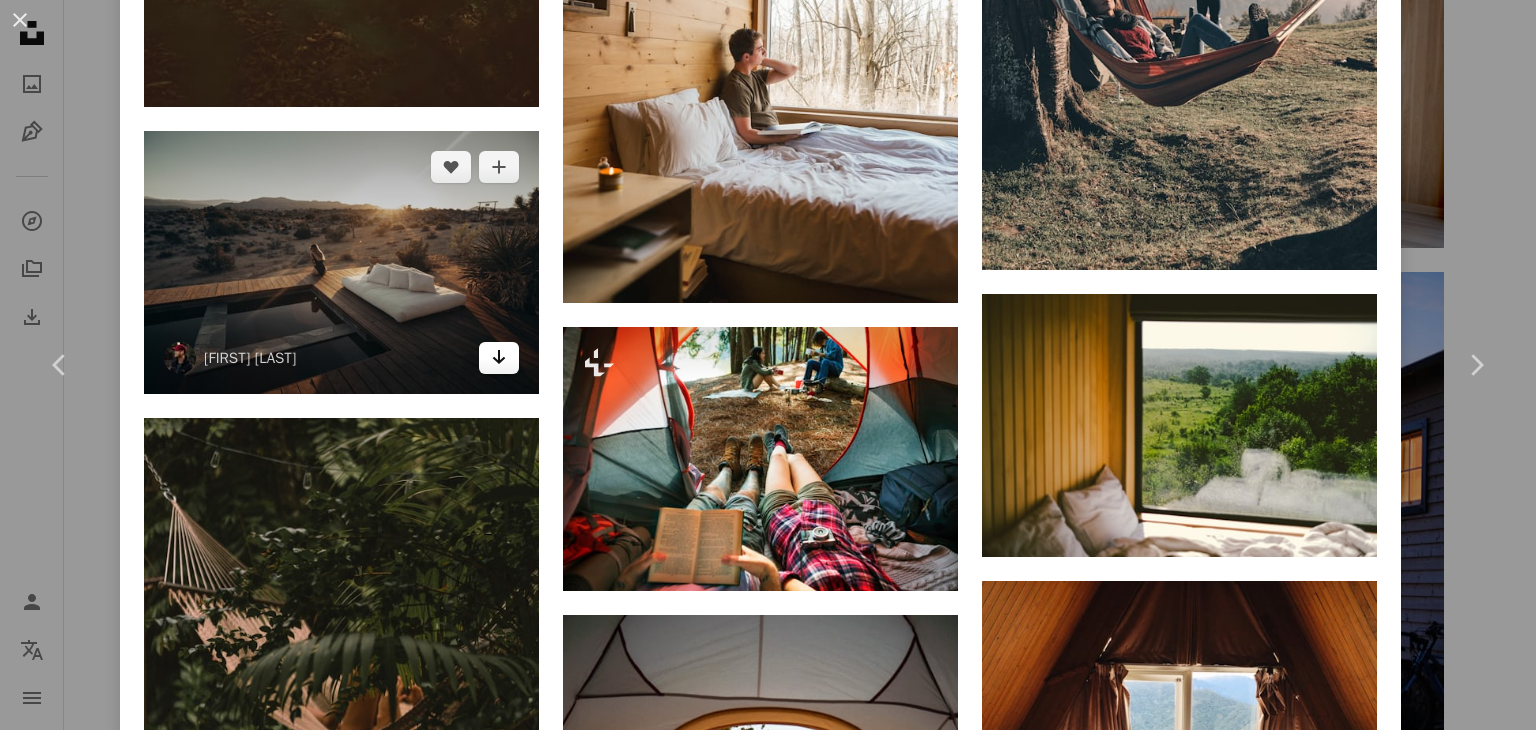 click 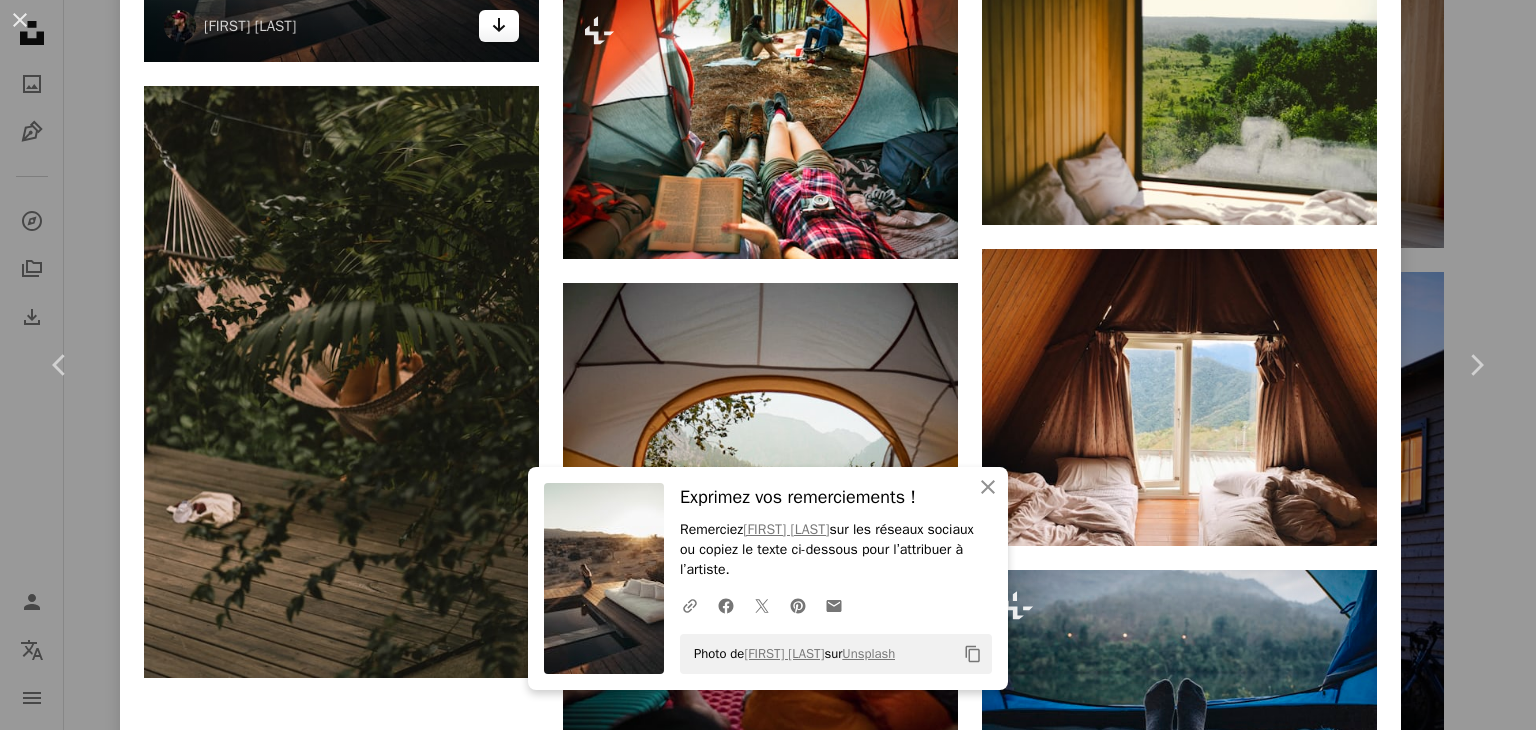 scroll, scrollTop: 7591, scrollLeft: 0, axis: vertical 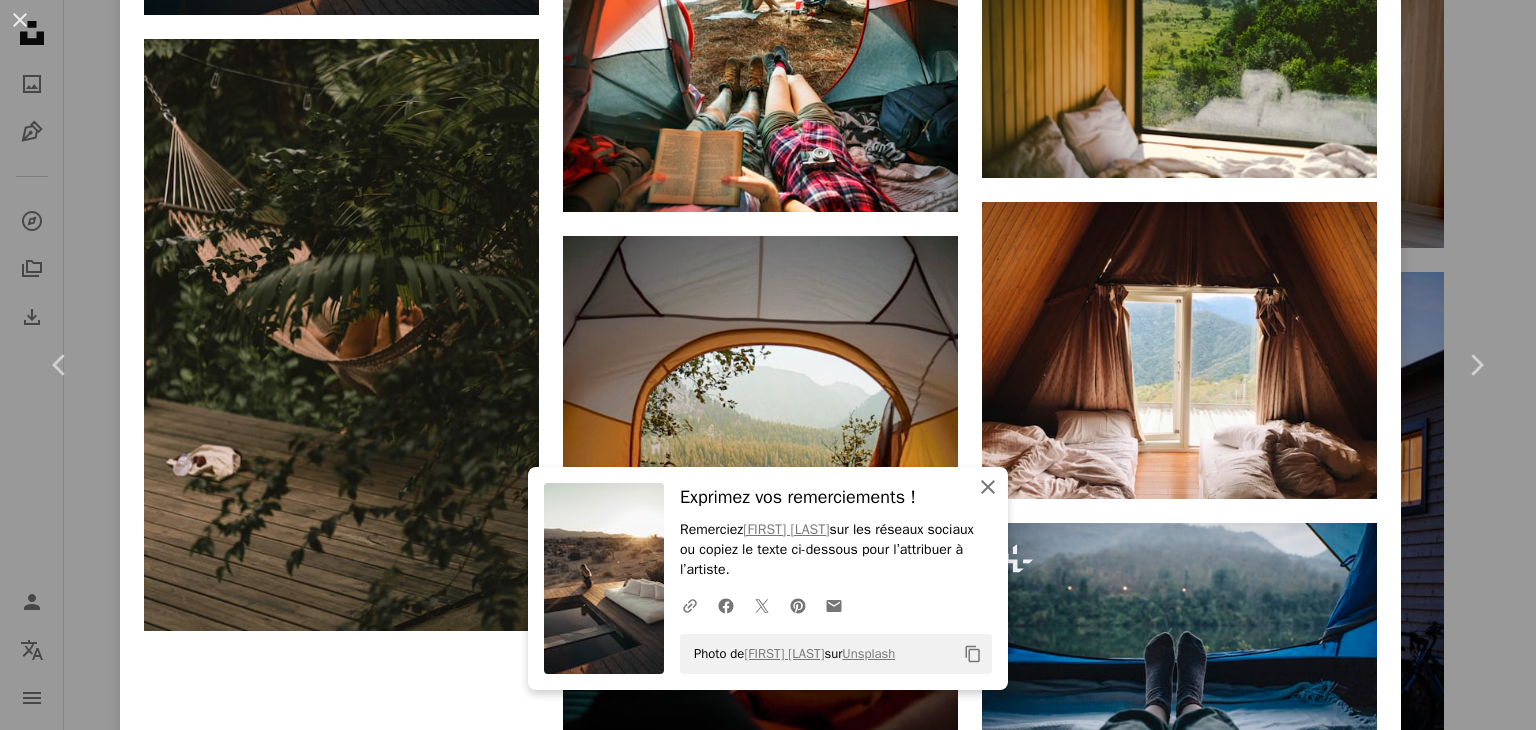click on "An X shape" 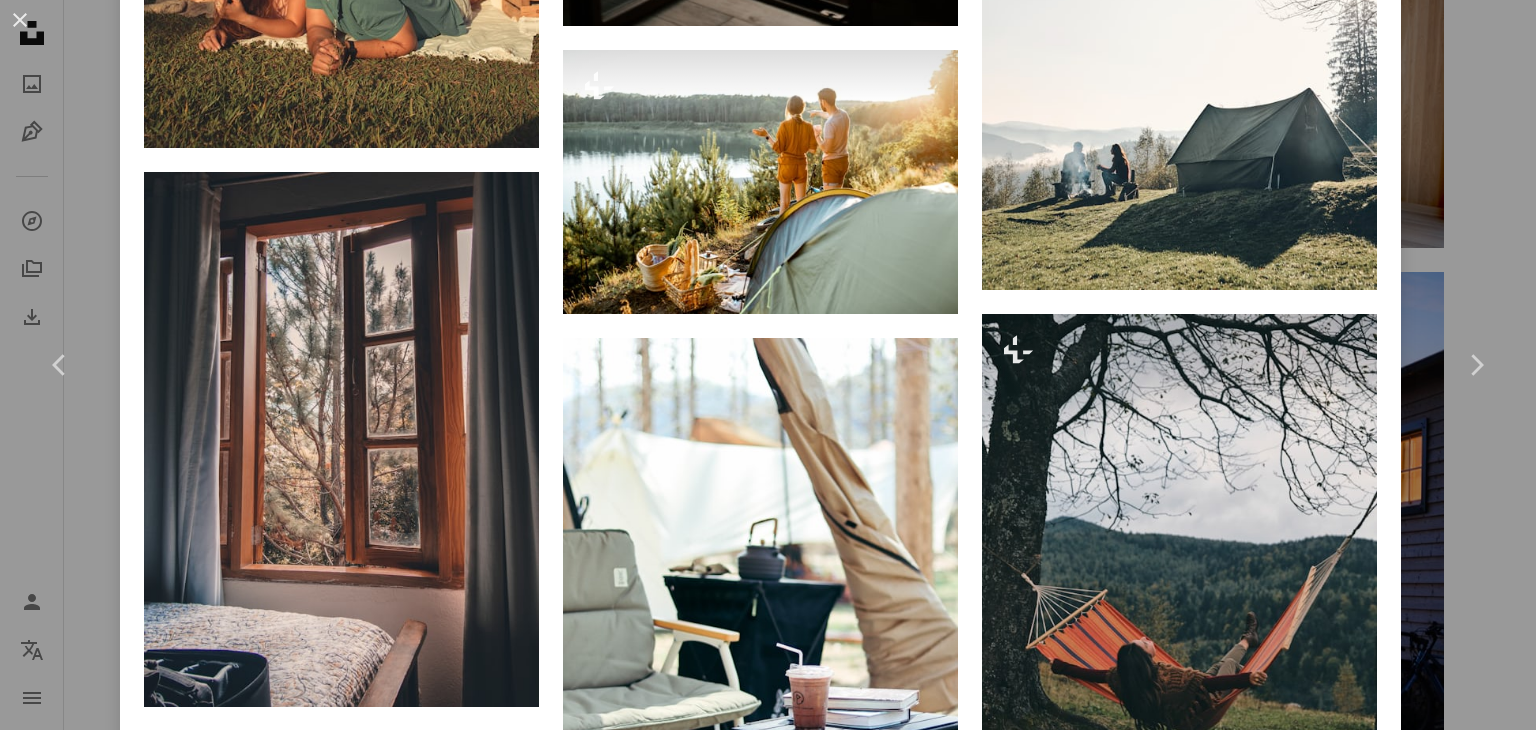 scroll, scrollTop: 17084, scrollLeft: 0, axis: vertical 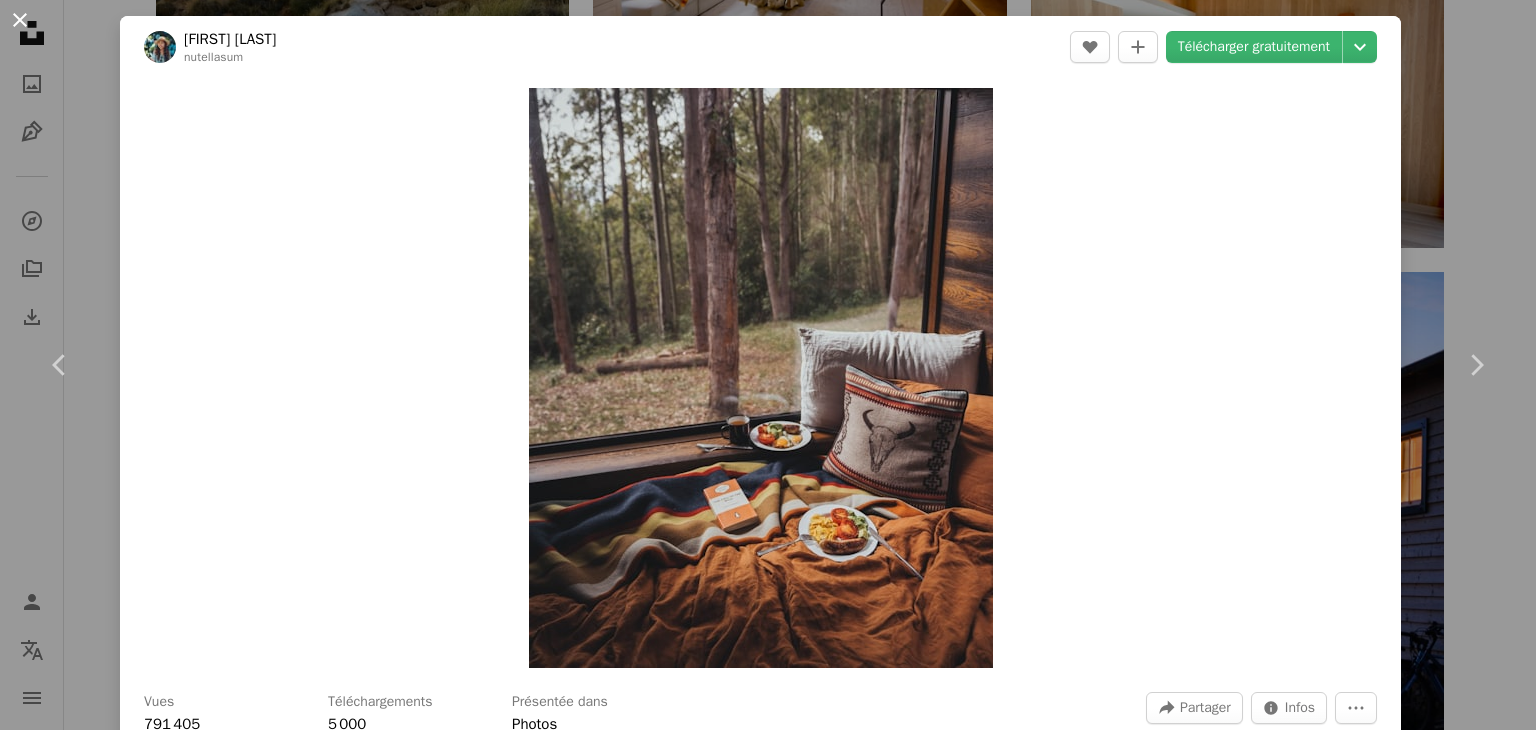 click on "An X shape" at bounding box center (20, 20) 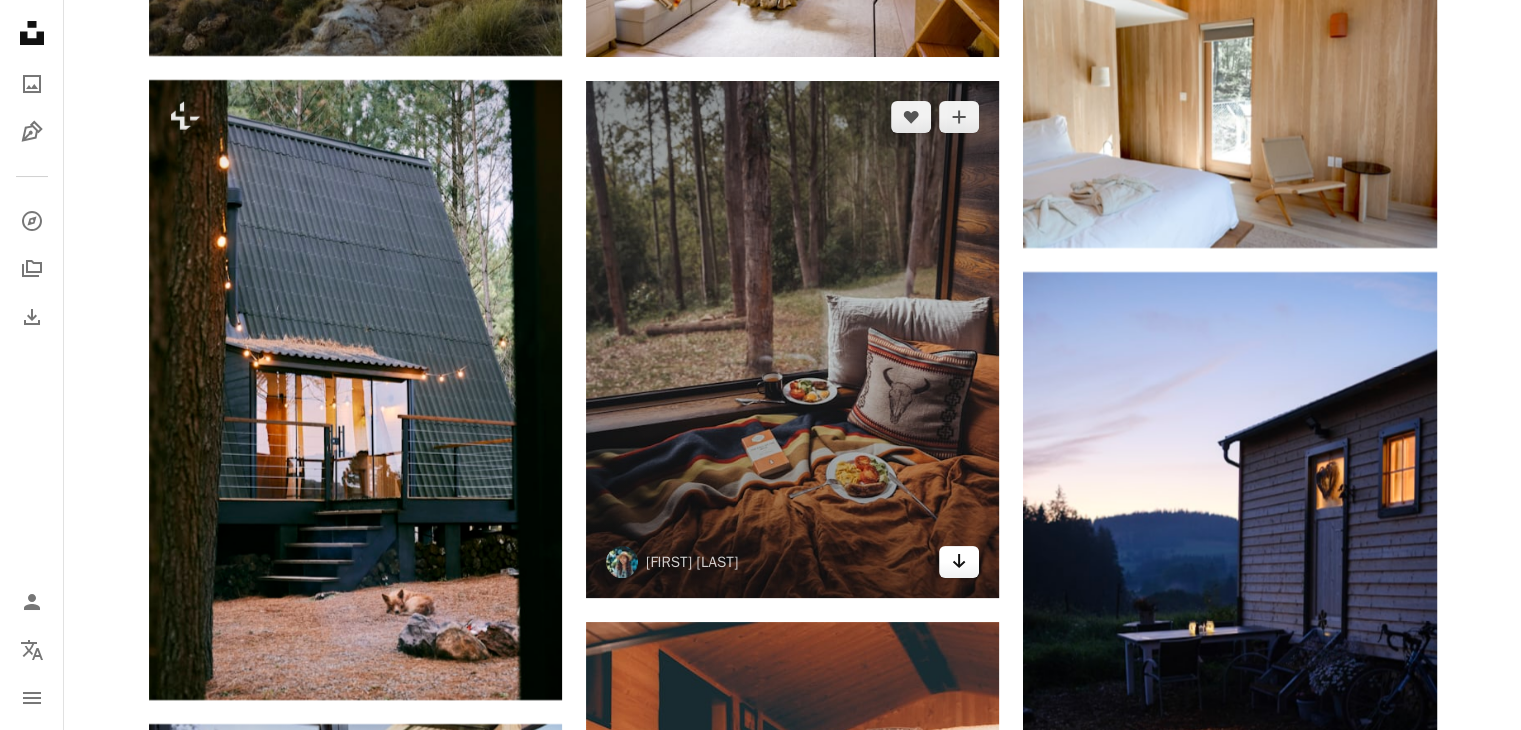 click 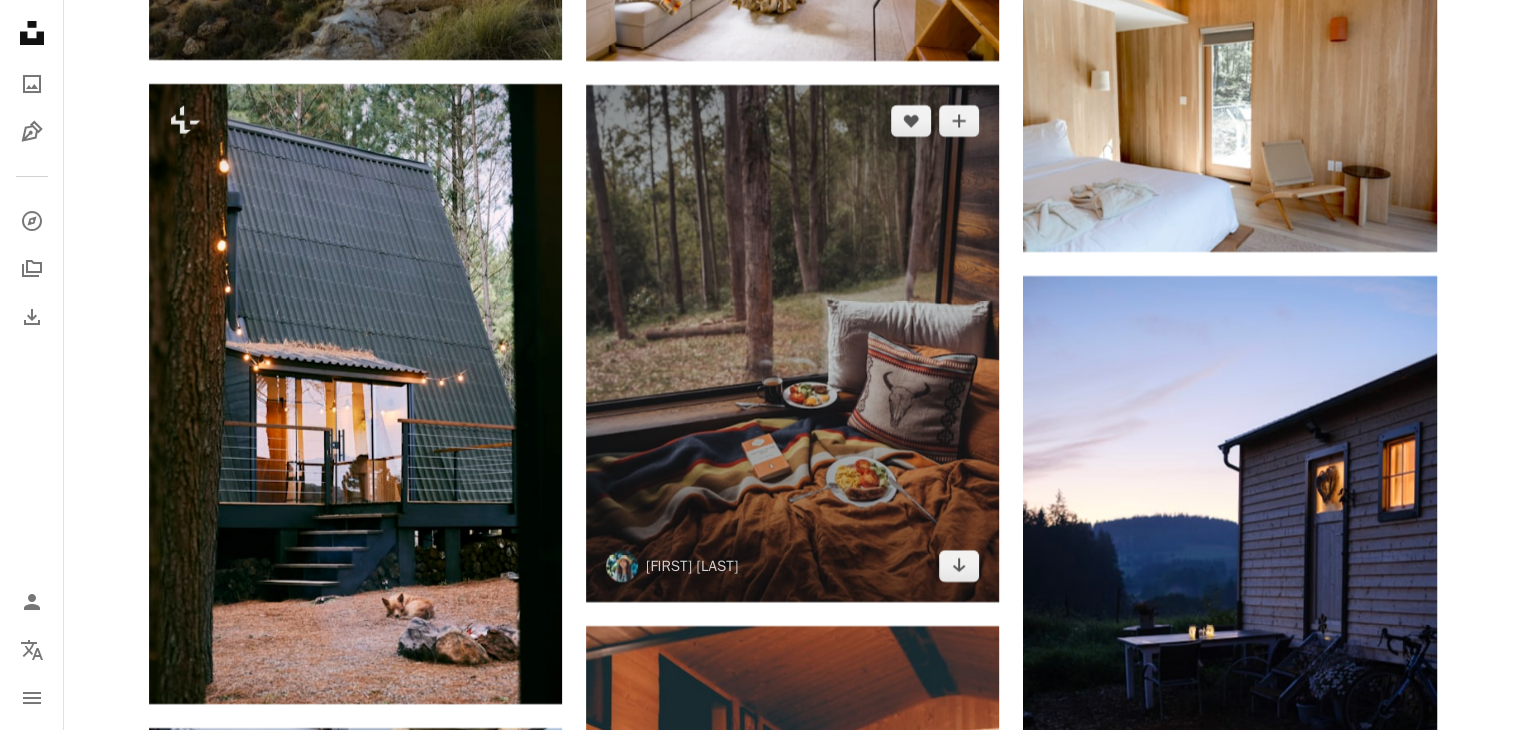 scroll, scrollTop: 0, scrollLeft: 0, axis: both 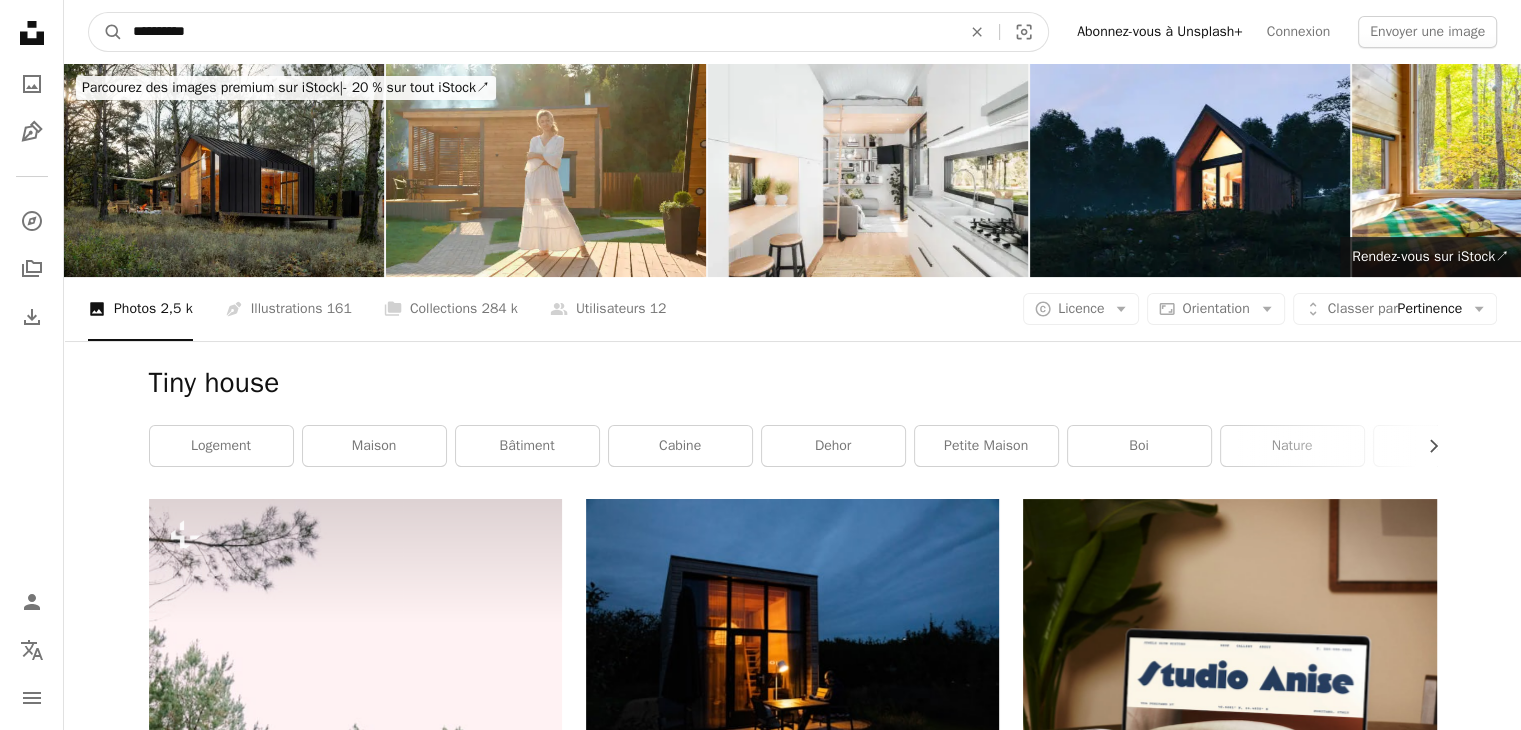 click on "**********" at bounding box center [539, 32] 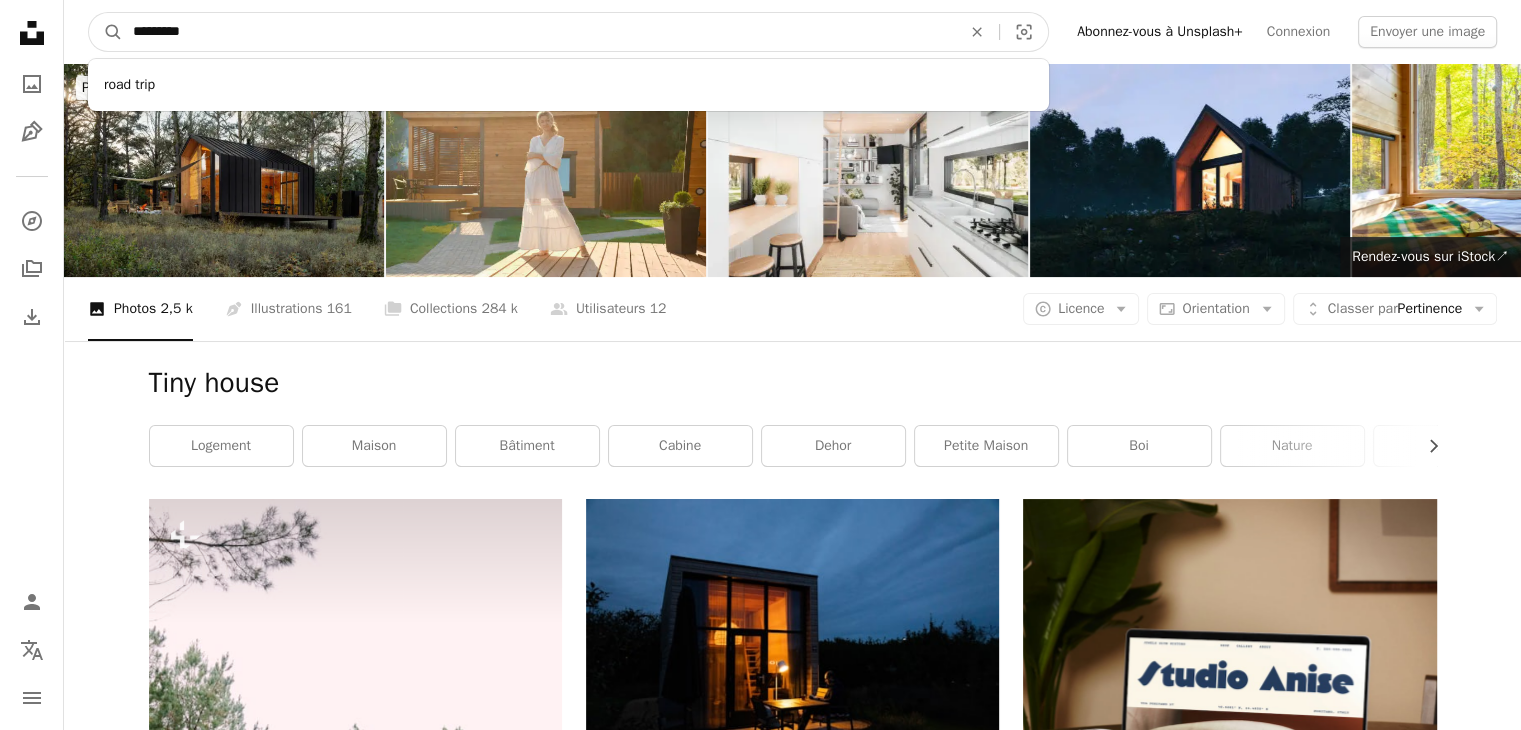 type on "*********" 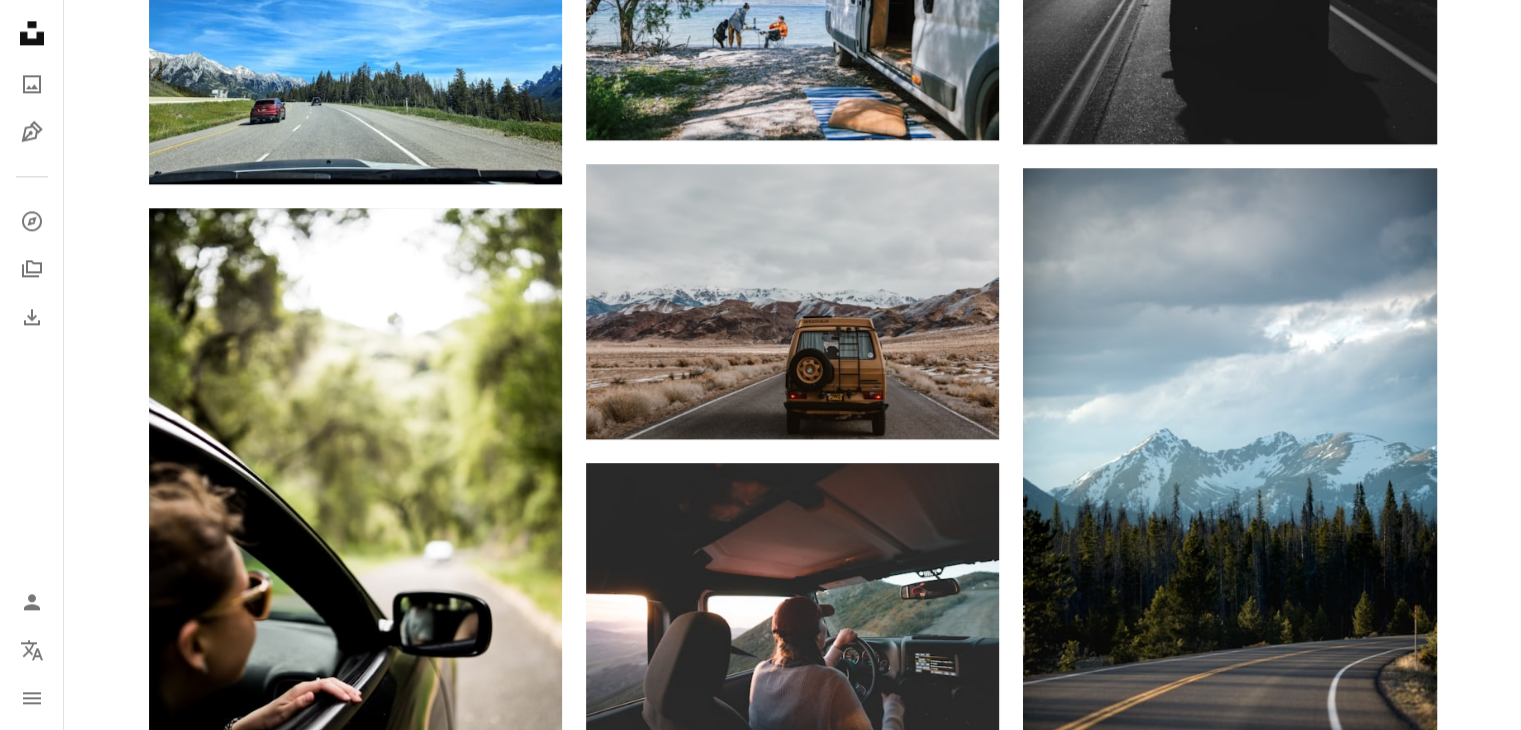 scroll, scrollTop: 2676, scrollLeft: 0, axis: vertical 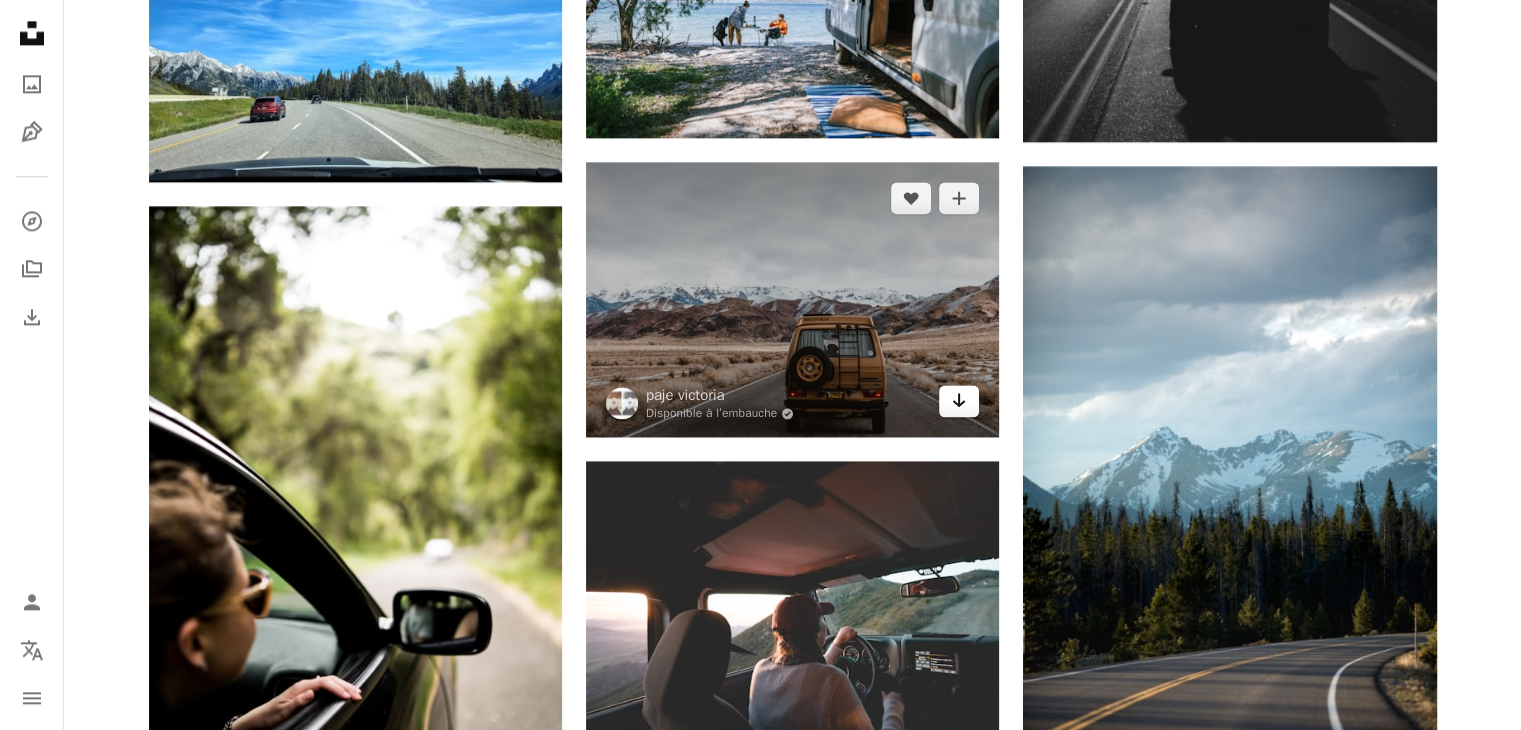 click on "Arrow pointing down" 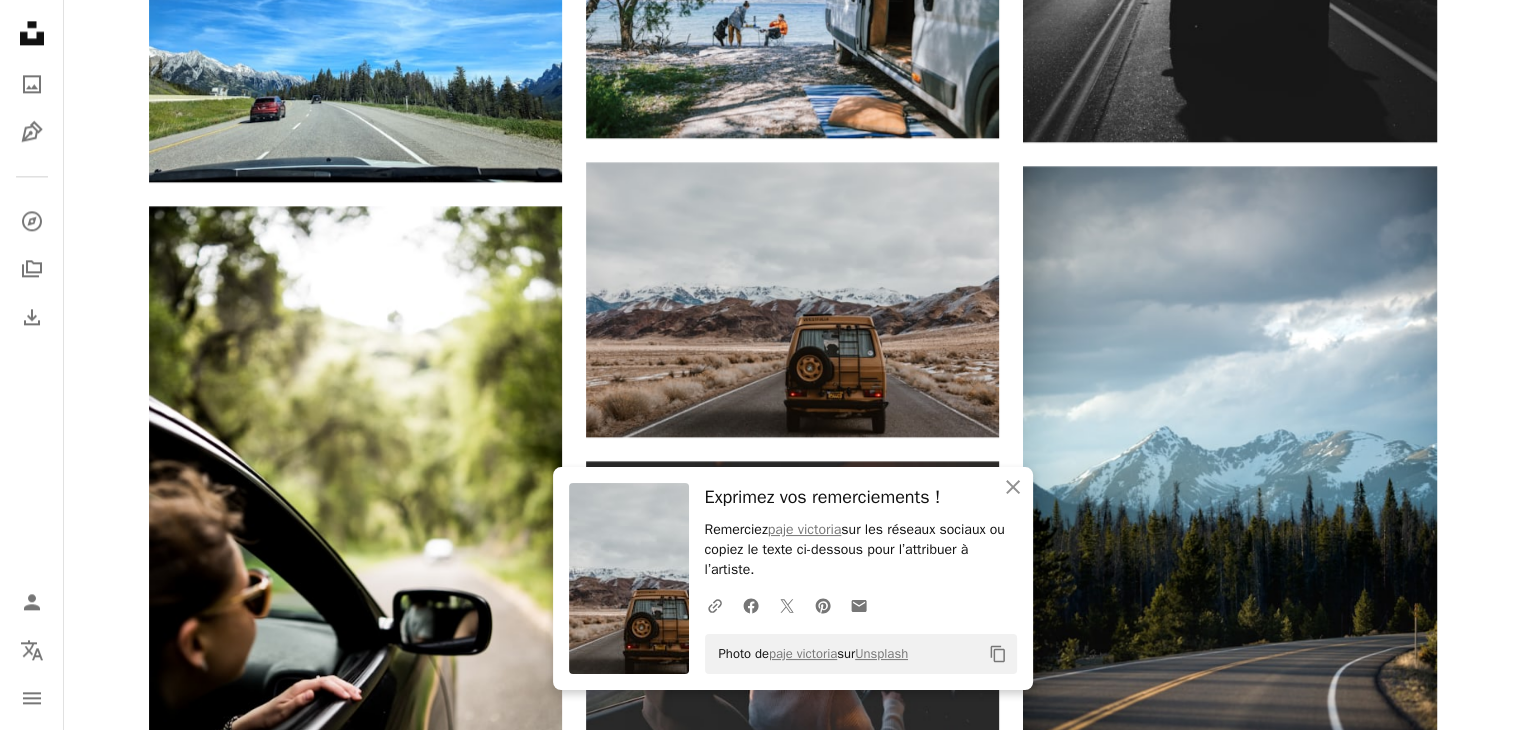 click on "Unsplash logo Accueil Unsplash A photo Pen Tool A compass A stack of folders Download Person Localization icon navigation menu" at bounding box center (32, 365) 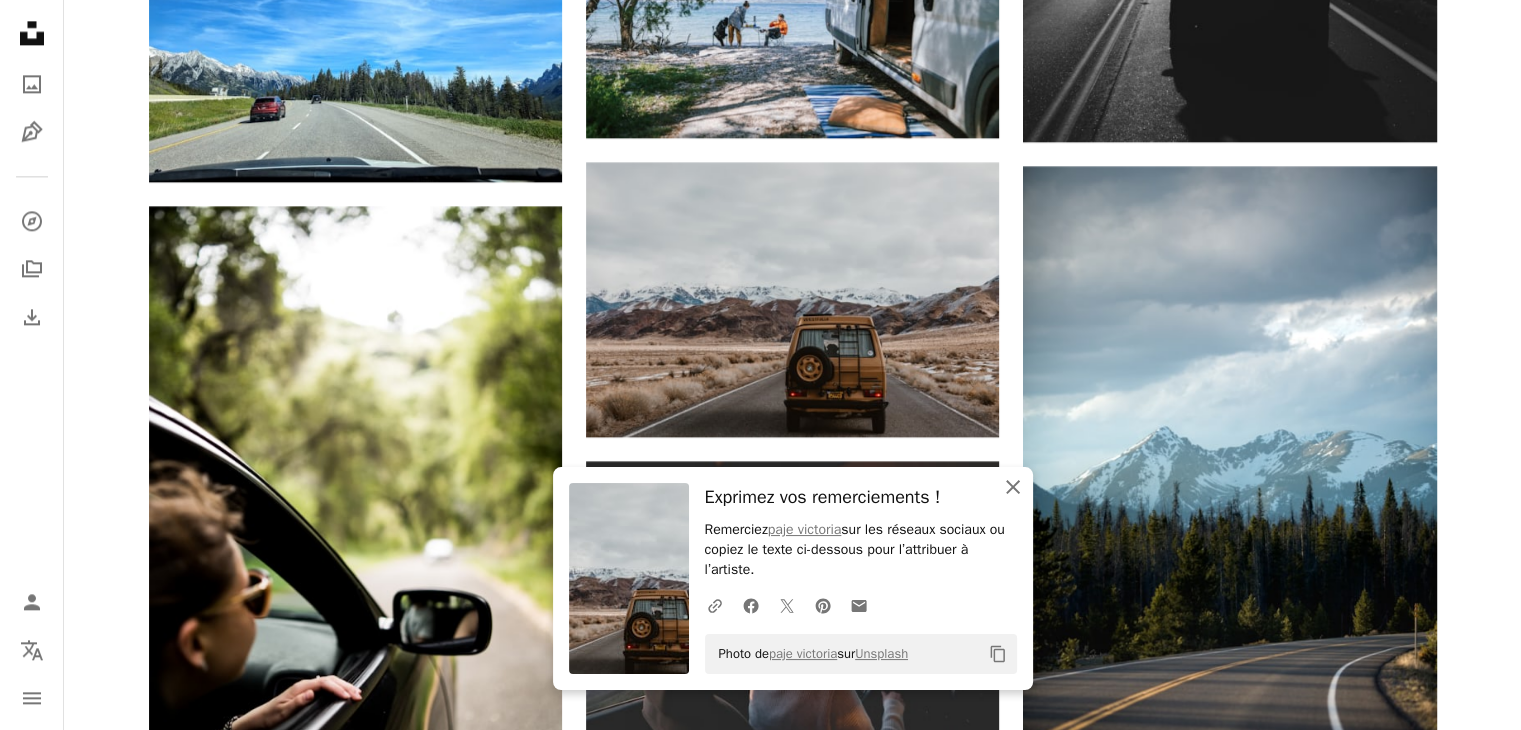 click 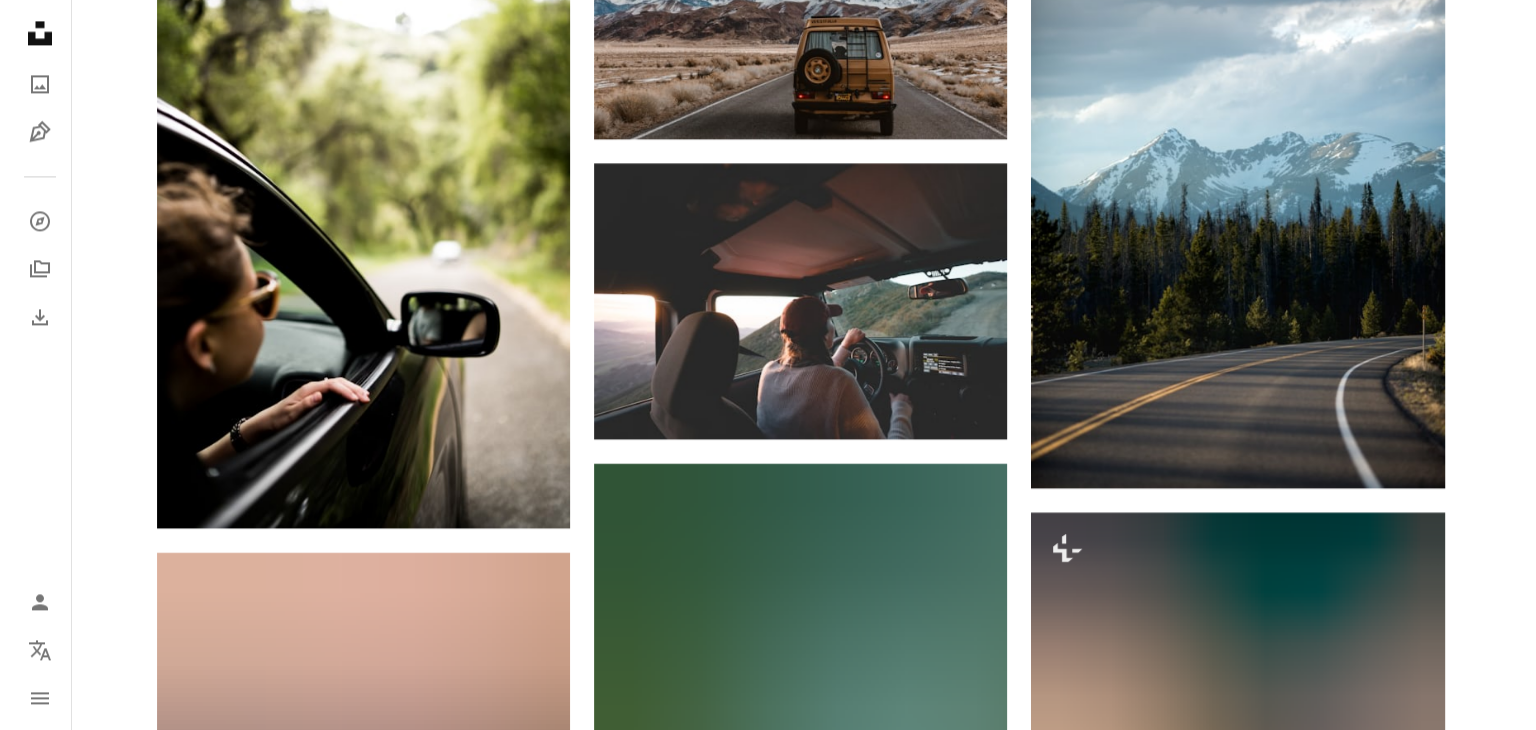 scroll, scrollTop: 2968, scrollLeft: 0, axis: vertical 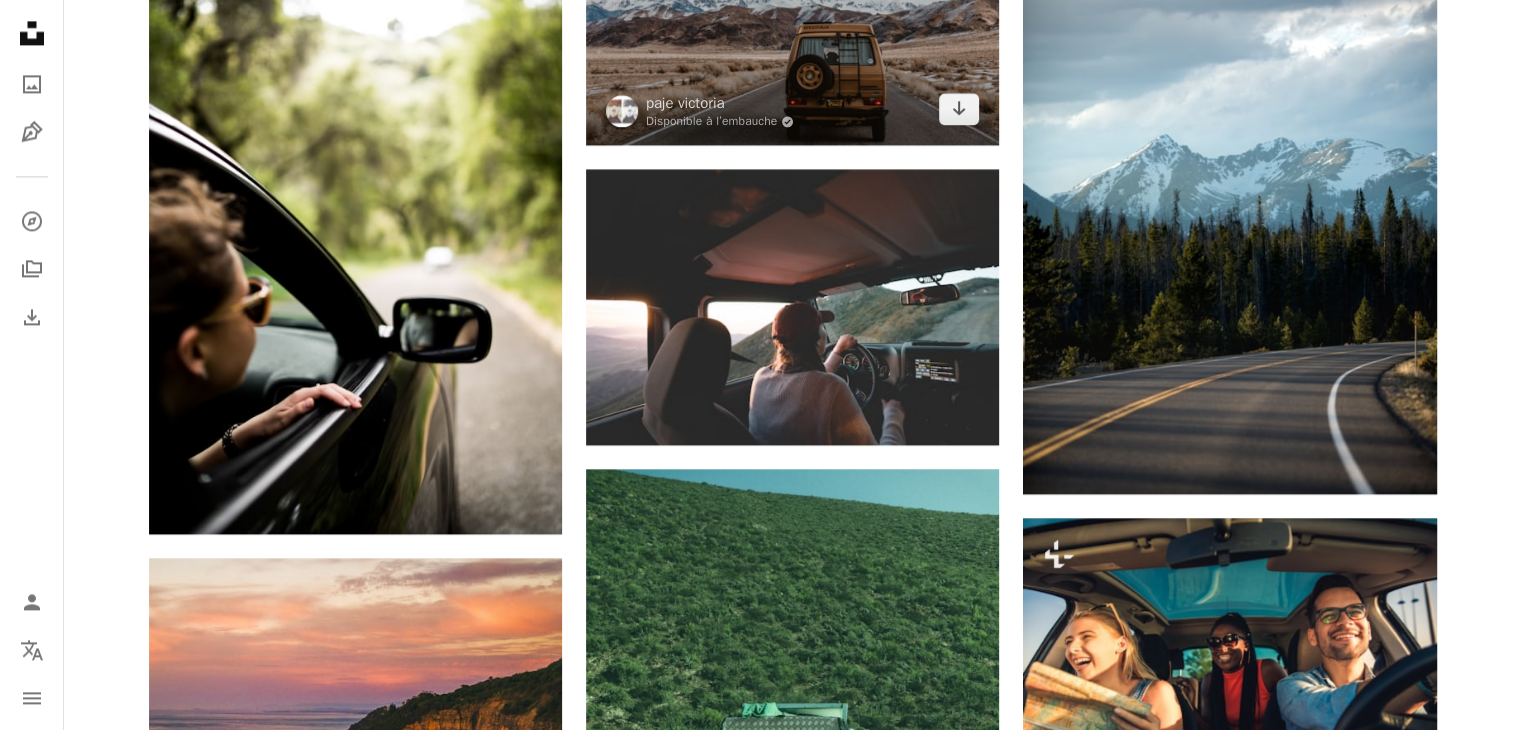 click at bounding box center [792, 7] 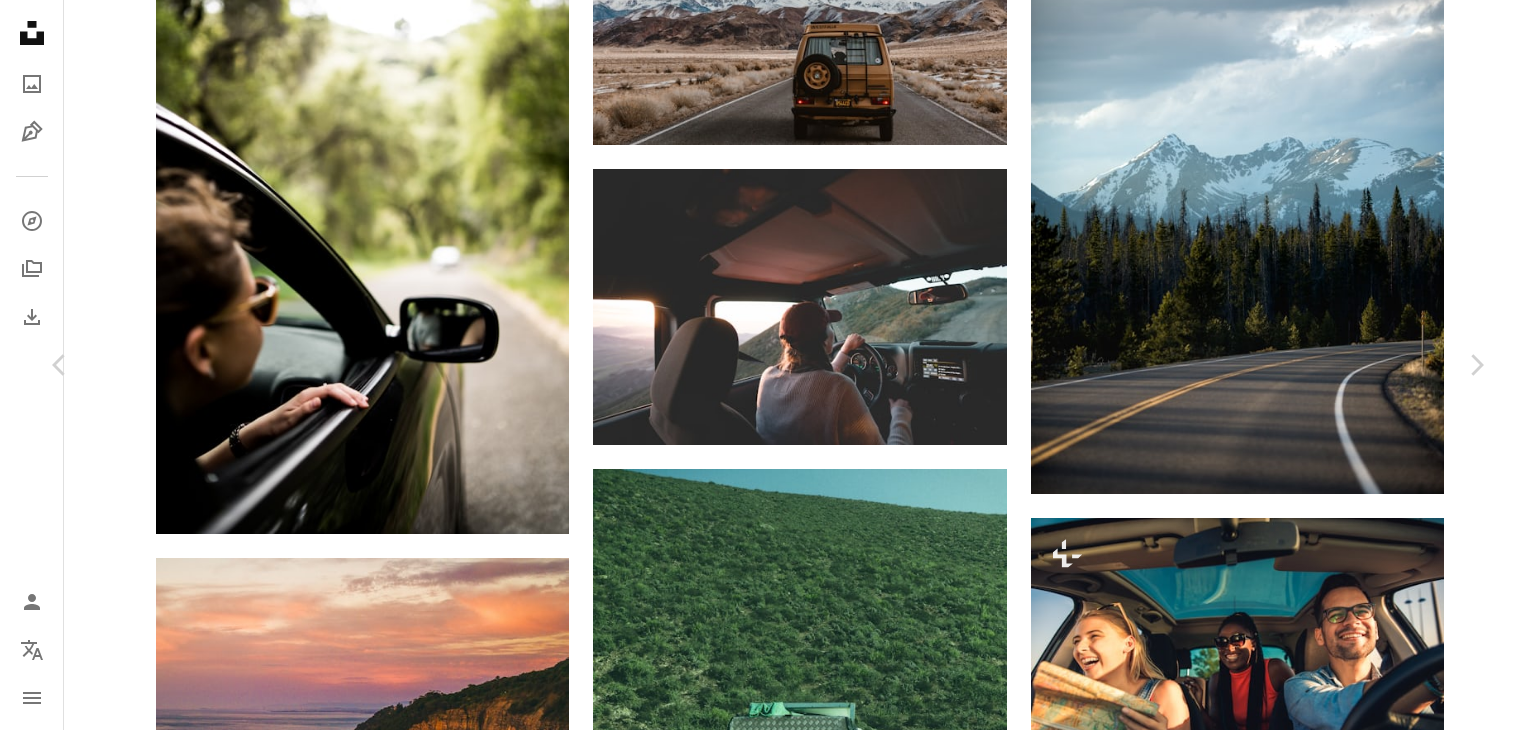 scroll, scrollTop: 6119, scrollLeft: 0, axis: vertical 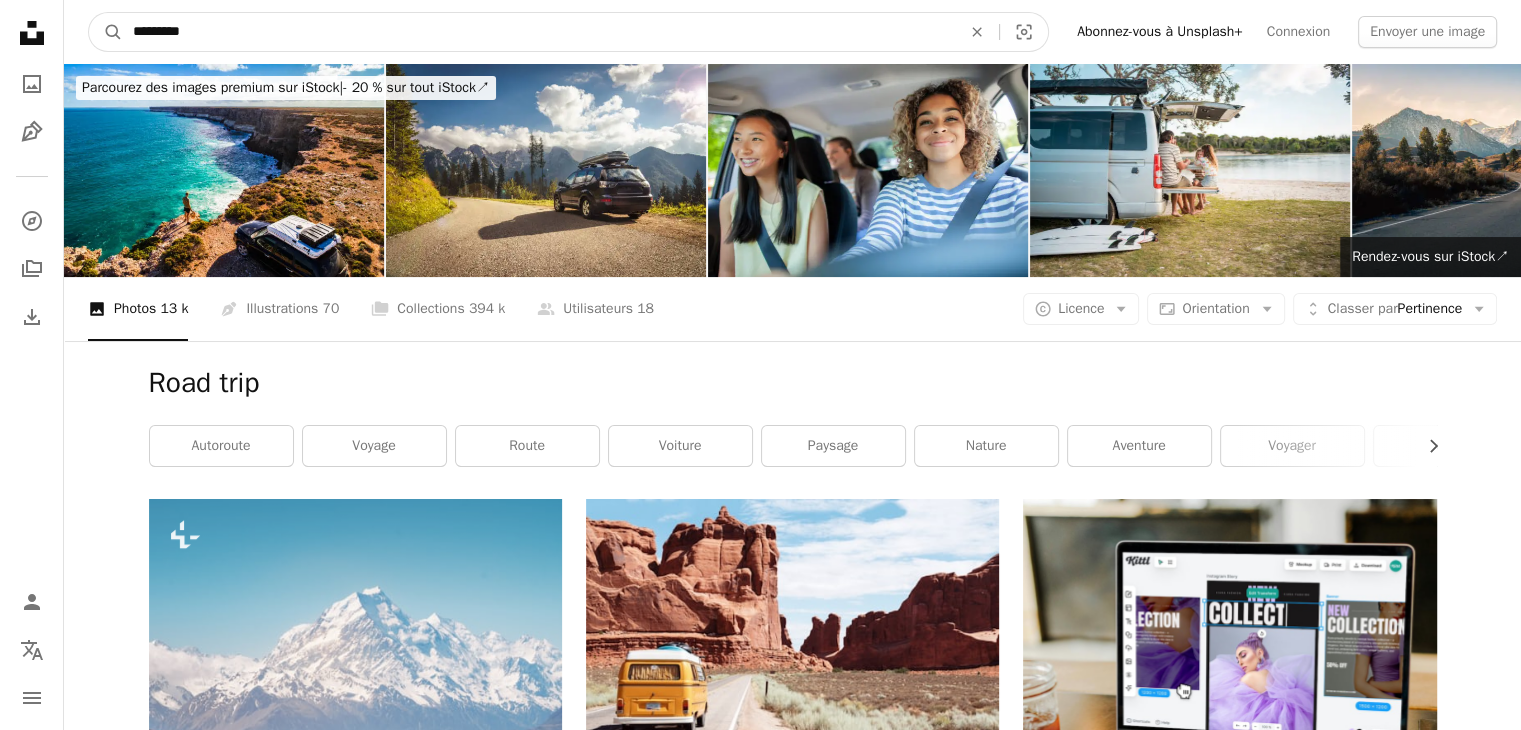 drag, startPoint x: 188, startPoint y: 31, endPoint x: 0, endPoint y: 30, distance: 188.00266 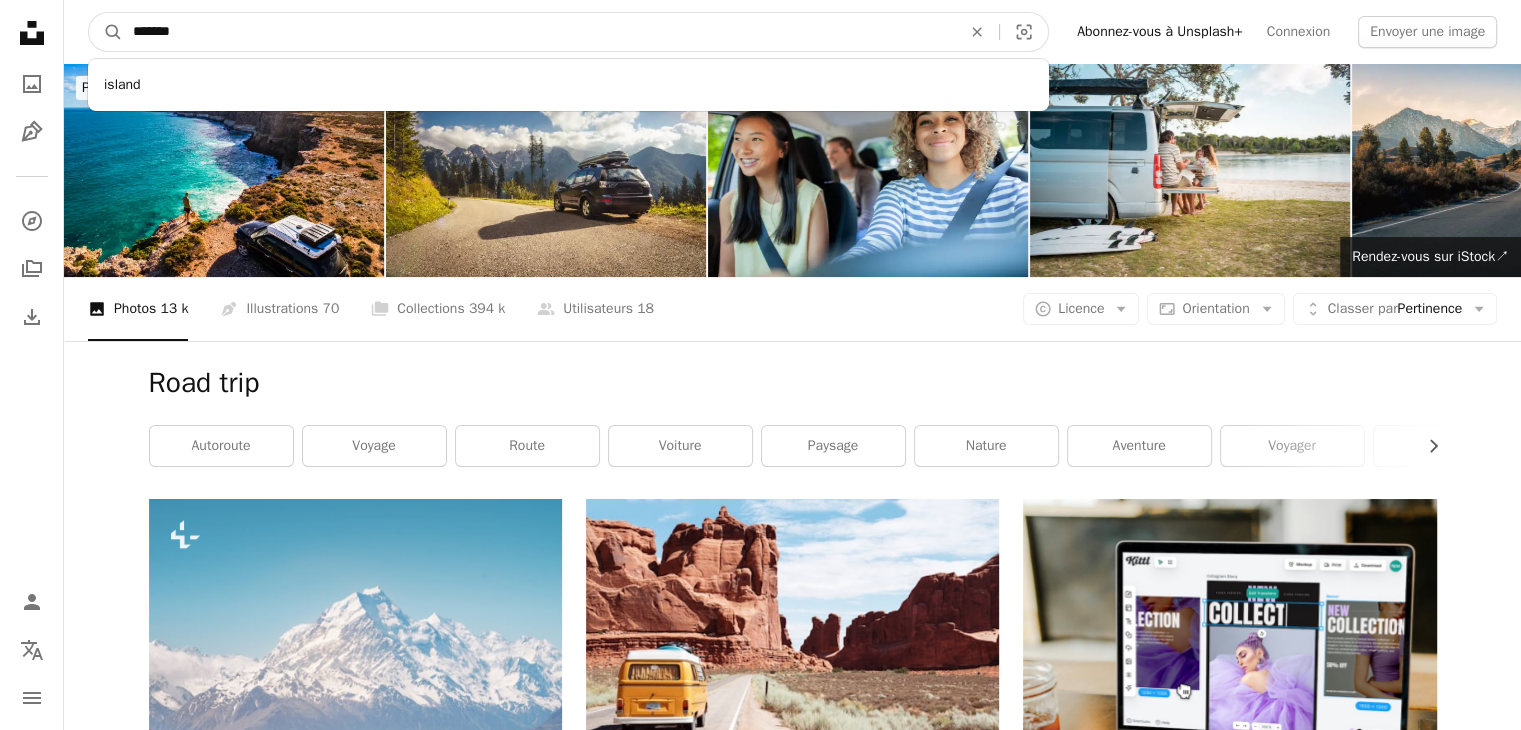 type on "*******" 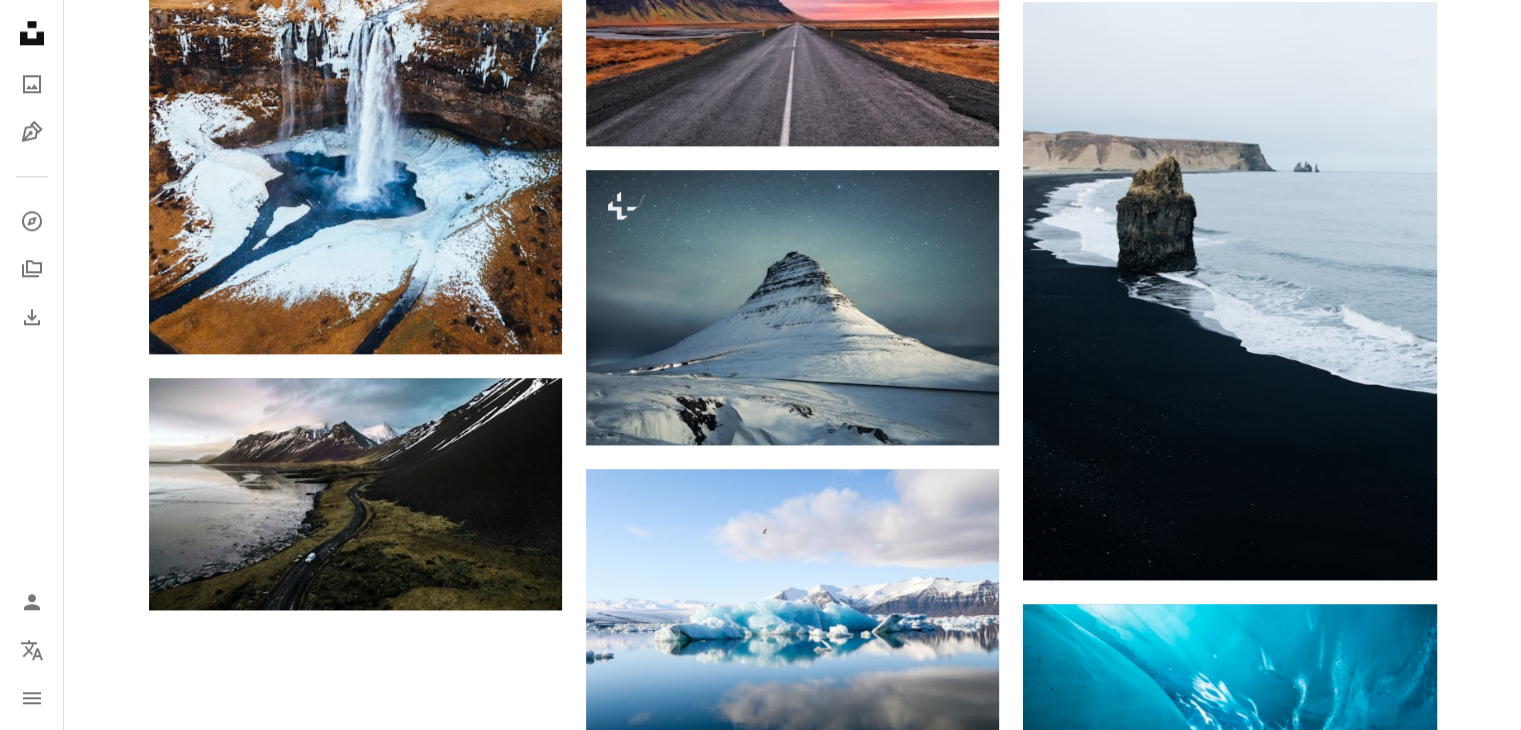 scroll, scrollTop: 2170, scrollLeft: 0, axis: vertical 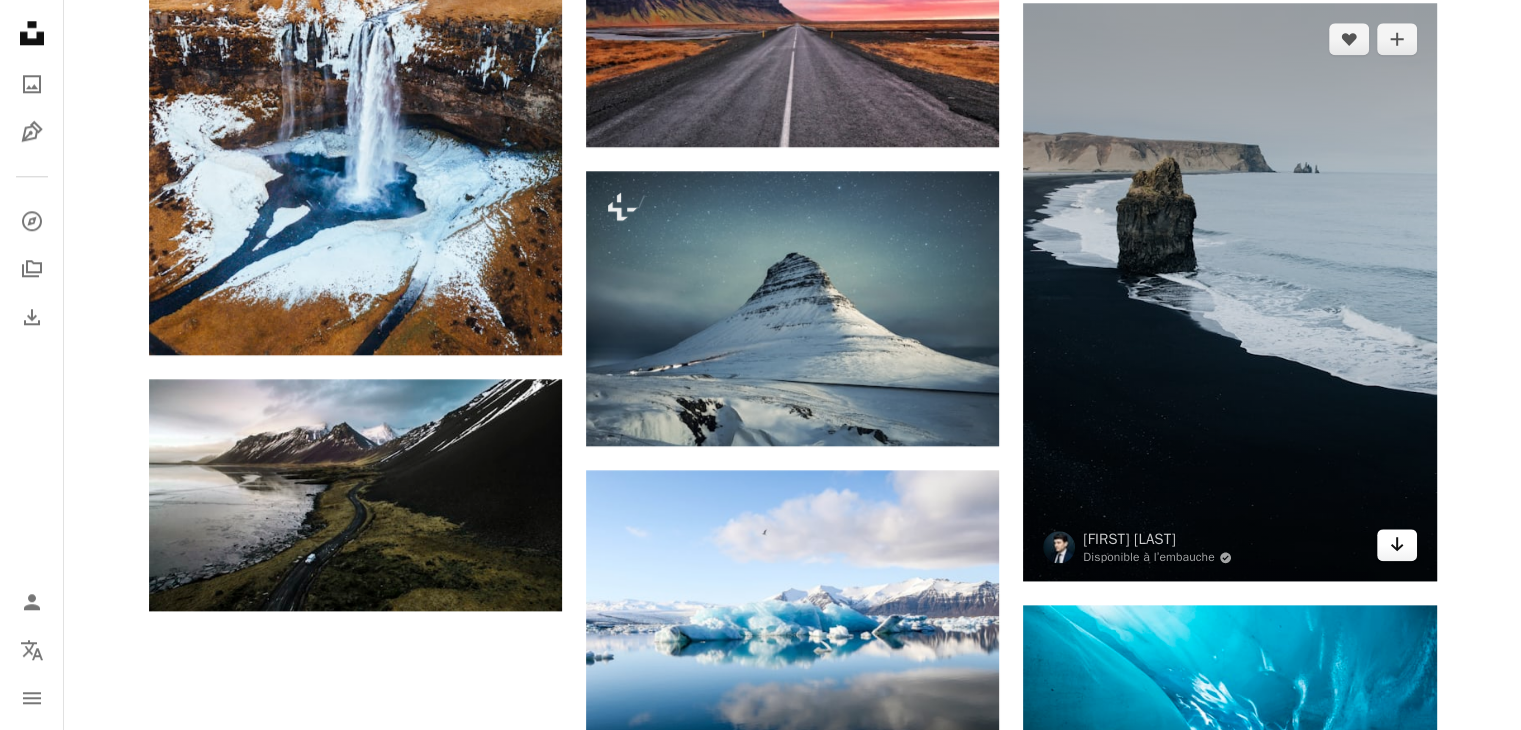 click on "Arrow pointing down" 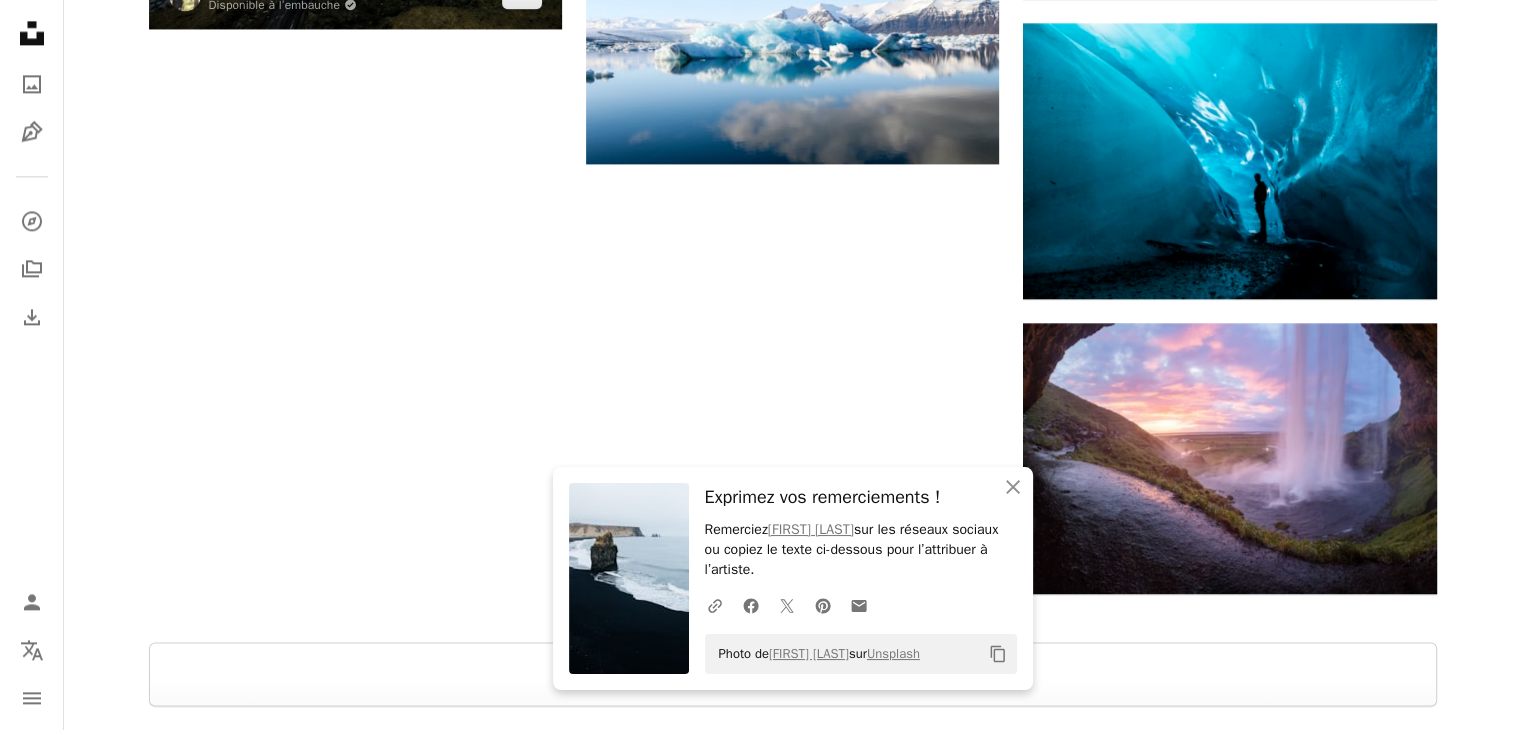 scroll, scrollTop: 2758, scrollLeft: 0, axis: vertical 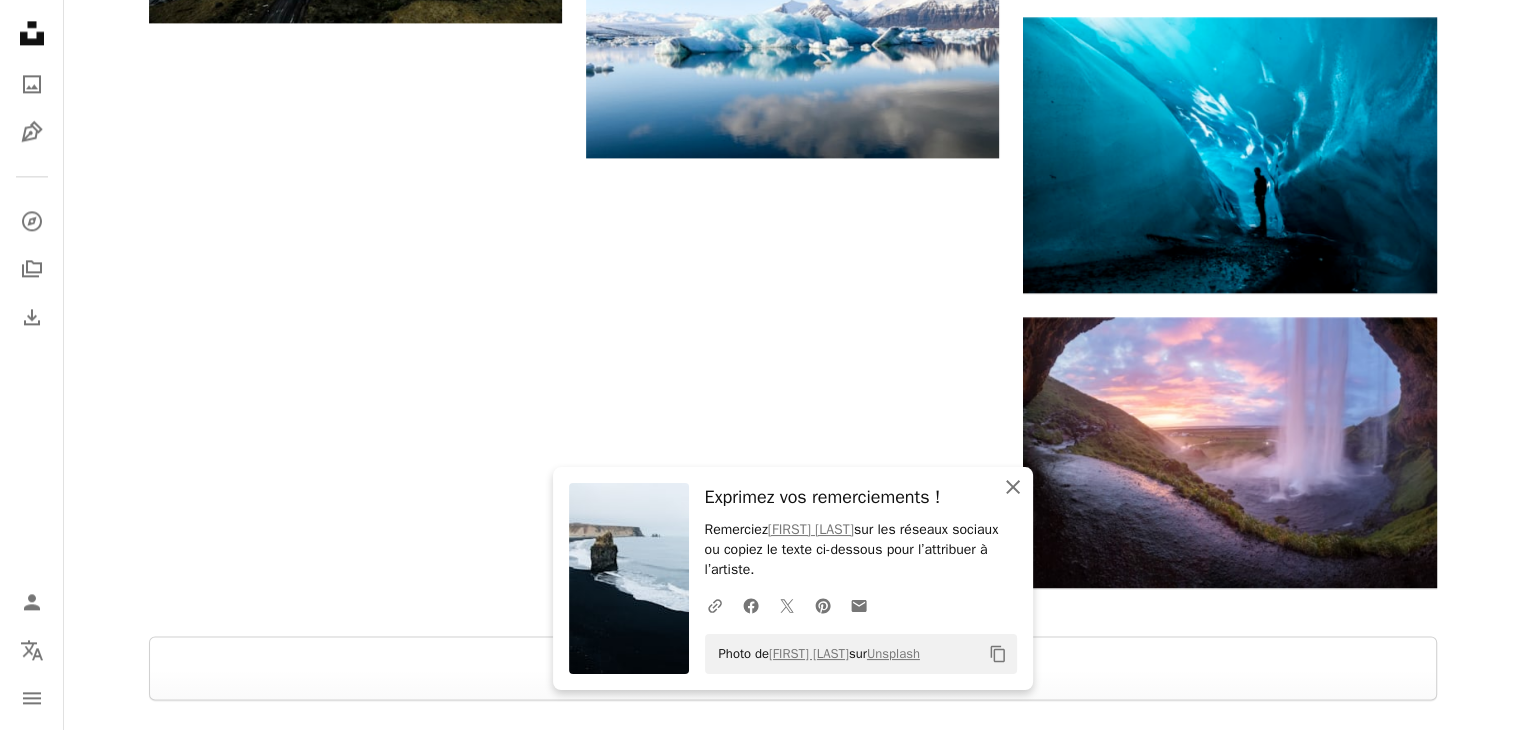 click on "An X shape" 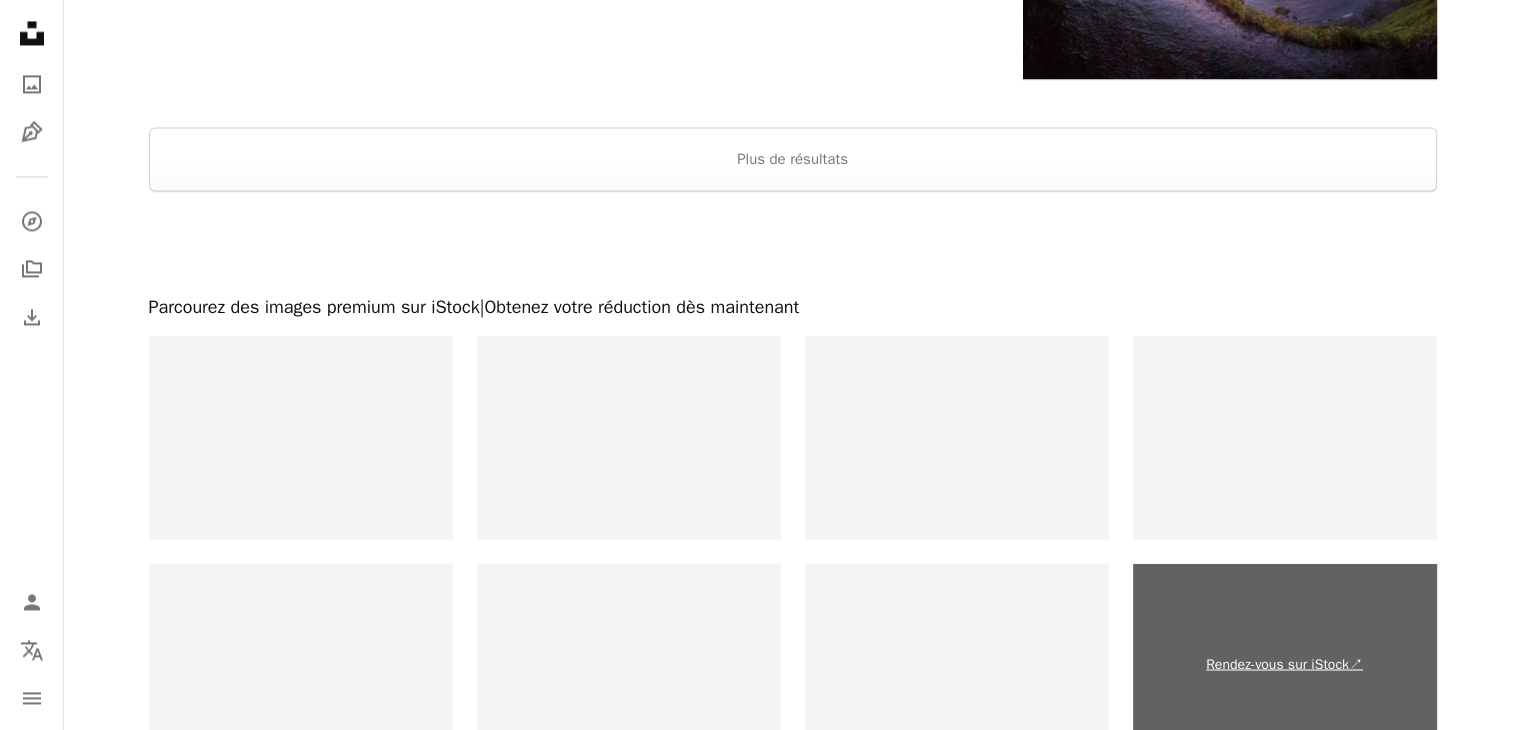 scroll, scrollTop: 3265, scrollLeft: 0, axis: vertical 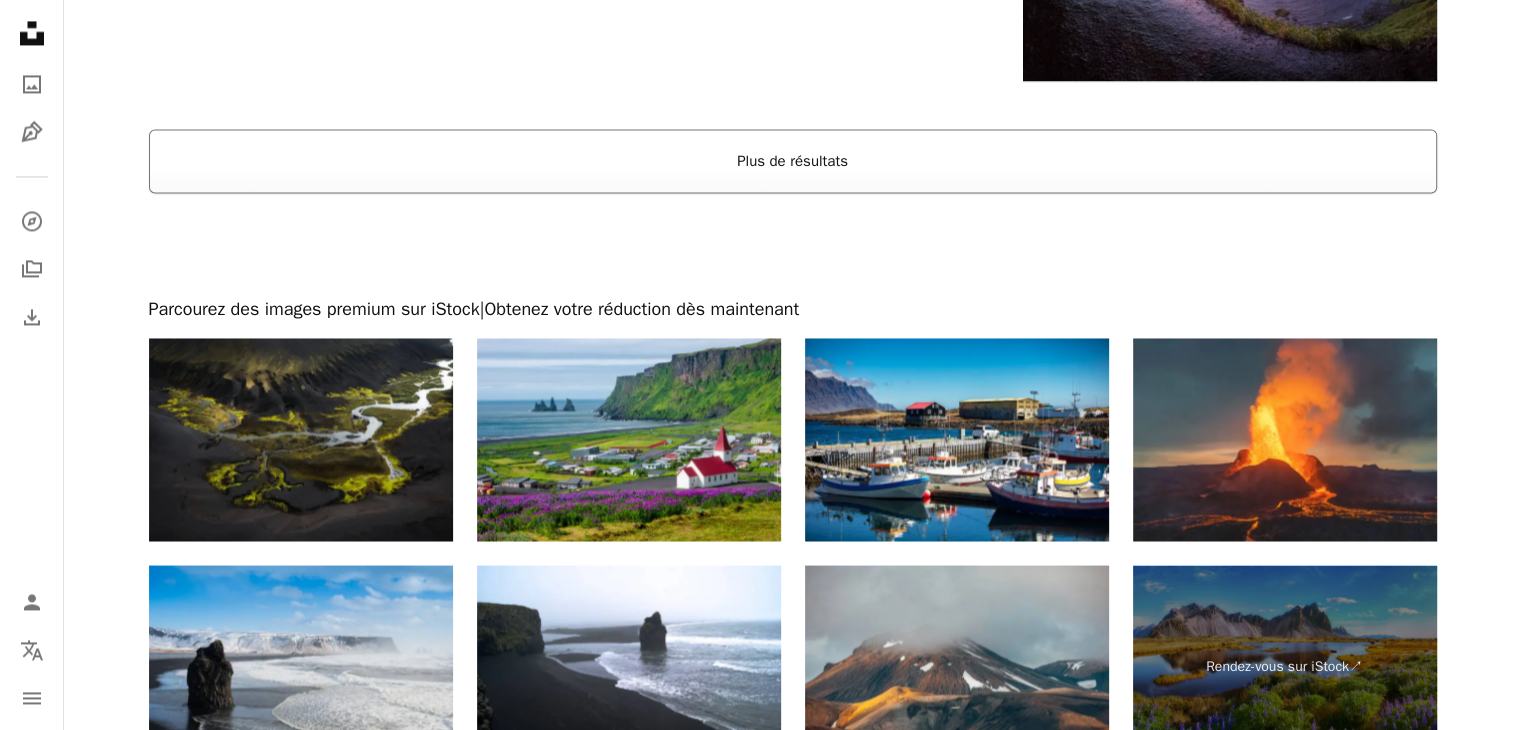 click on "Plus de résultats" at bounding box center (793, 161) 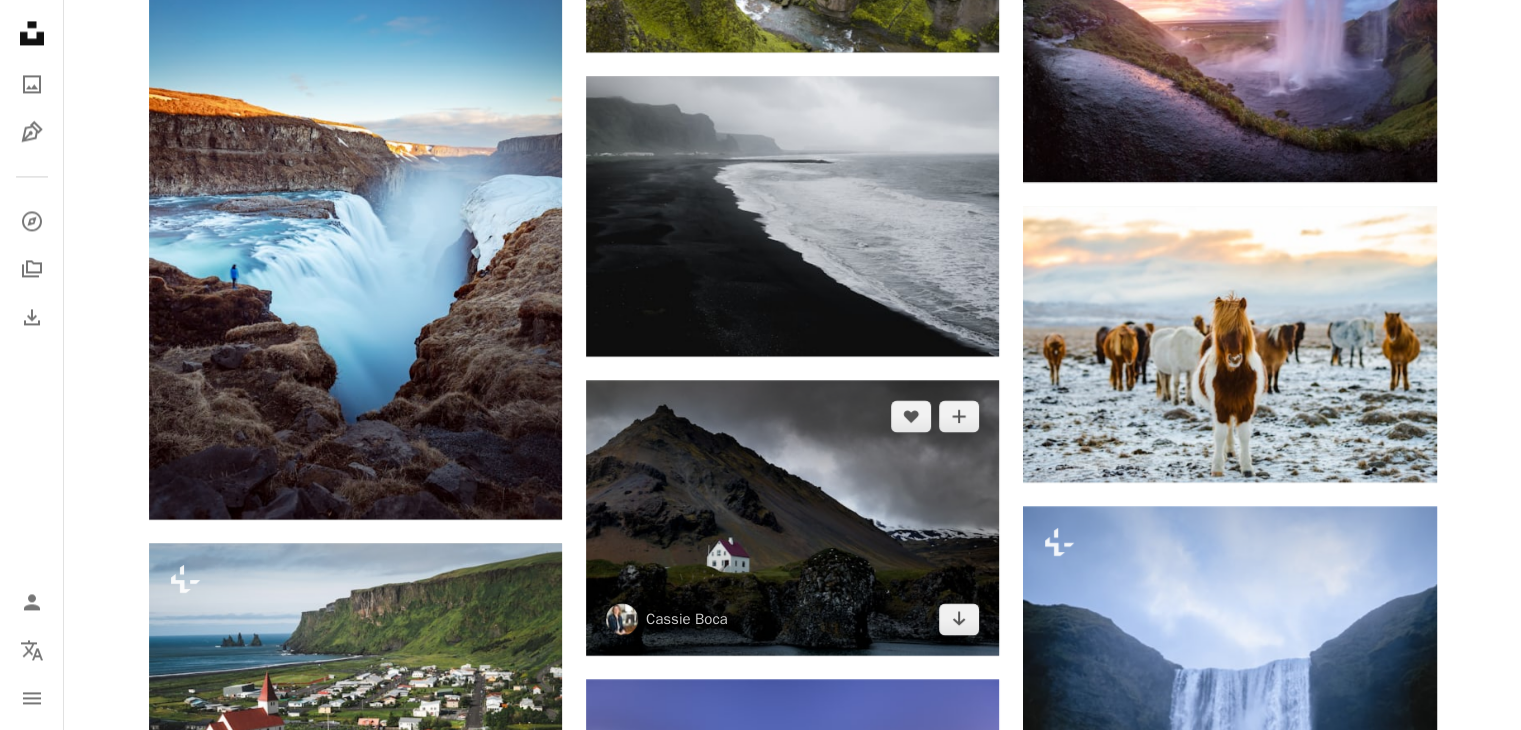 scroll, scrollTop: 3156, scrollLeft: 0, axis: vertical 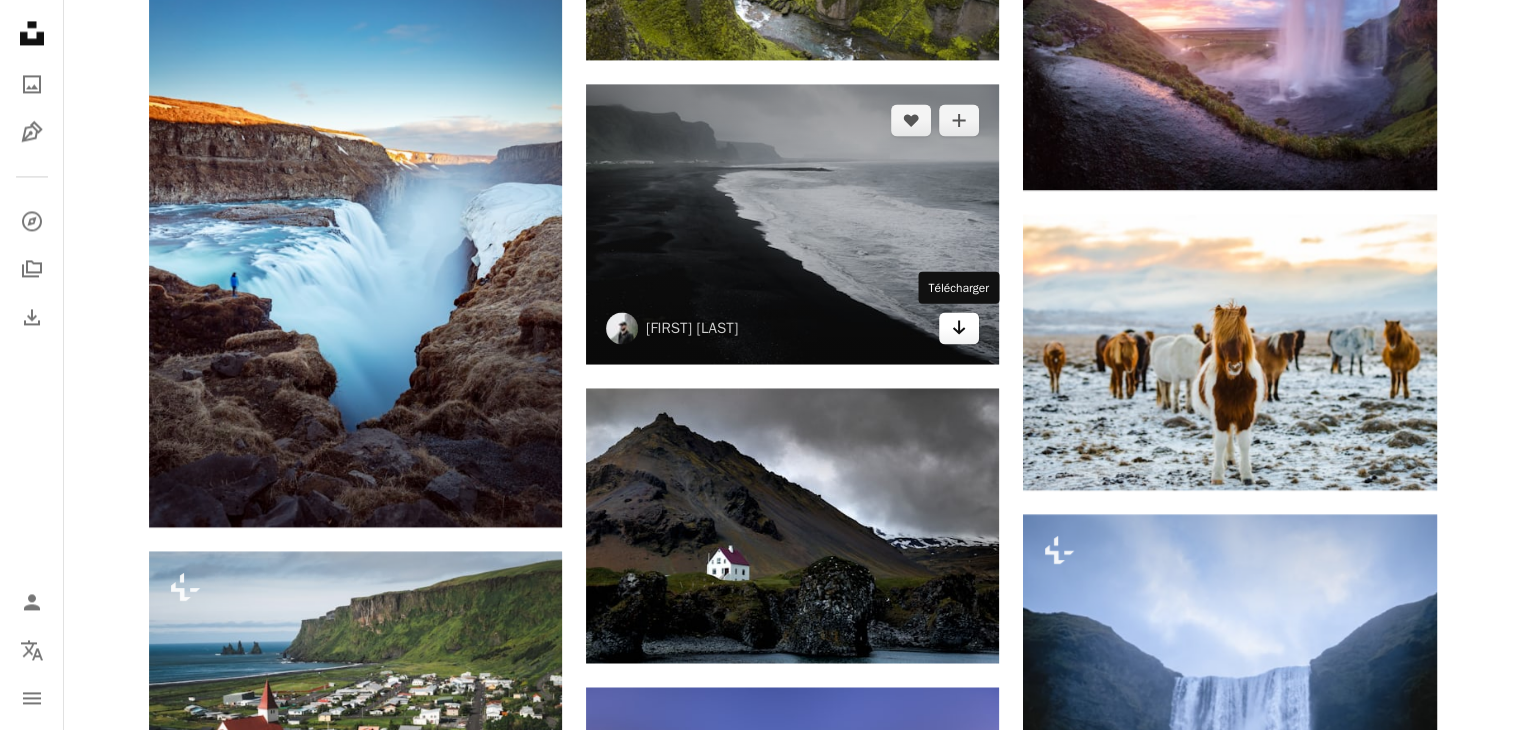 click 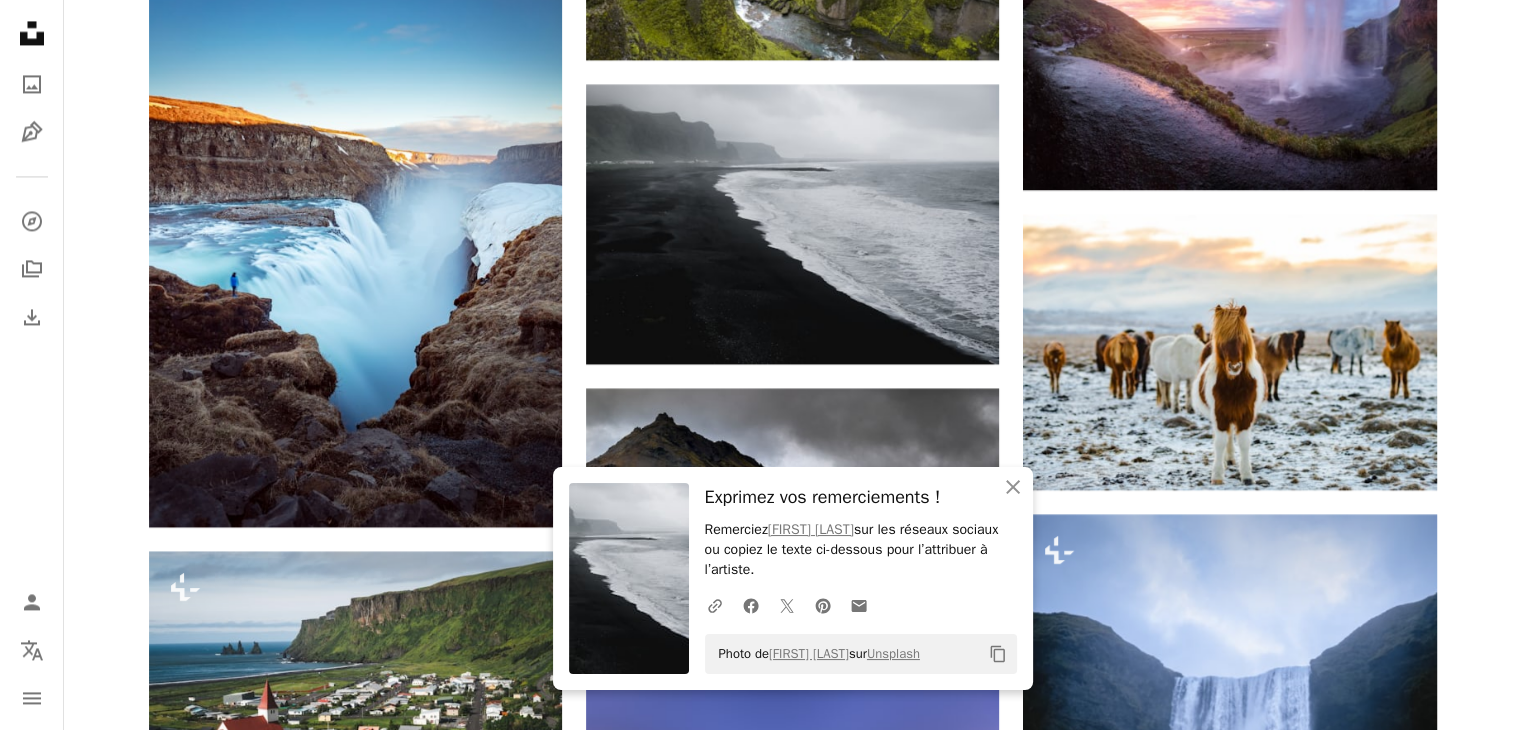 click on "Unsplash logo Accueil Unsplash A photo Pen Tool A compass A stack of folders Download Person Localization icon navigation menu" at bounding box center [32, 365] 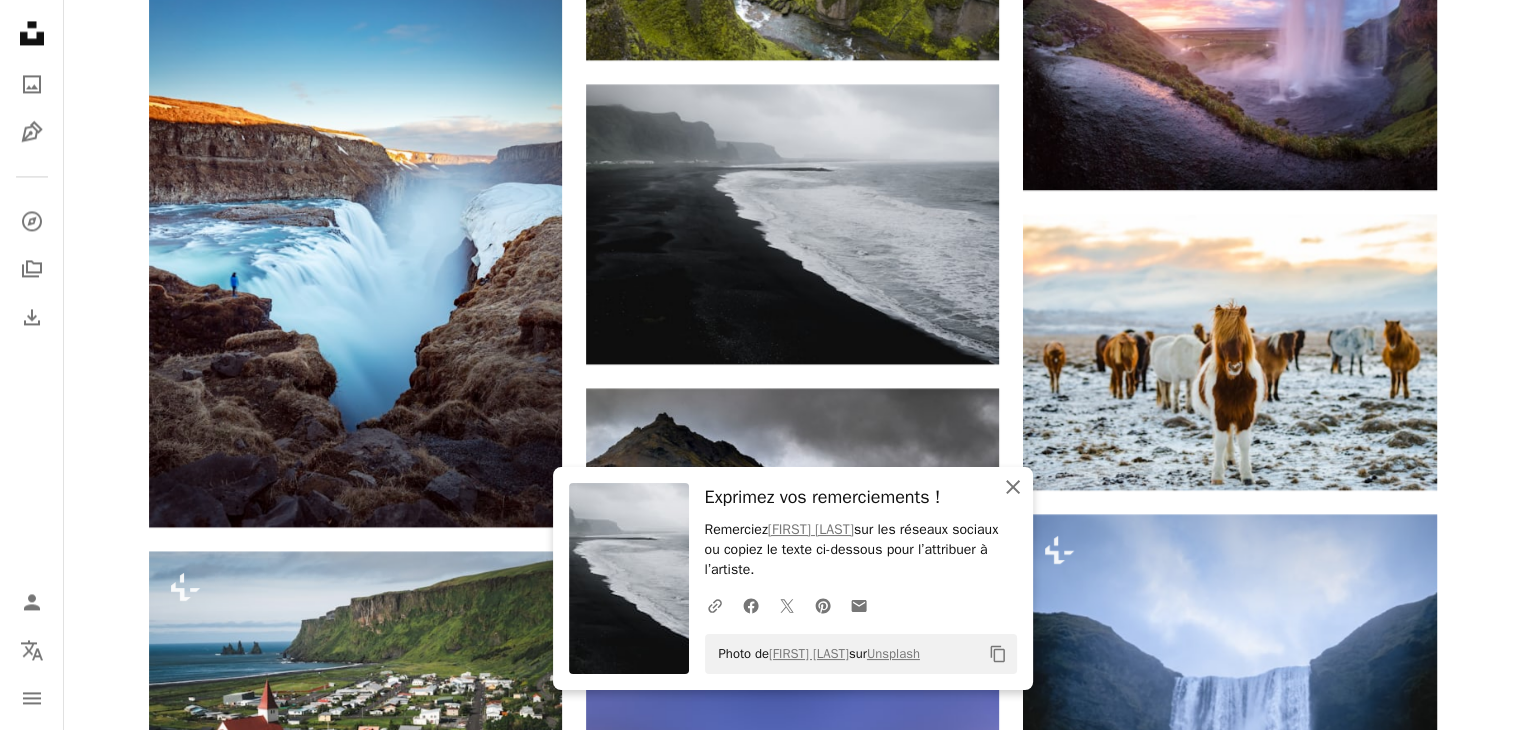 click on "An X shape" 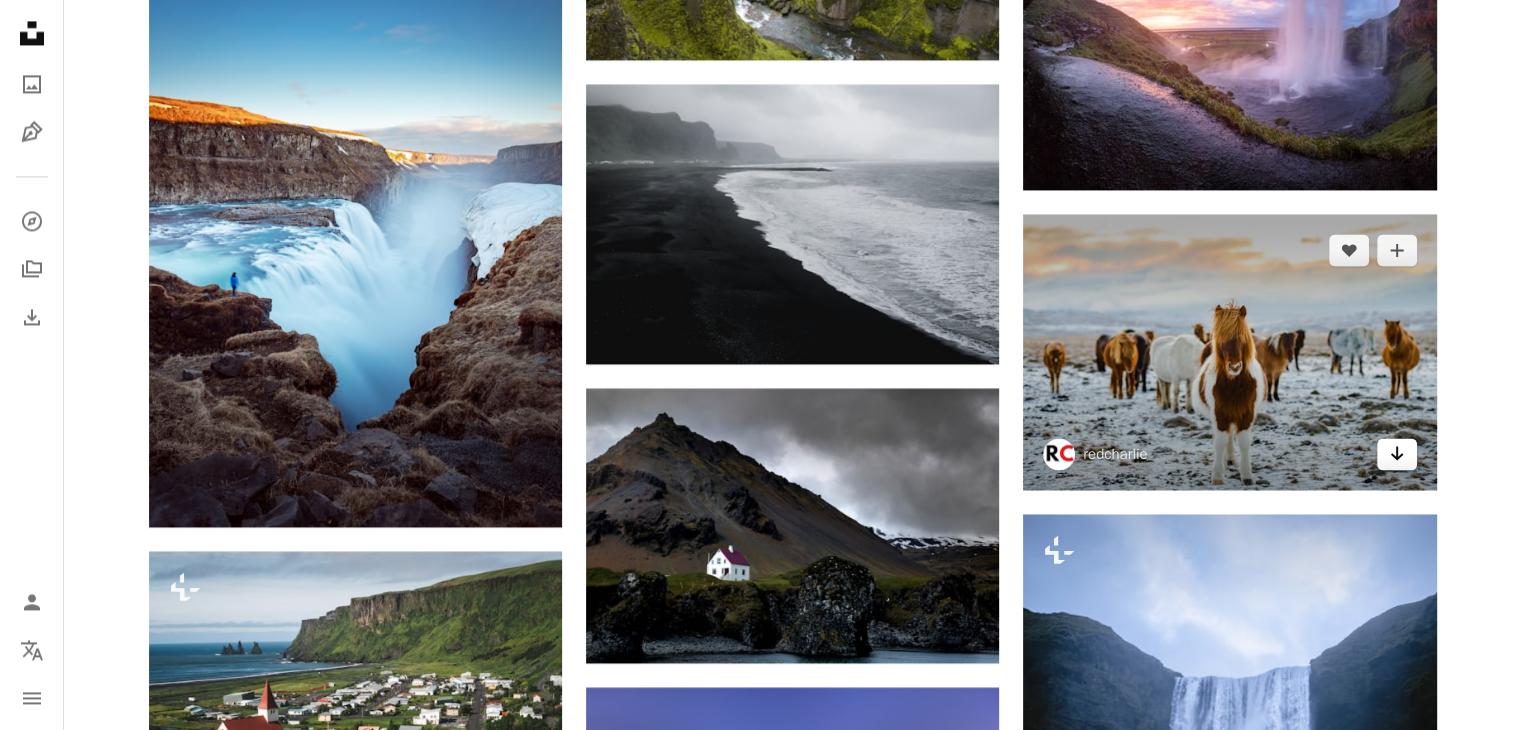 click 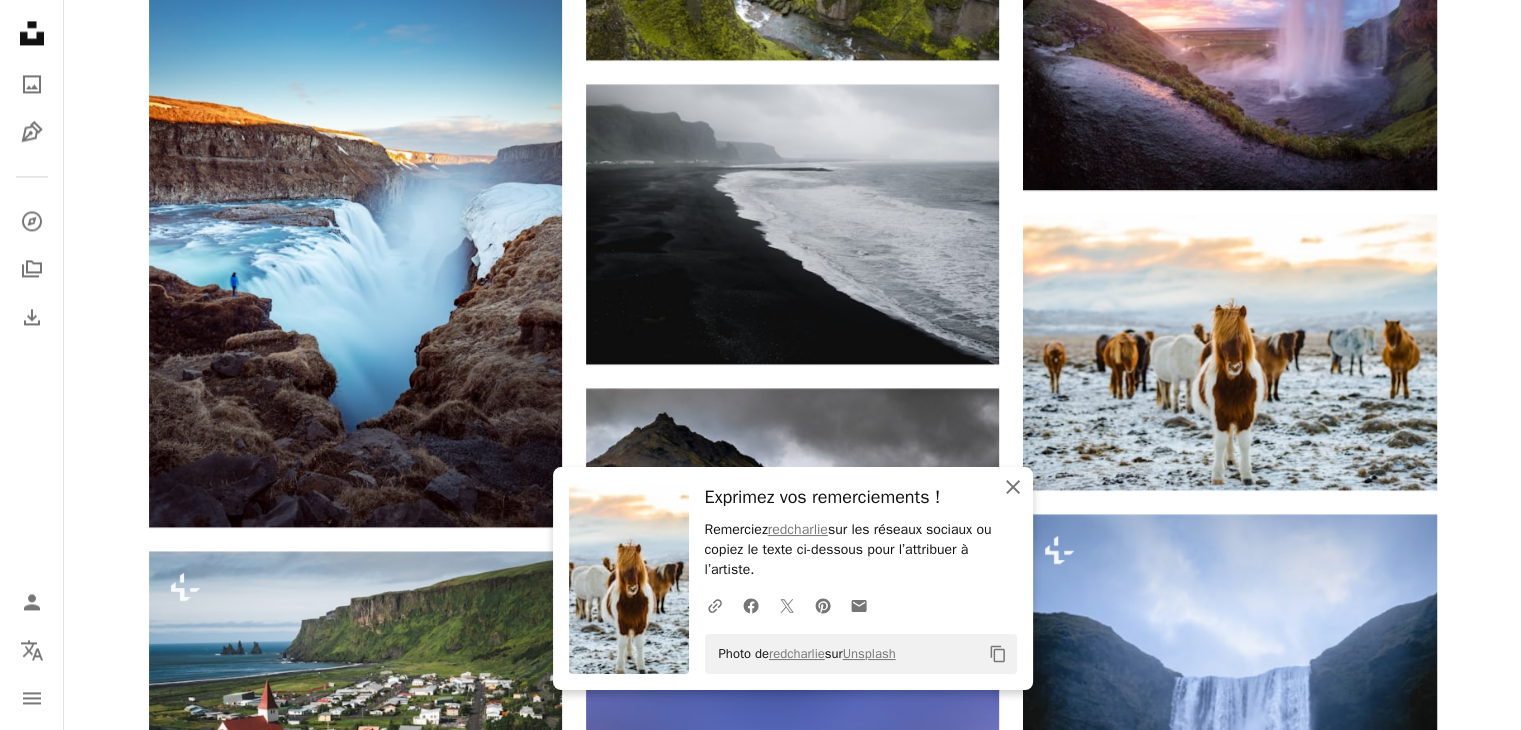 click on "An X shape" 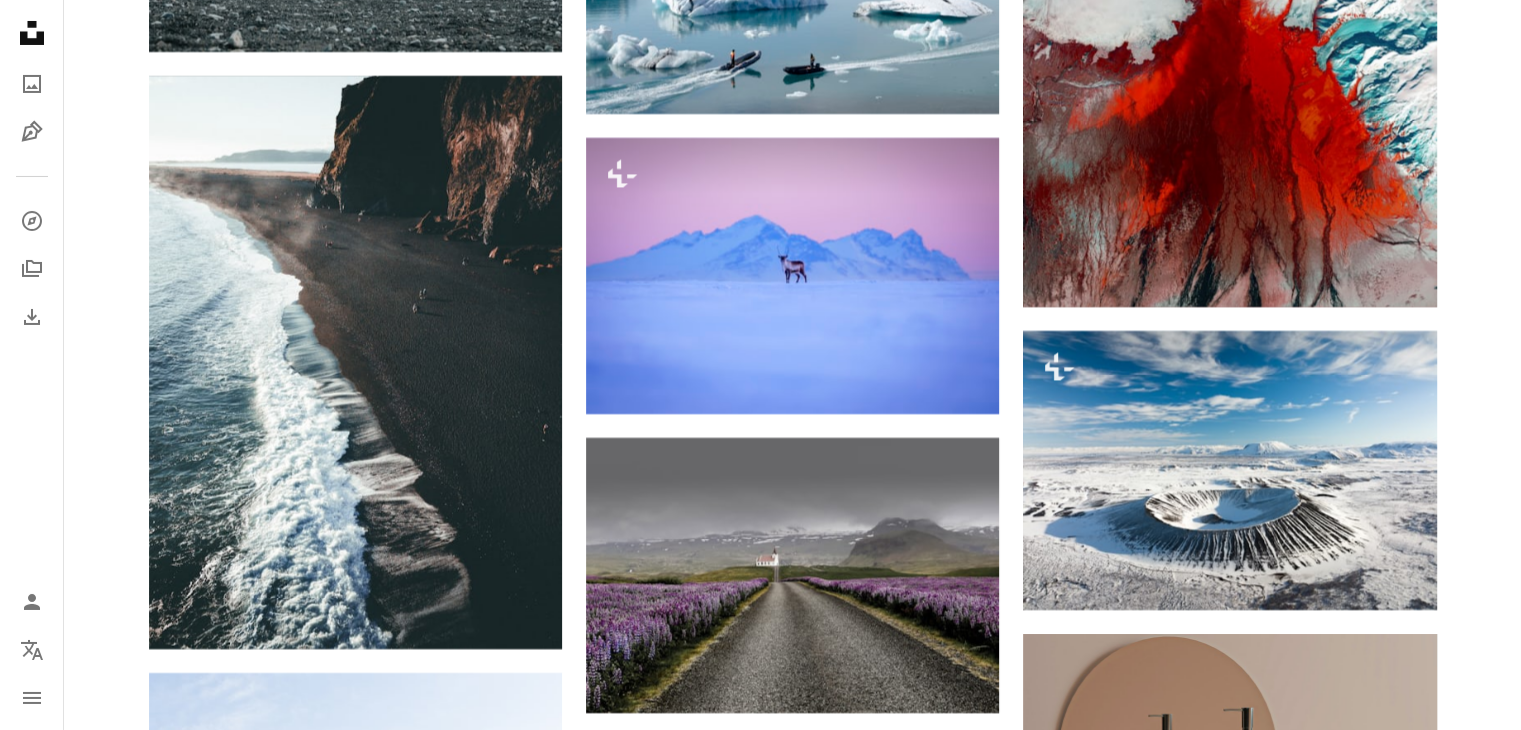 scroll, scrollTop: 7277, scrollLeft: 0, axis: vertical 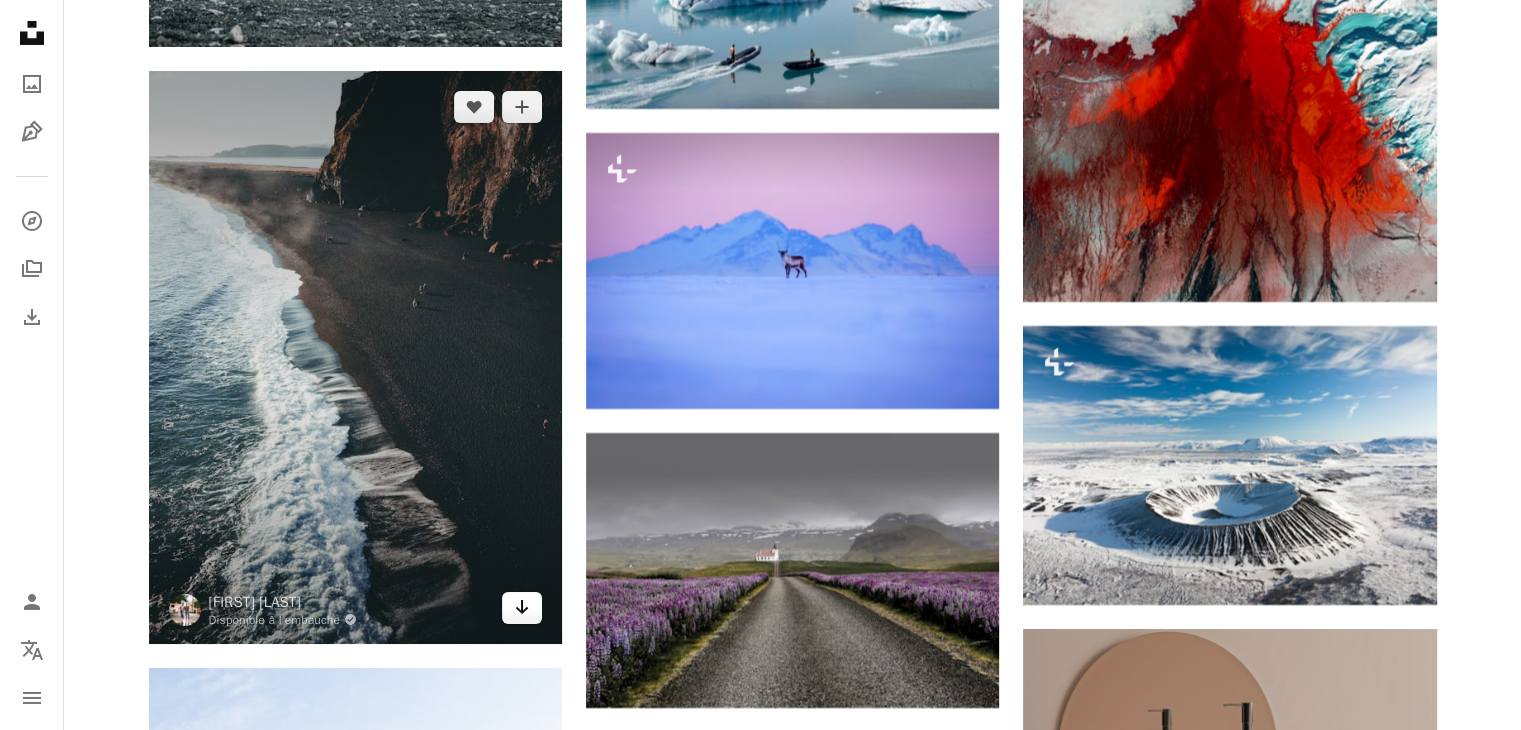 click on "Arrow pointing down" 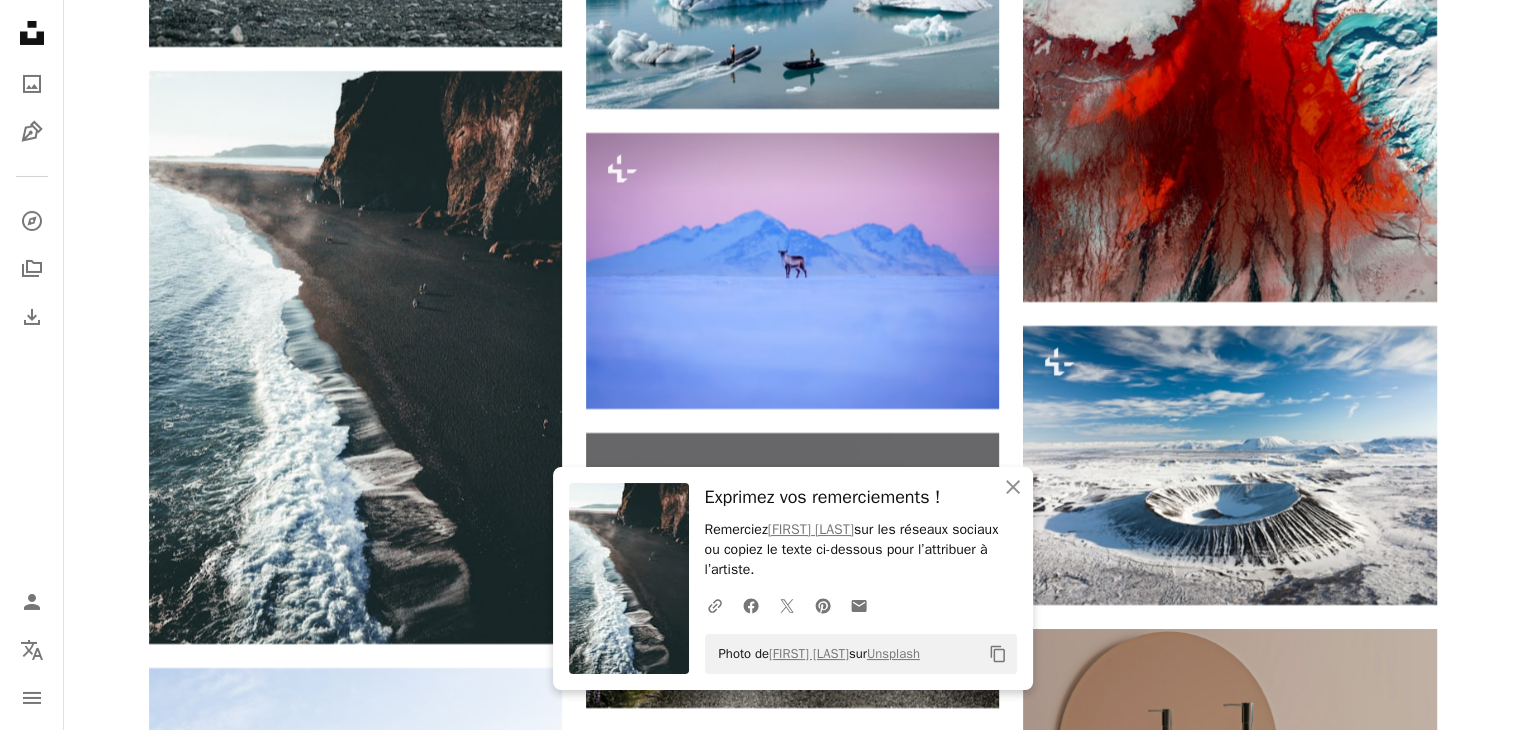 click on "Plus sign for Unsplash+ A heart A plus sign Gantas Vaičiulėnas Pour  Unsplash+ A lock Télécharger Plus sign for Unsplash+ A heart A plus sign Joshua Earle Pour  Unsplash+ A lock Télécharger A heart A plus sign Emma Francis Disponible à l’embauche A checkmark inside of a circle Arrow pointing down Plus sign for Unsplash+ A heart A plus sign Casey Horner Pour  Unsplash+ A lock Télécharger A heart A plus sign Nicolas J Leclercq Disponible à l’embauche A checkmark inside of a circle Arrow pointing down A heart A plus sign Robert Bye Disponible à l’embauche A checkmark inside of a circle Arrow pointing down A heart A plus sign André Filipe Disponible à l’embauche A checkmark inside of a circle Arrow pointing down Plus sign for Unsplash+ A heart A plus sign Joshua Earle Pour  Unsplash+ A lock Télécharger A heart A plus sign Khamkéo Arrow pointing down Plus sign for Unsplash+ A heart A plus sign Getty Images Pour  Unsplash+ A lock Télécharger Squarespace: get customers and grow Get Started" at bounding box center (792, -1144) 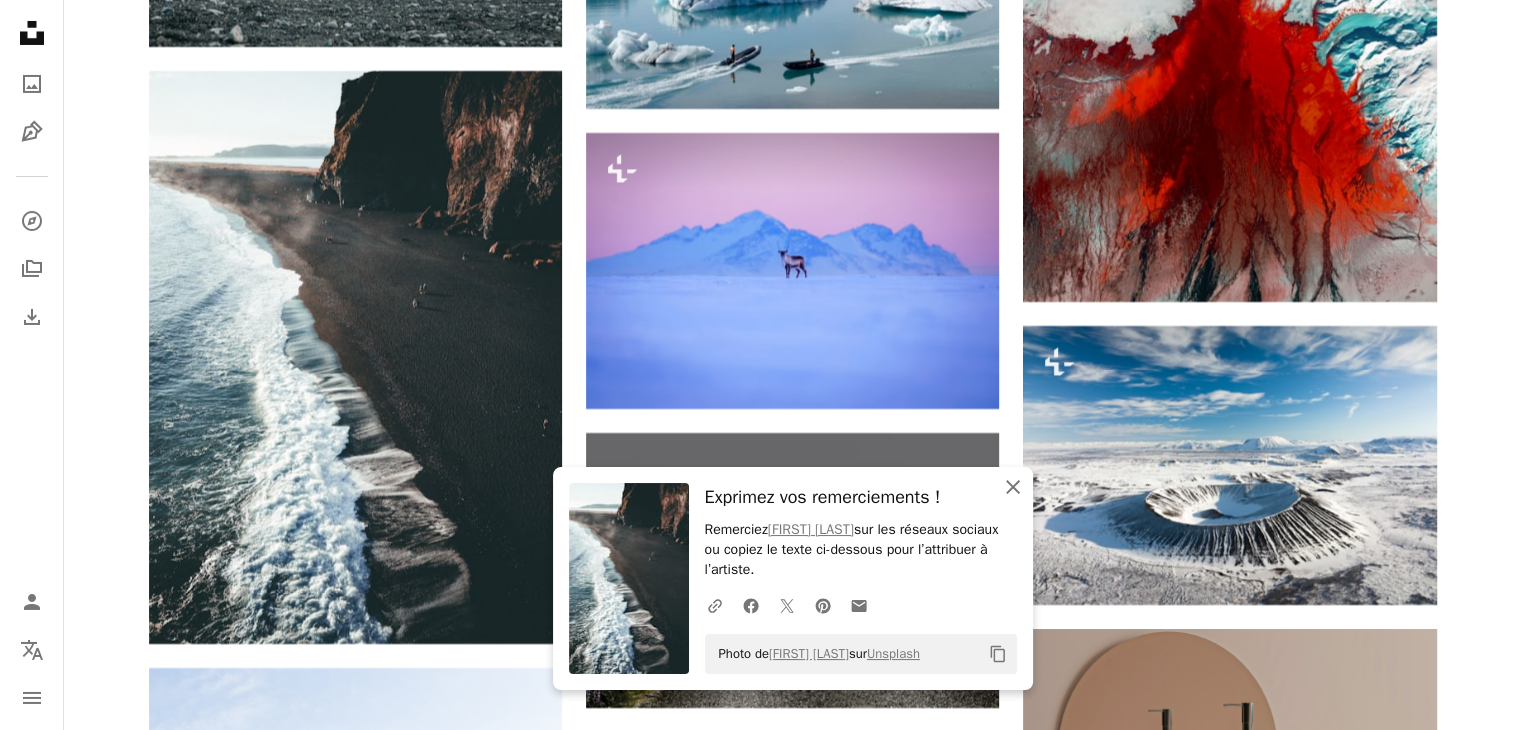 click on "An X shape" 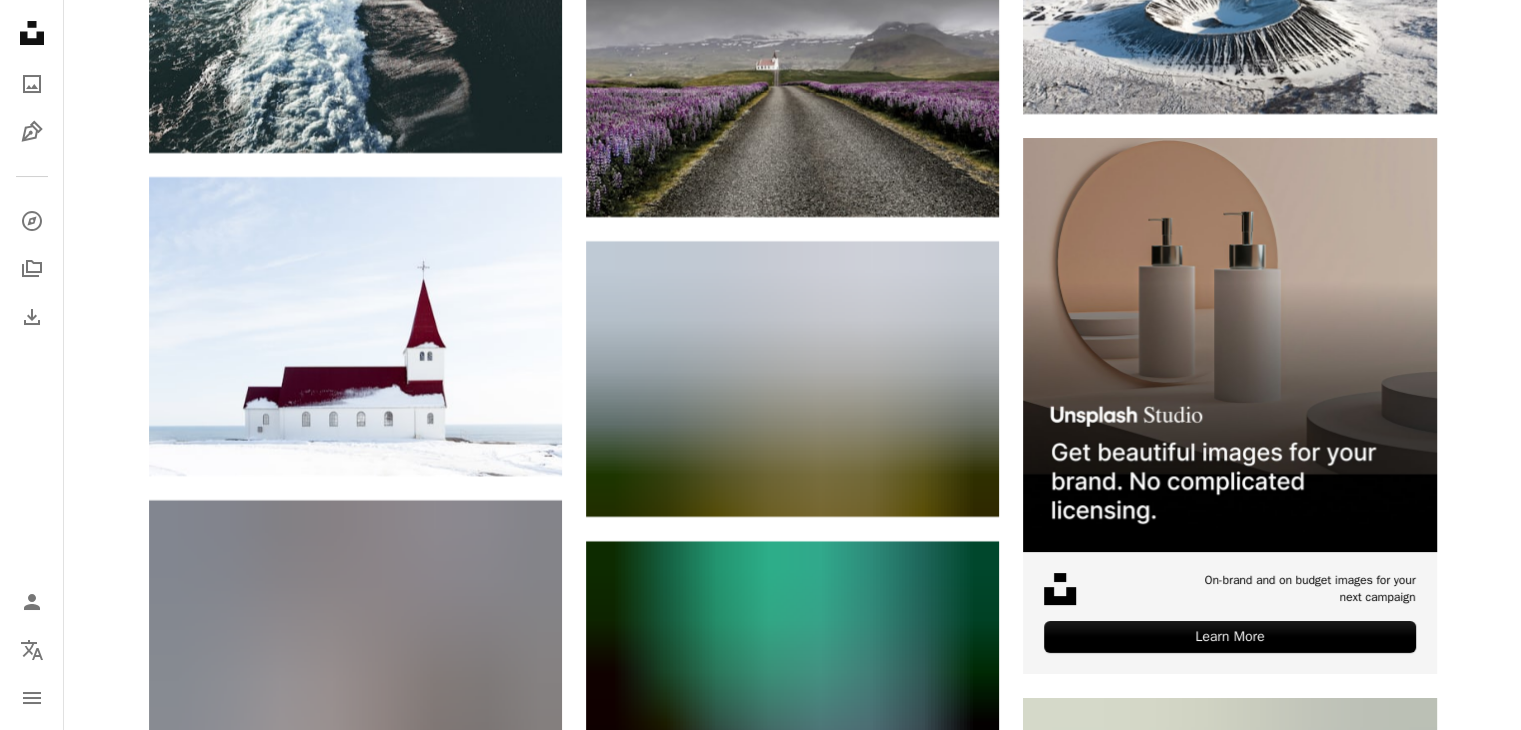 scroll, scrollTop: 7769, scrollLeft: 0, axis: vertical 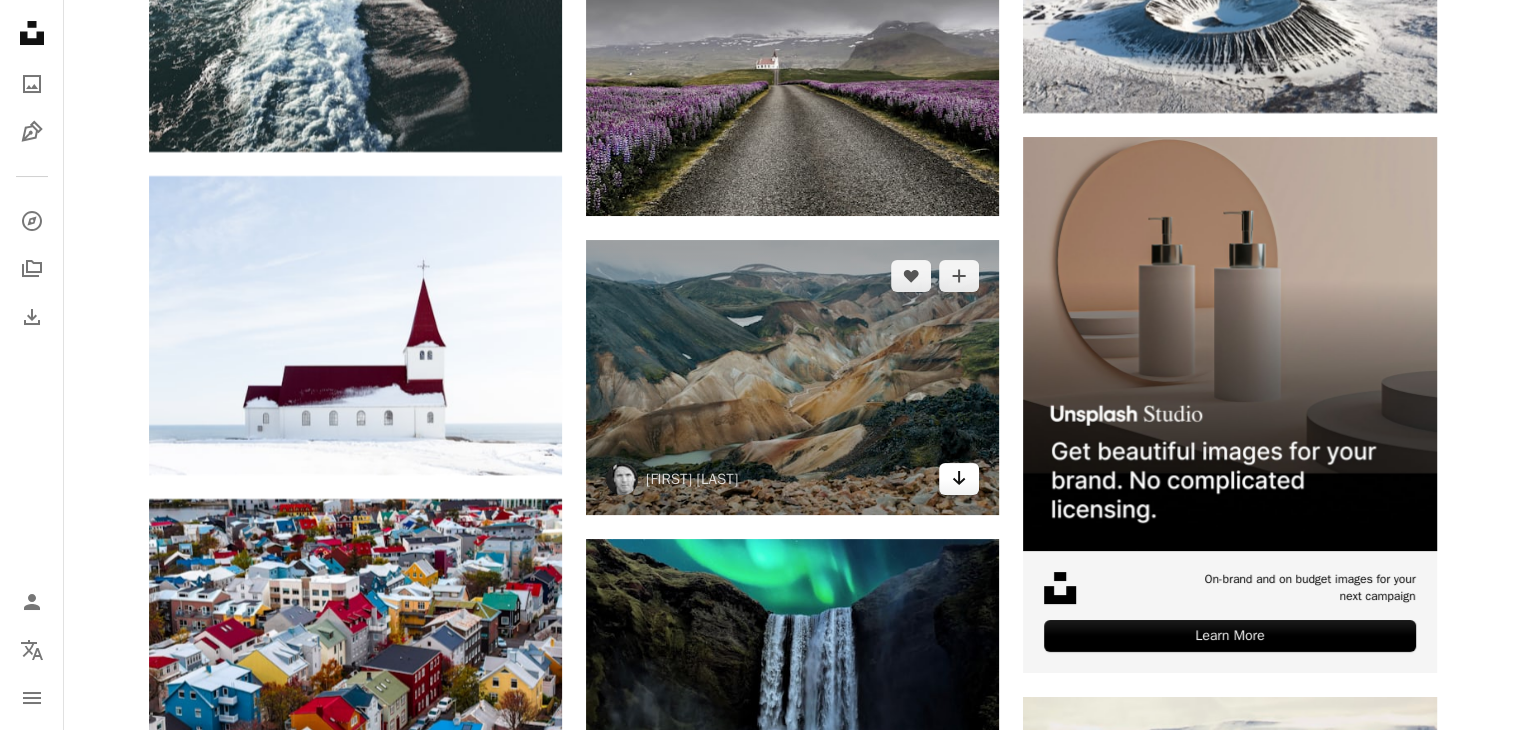 click on "Arrow pointing down" 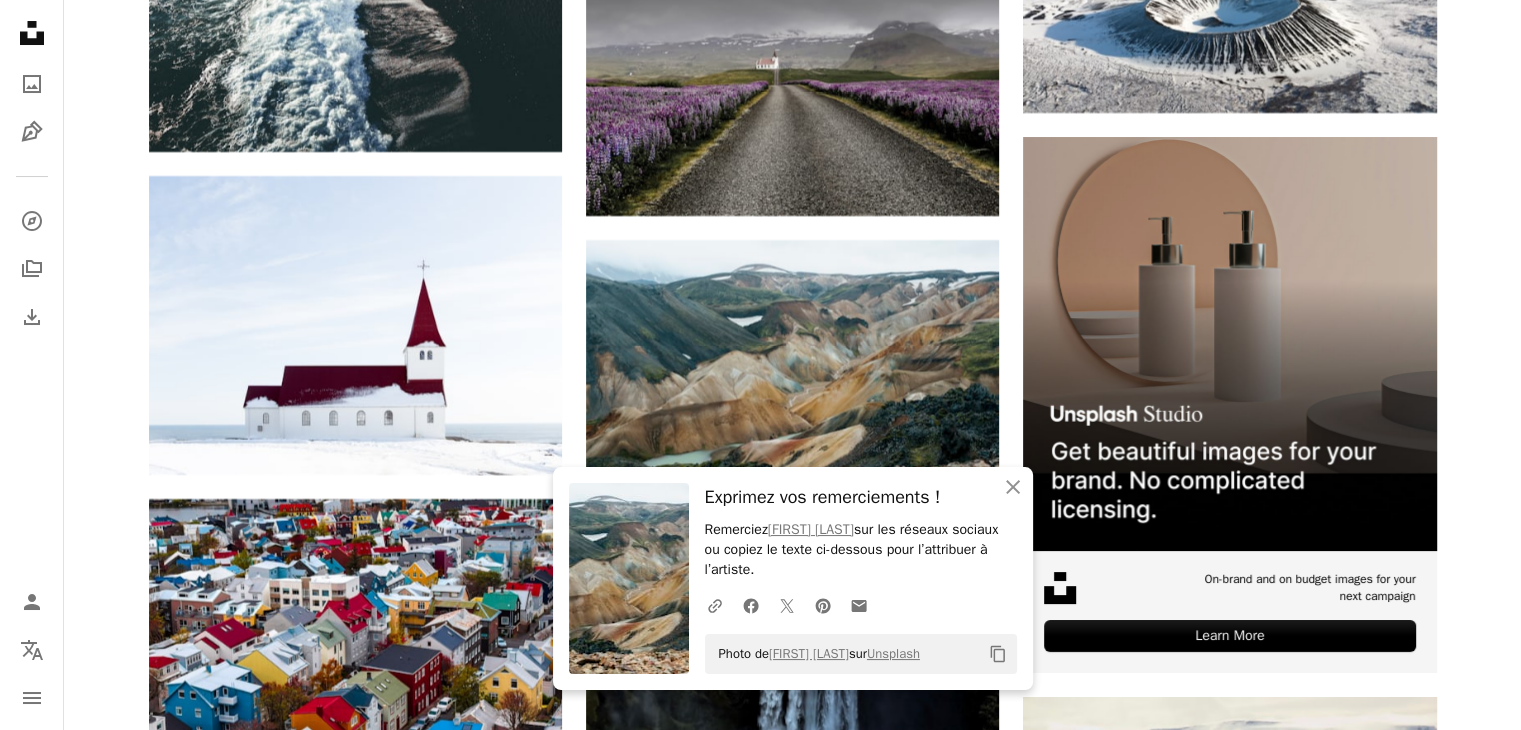 click on "Plus sign for Unsplash+ A heart A plus sign Gantas Vaičiulėnas Pour  Unsplash+ A lock Télécharger Plus sign for Unsplash+ A heart A plus sign Joshua Earle Pour  Unsplash+ A lock Télécharger A heart A plus sign Emma Francis Disponible à l’embauche A checkmark inside of a circle Arrow pointing down Plus sign for Unsplash+ A heart A plus sign Casey Horner Pour  Unsplash+ A lock Télécharger A heart A plus sign Nicolas J Leclercq Disponible à l’embauche A checkmark inside of a circle Arrow pointing down A heart A plus sign Robert Bye Disponible à l’embauche A checkmark inside of a circle Arrow pointing down A heart A plus sign André Filipe Disponible à l’embauche A checkmark inside of a circle Arrow pointing down Plus sign for Unsplash+ A heart A plus sign Joshua Earle Pour  Unsplash+ A lock Télécharger A heart A plus sign Khamkéo Arrow pointing down Plus sign for Unsplash+ A heart A plus sign Getty Images Pour  Unsplash+ A lock Télécharger Squarespace: get customers and grow Get Started" at bounding box center [792, -1636] 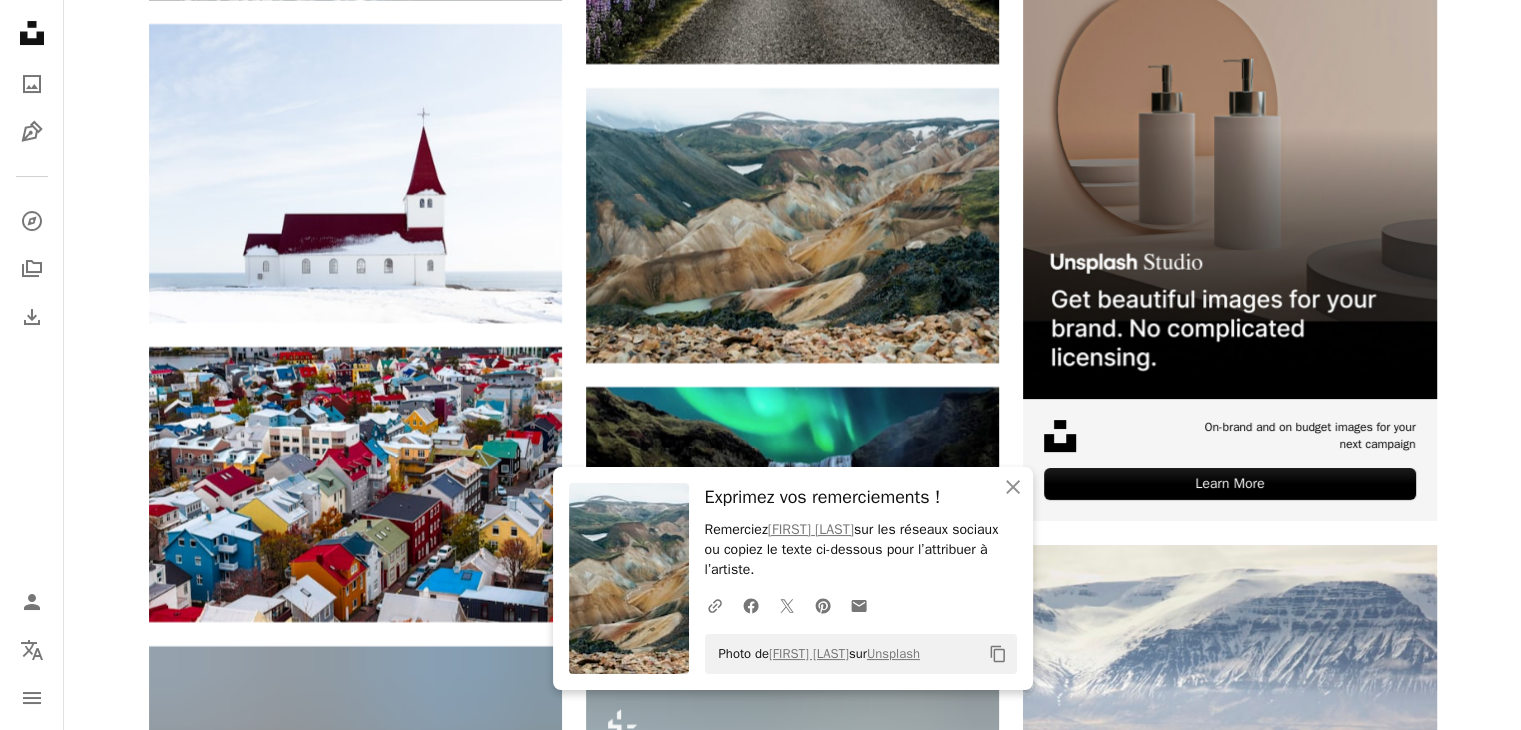 scroll, scrollTop: 7923, scrollLeft: 0, axis: vertical 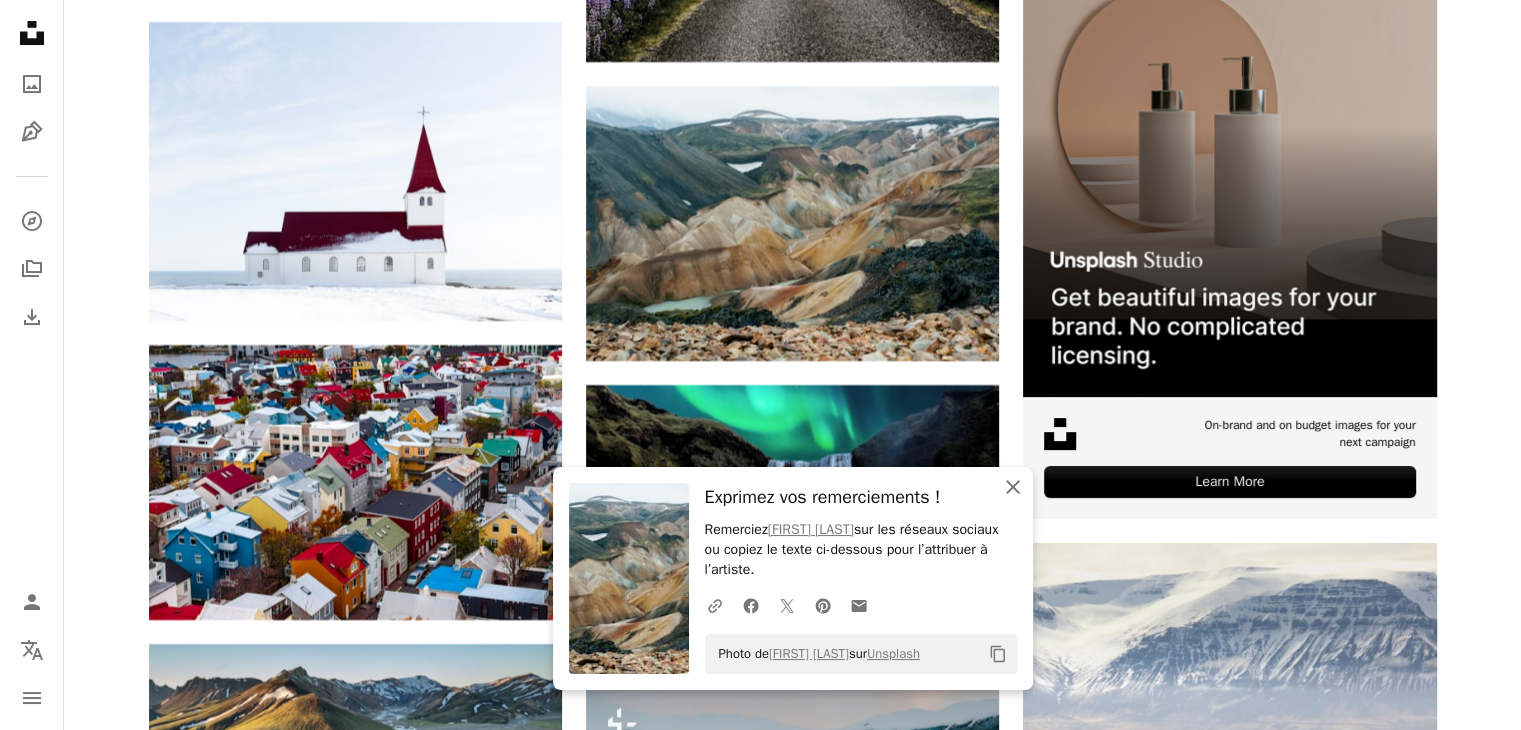 click on "An X shape" 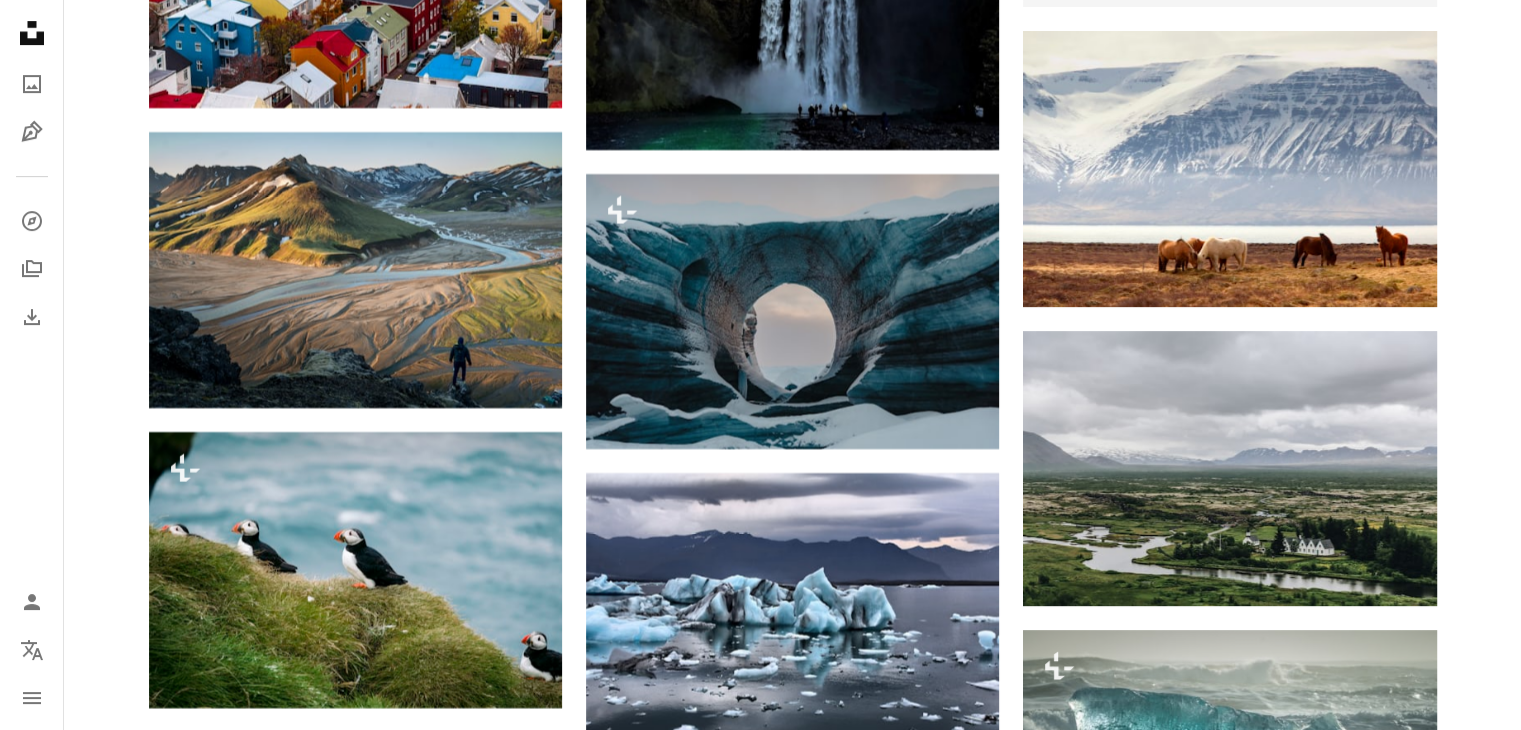 scroll, scrollTop: 8432, scrollLeft: 0, axis: vertical 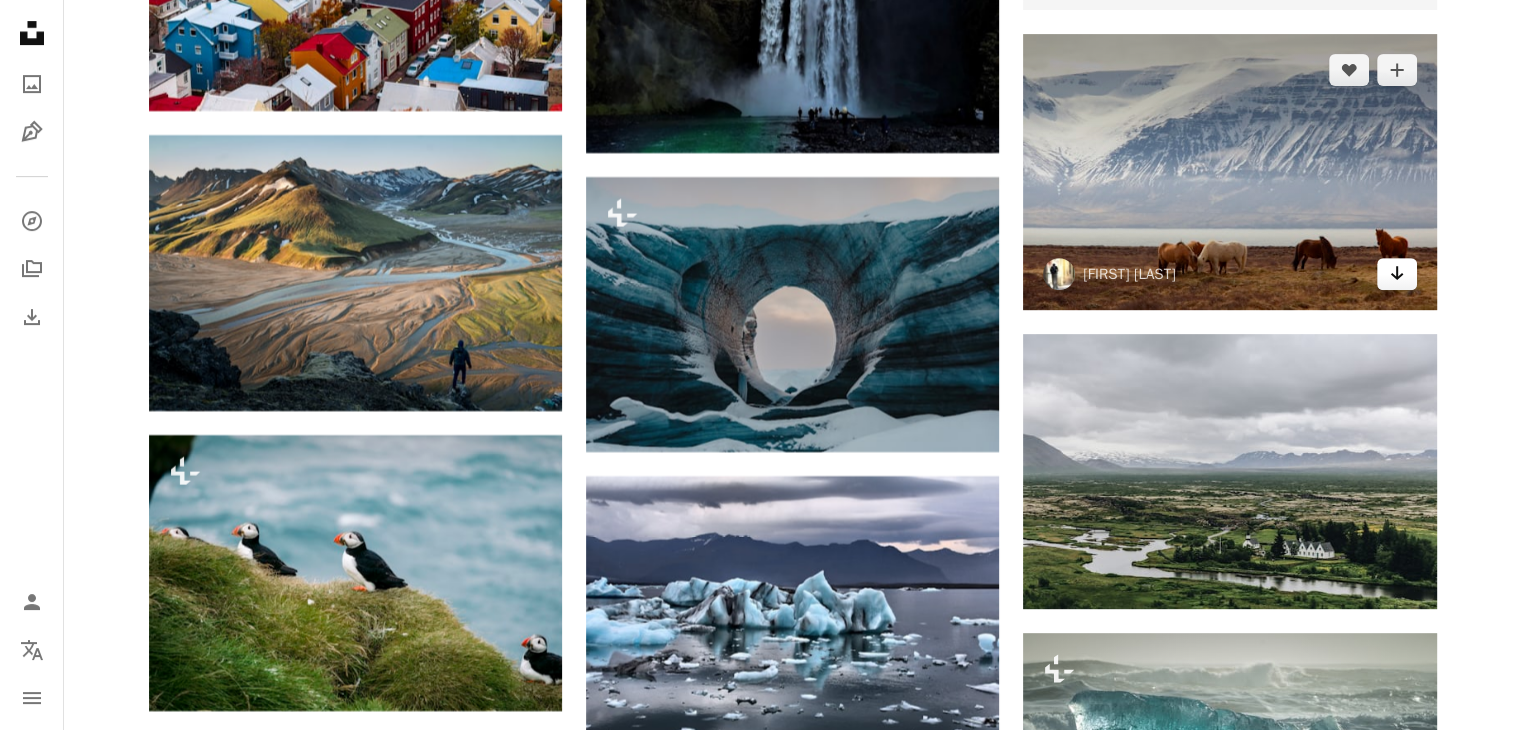 click 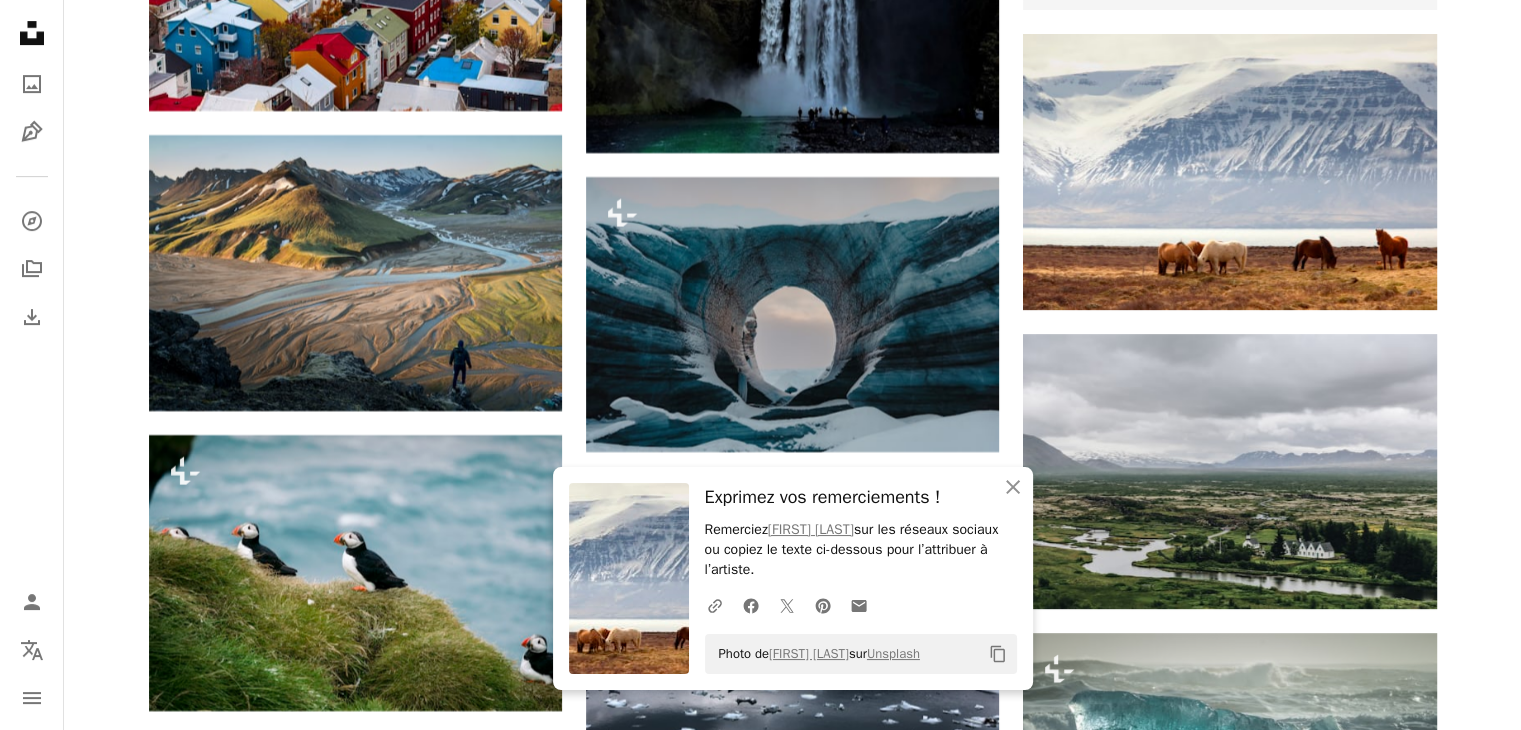 click on "Plus sign for Unsplash+ A heart A plus sign Gantas Vaičiulėnas Pour  Unsplash+ A lock Télécharger Plus sign for Unsplash+ A heart A plus sign Joshua Earle Pour  Unsplash+ A lock Télécharger A heart A plus sign Emma Francis Disponible à l’embauche A checkmark inside of a circle Arrow pointing down Plus sign for Unsplash+ A heart A plus sign Casey Horner Pour  Unsplash+ A lock Télécharger A heart A plus sign Nicolas J Leclercq Disponible à l’embauche A checkmark inside of a circle Arrow pointing down A heart A plus sign Robert Bye Disponible à l’embauche A checkmark inside of a circle Arrow pointing down A heart A plus sign André Filipe Disponible à l’embauche A checkmark inside of a circle Arrow pointing down Plus sign for Unsplash+ A heart A plus sign Joshua Earle Pour  Unsplash+ A lock Télécharger A heart A plus sign Khamkéo Arrow pointing down Plus sign for Unsplash+ A heart A plus sign Getty Images Pour  Unsplash+ A lock Télécharger Squarespace: get customers and grow Get Started" at bounding box center [792, -2299] 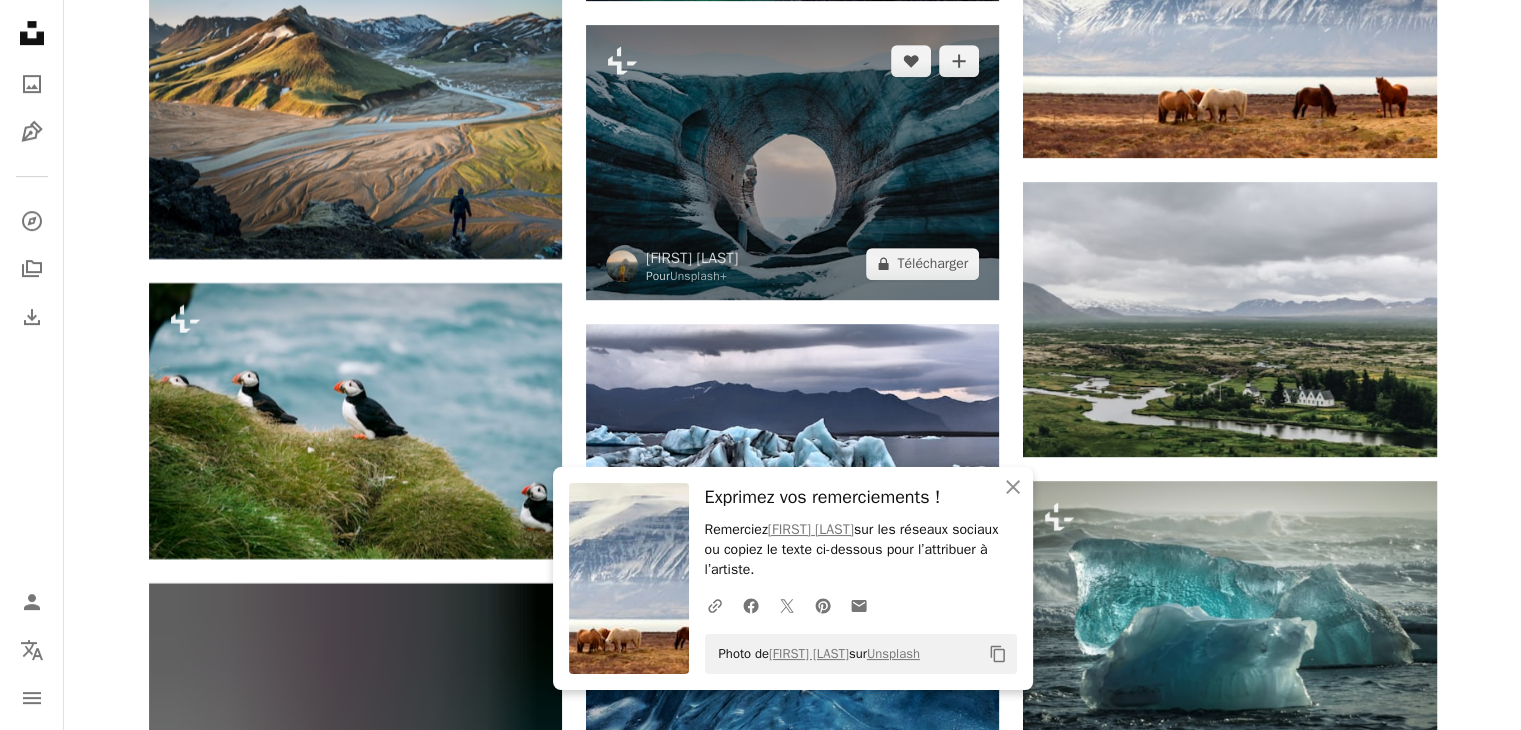 scroll, scrollTop: 8585, scrollLeft: 0, axis: vertical 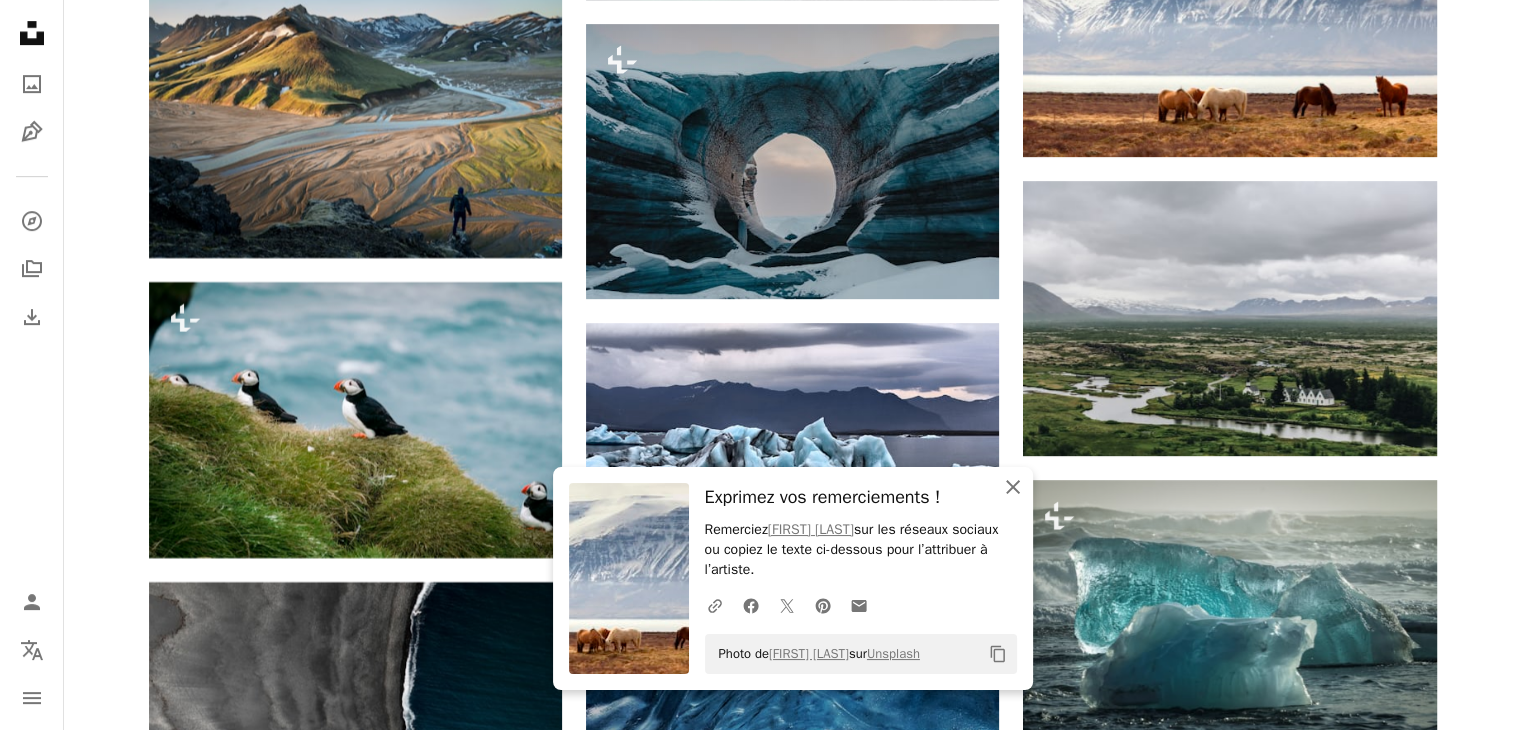 click on "An X shape" 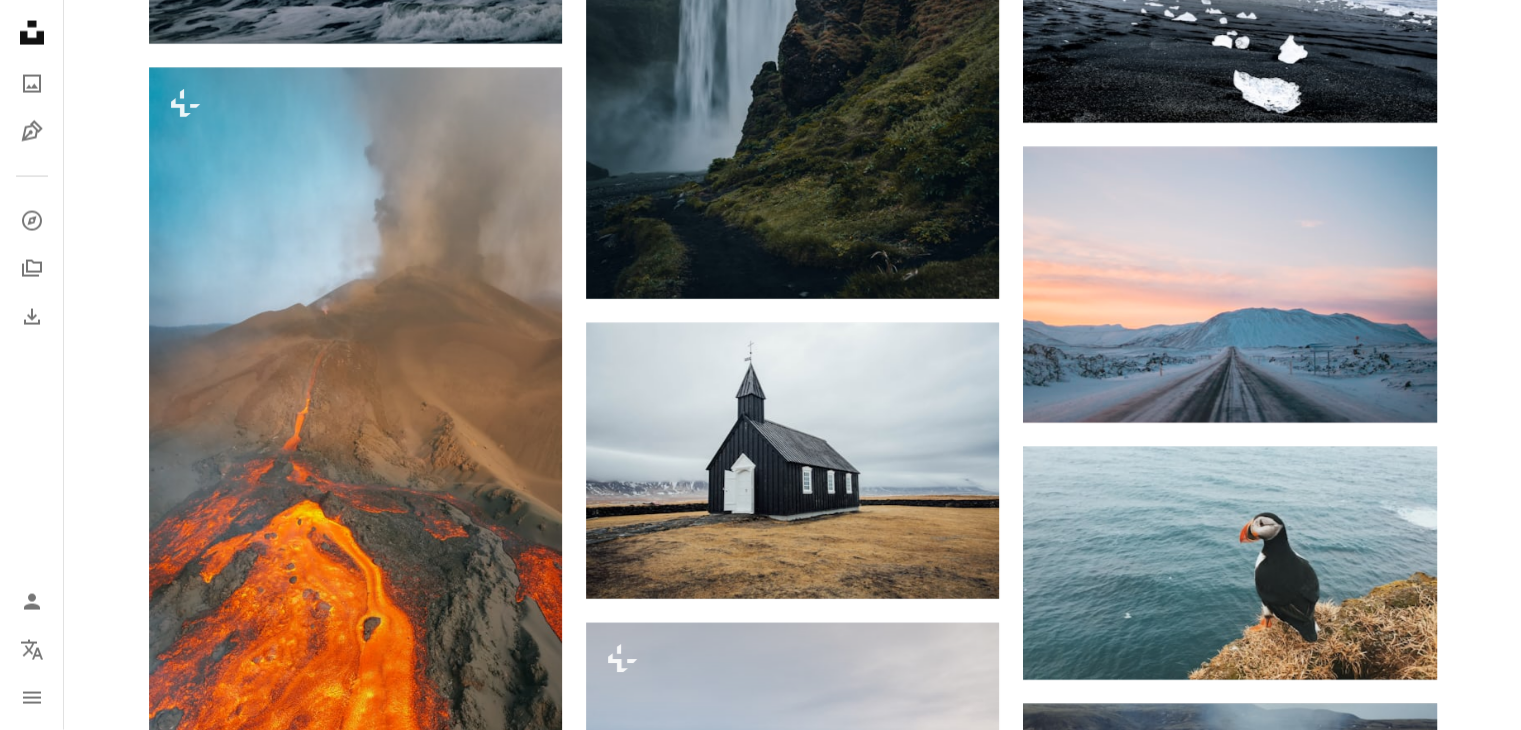 scroll, scrollTop: 12007, scrollLeft: 0, axis: vertical 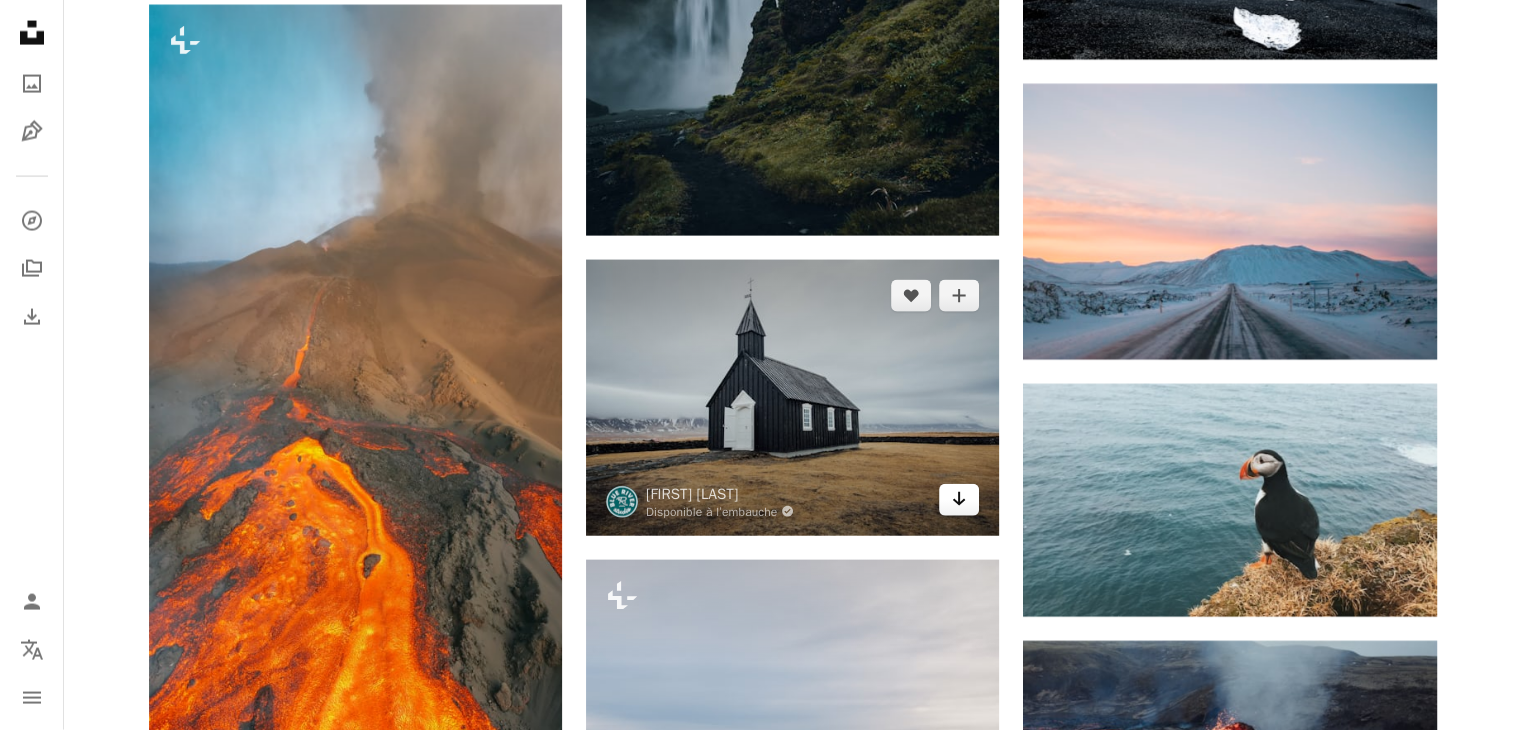 click on "Arrow pointing down" 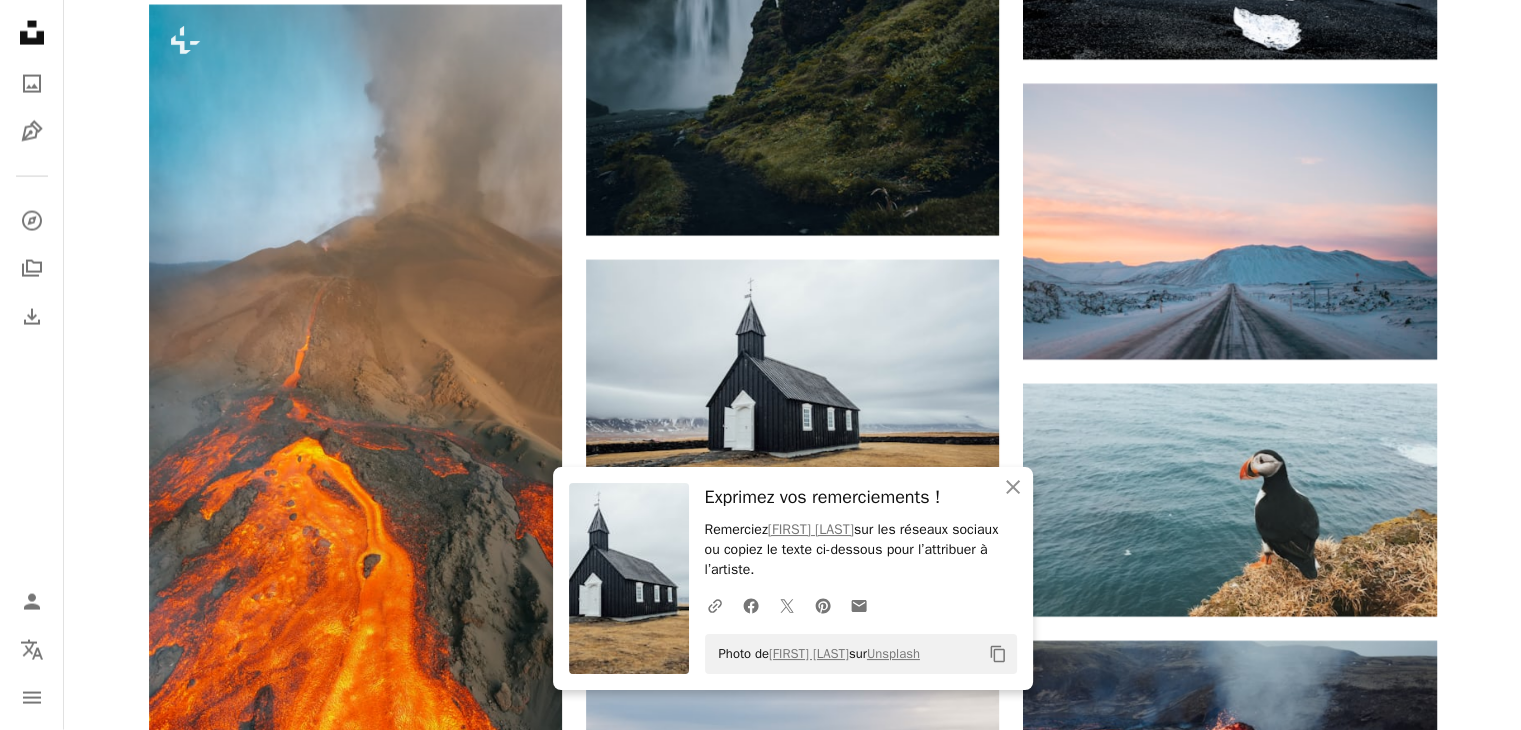click on "Plus sign for Unsplash+ A heart A plus sign Gantas Vaičiulėnas Pour  Unsplash+ A lock Télécharger Plus sign for Unsplash+ A heart A plus sign Joshua Earle Pour  Unsplash+ A lock Télécharger A heart A plus sign Emma Francis Disponible à l’embauche A checkmark inside of a circle Arrow pointing down Plus sign for Unsplash+ A heart A plus sign Casey Horner Pour  Unsplash+ A lock Télécharger A heart A plus sign Nicolas J Leclercq Disponible à l’embauche A checkmark inside of a circle Arrow pointing down A heart A plus sign Robert Bye Disponible à l’embauche A checkmark inside of a circle Arrow pointing down A heart A plus sign André Filipe Disponible à l’embauche A checkmark inside of a circle Arrow pointing down Plus sign for Unsplash+ A heart A plus sign Joshua Earle Pour  Unsplash+ A lock Télécharger A heart A plus sign Khamkéo Arrow pointing down Plus sign for Unsplash+ A heart A plus sign Getty Images Pour  Unsplash+ A lock Télécharger Squarespace: get customers and grow Get Started" at bounding box center (792, -3196) 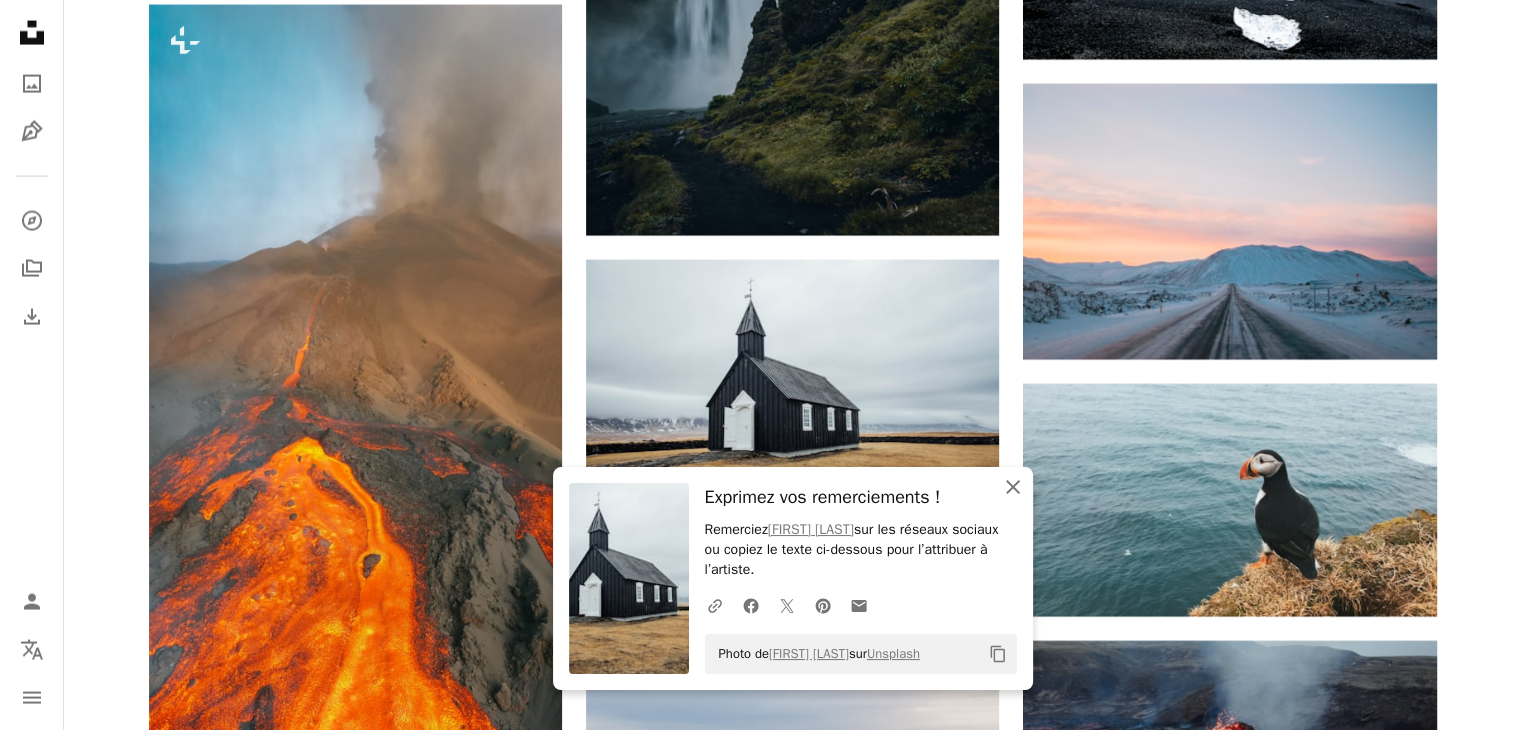 click on "An X shape" 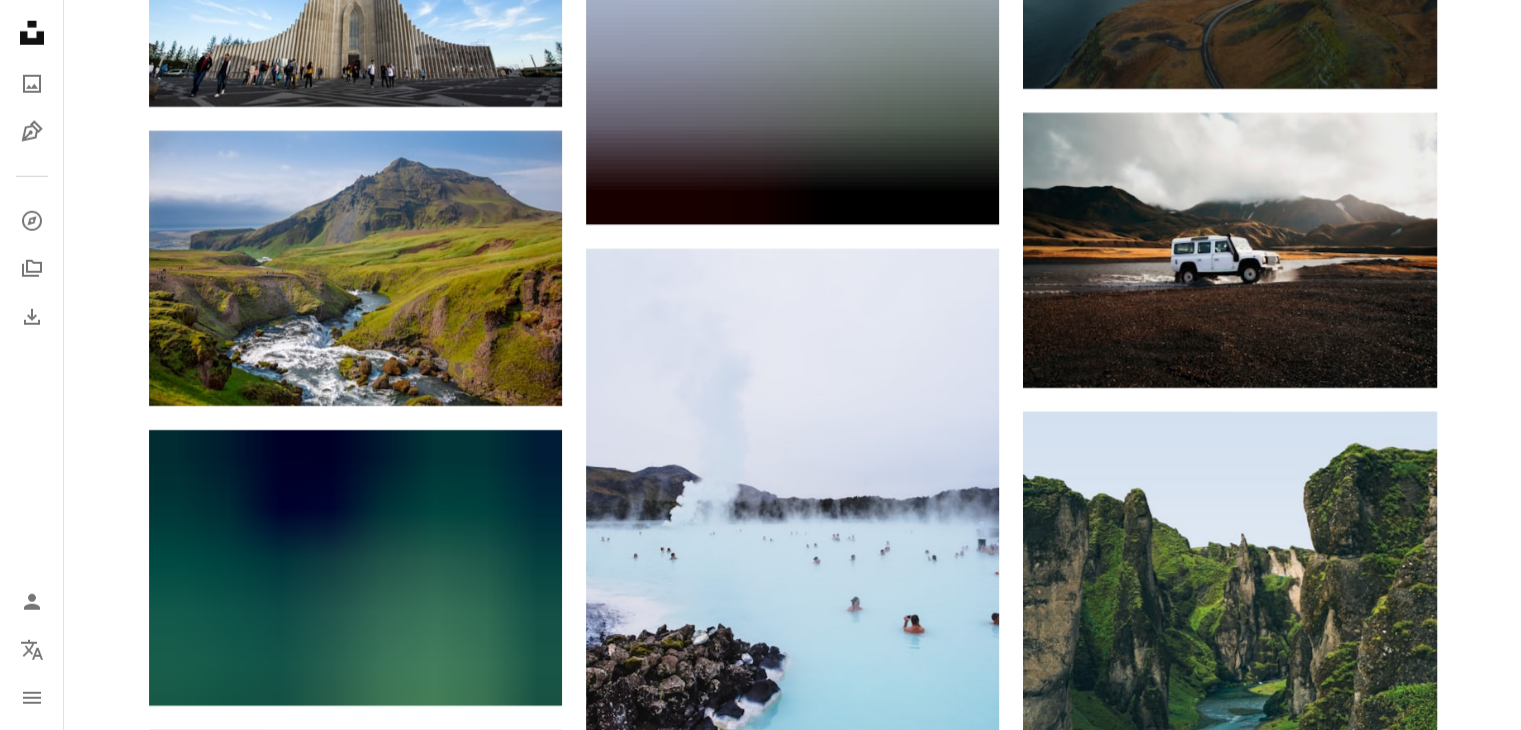 scroll, scrollTop: 13435, scrollLeft: 0, axis: vertical 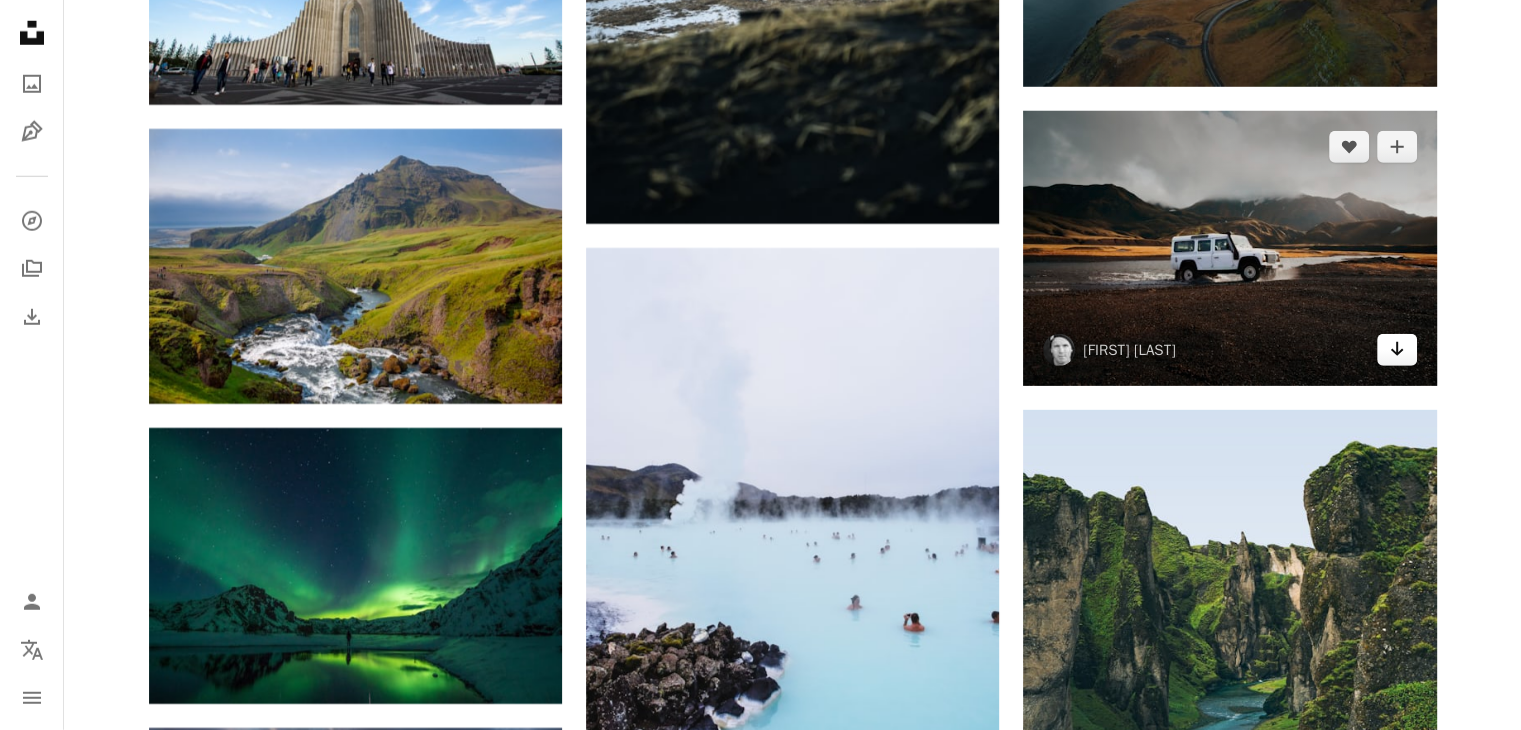 click on "Arrow pointing down" 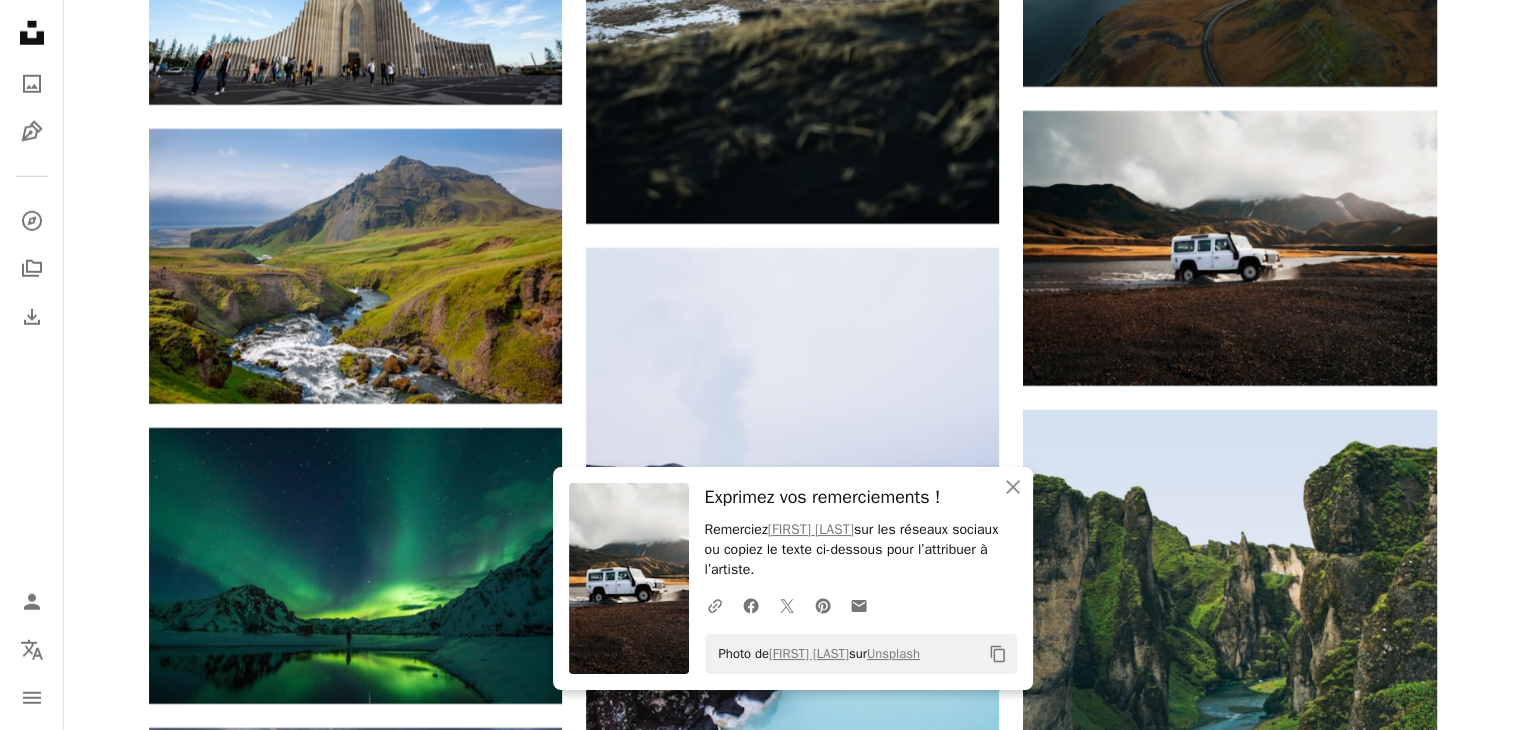 click on "Plus sign for Unsplash+ A heart A plus sign Gantas Vaičiulėnas Pour  Unsplash+ A lock Télécharger Plus sign for Unsplash+ A heart A plus sign Joshua Earle Pour  Unsplash+ A lock Télécharger A heart A plus sign Emma Francis Disponible à l’embauche A checkmark inside of a circle Arrow pointing down Plus sign for Unsplash+ A heart A plus sign Casey Horner Pour  Unsplash+ A lock Télécharger A heart A plus sign Nicolas J Leclercq Disponible à l’embauche A checkmark inside of a circle Arrow pointing down A heart A plus sign Robert Bye Disponible à l’embauche A checkmark inside of a circle Arrow pointing down A heart A plus sign André Filipe Disponible à l’embauche A checkmark inside of a circle Arrow pointing down Plus sign for Unsplash+ A heart A plus sign Joshua Earle Pour  Unsplash+ A lock Télécharger A heart A plus sign Khamkéo Arrow pointing down Plus sign for Unsplash+ A heart A plus sign Getty Images Pour  Unsplash+ A lock Télécharger Squarespace: get customers and grow Get Started" at bounding box center [792, -4624] 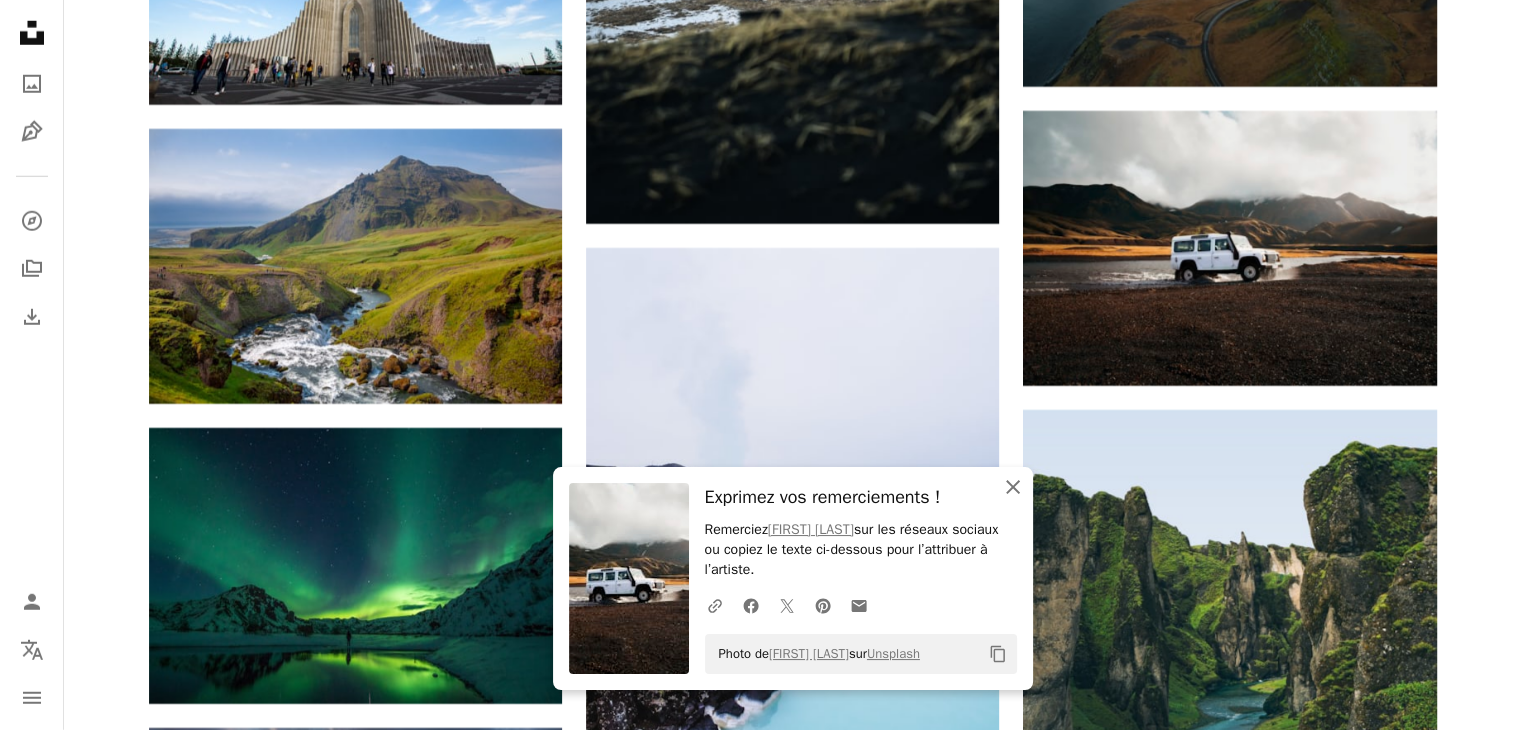 click on "An X shape" 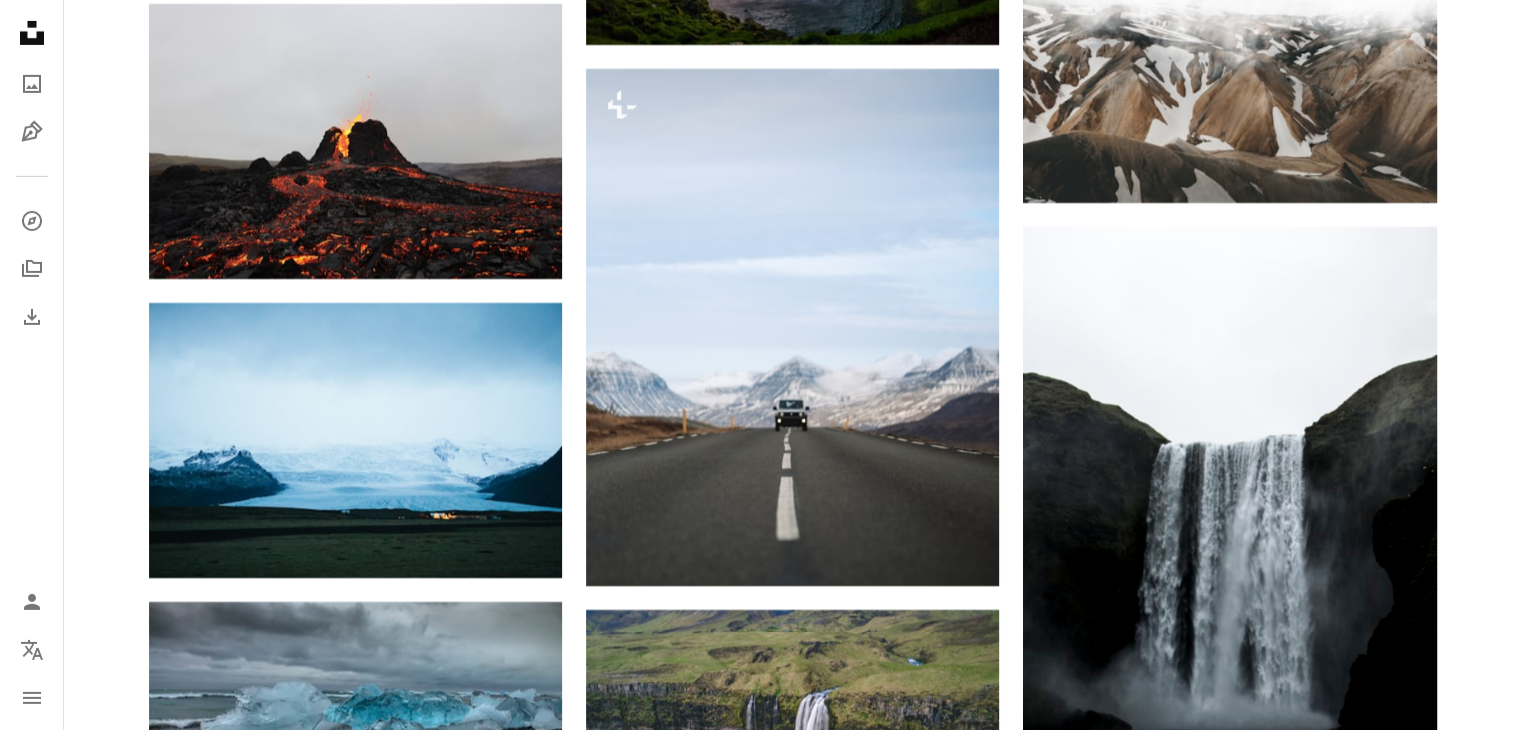 scroll, scrollTop: 14460, scrollLeft: 0, axis: vertical 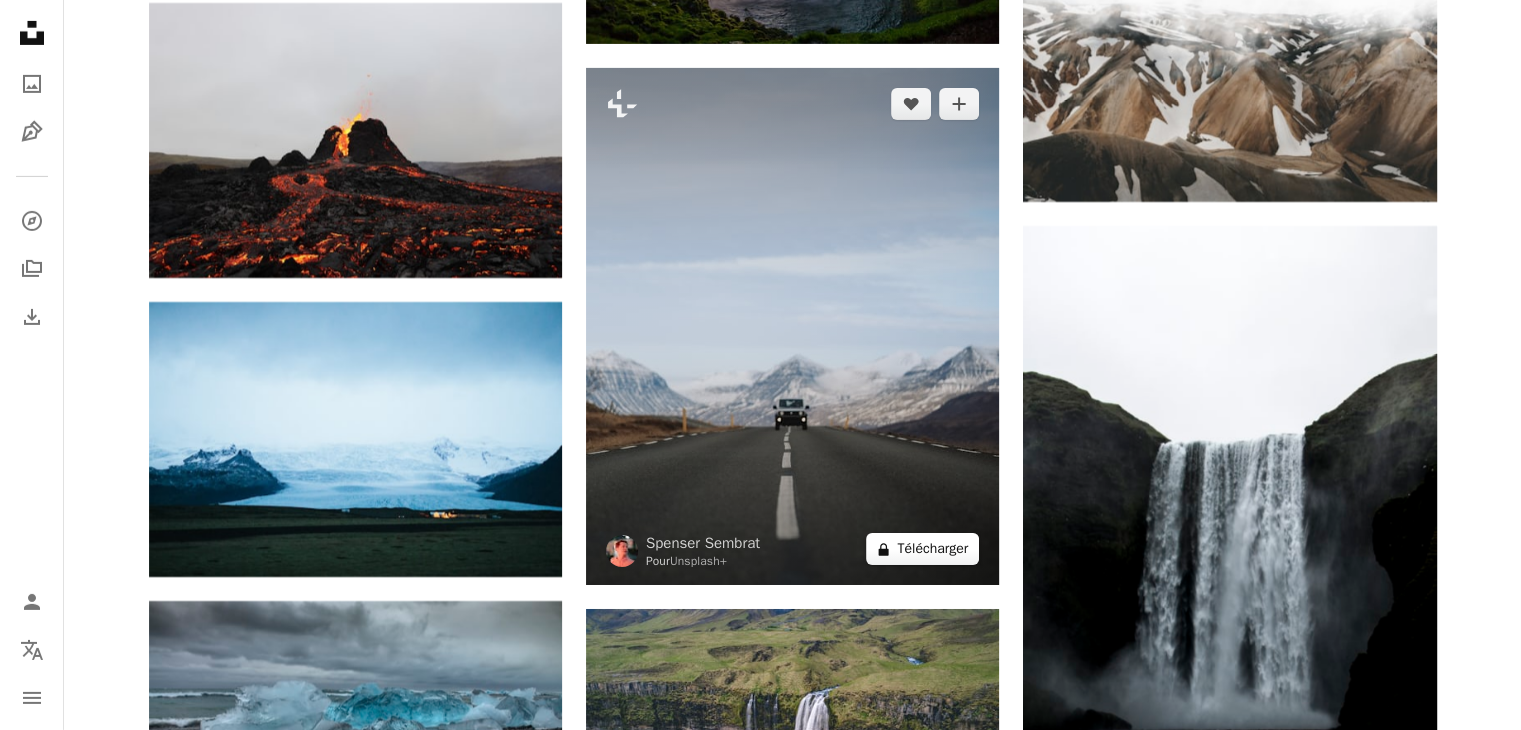 click 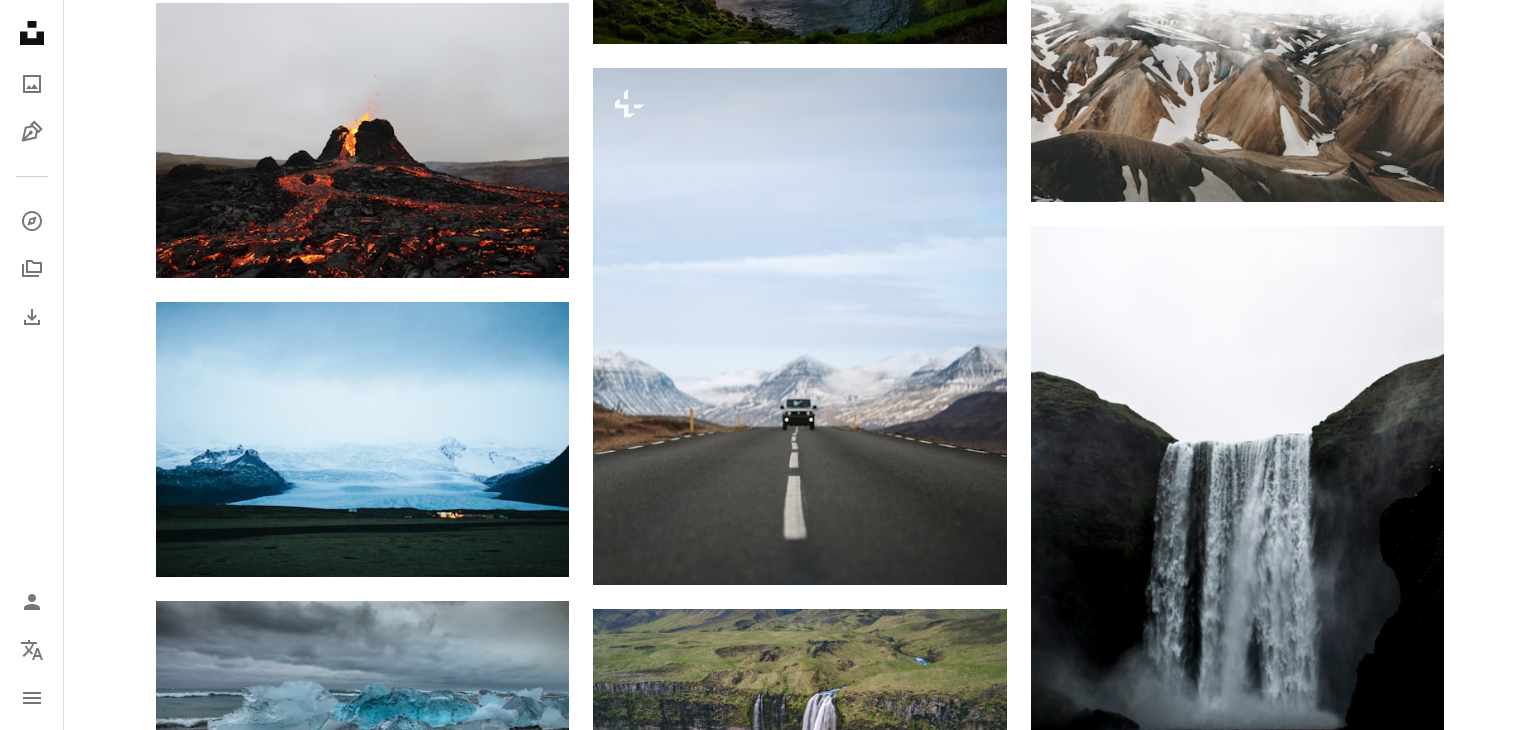 click on "An X shape Premium, images prêtes à l’emploi. Profitez d’un accès illimité. A plus sign Contenu ajouté chaque mois réservé aux membres A plus sign Téléchargements libres de droits illimités A plus sign Illustrations  Nouveau A plus sign Protections juridiques renforcées annuel 62 %  de réduction mensuel 16 €   6 € EUR par mois * Abonnez-vous à  Unsplash+ * Facturé à l’avance en cas de paiement annuel  72 € Plus les taxes applicables. Renouvellement automatique. Annuler à tout moment." at bounding box center [768, 5697] 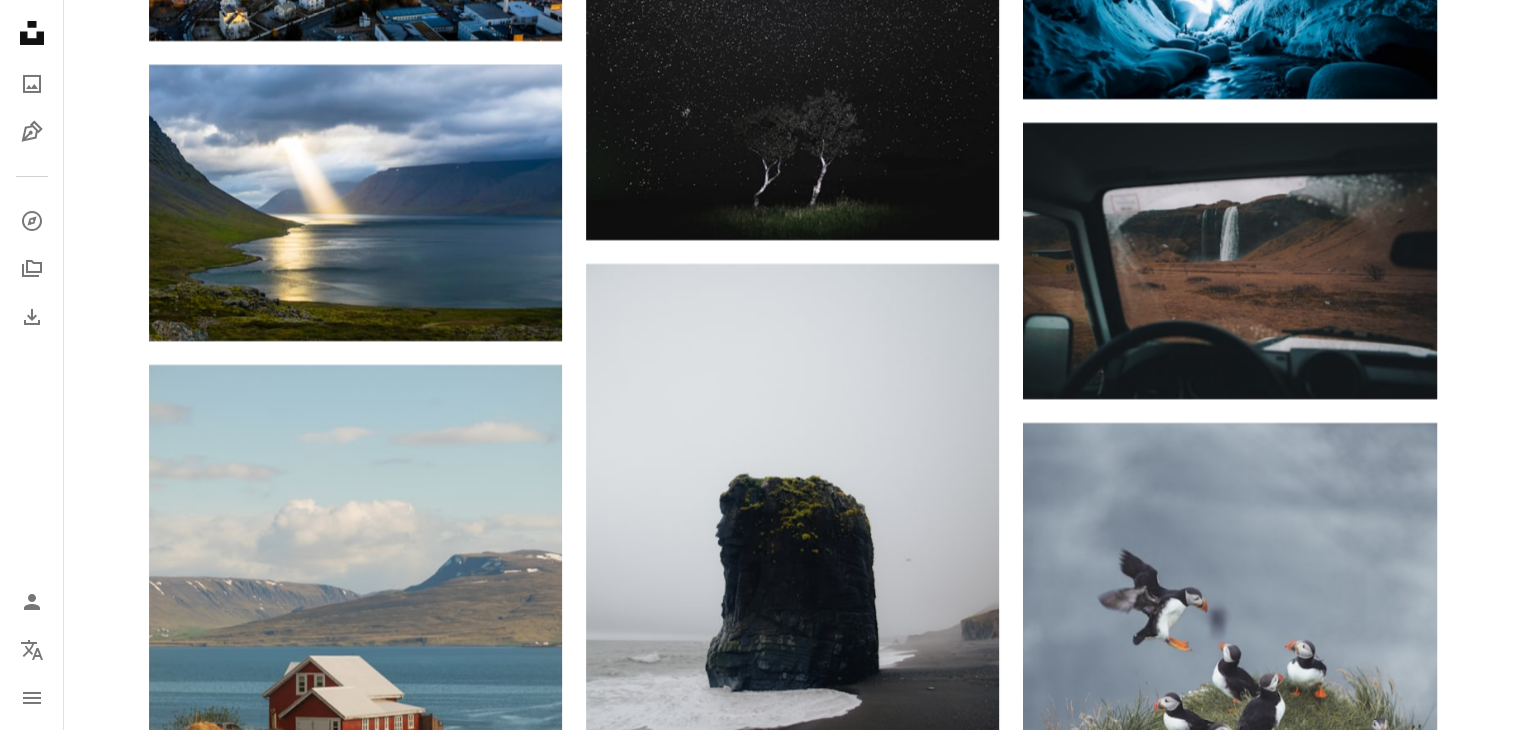 scroll, scrollTop: 22641, scrollLeft: 0, axis: vertical 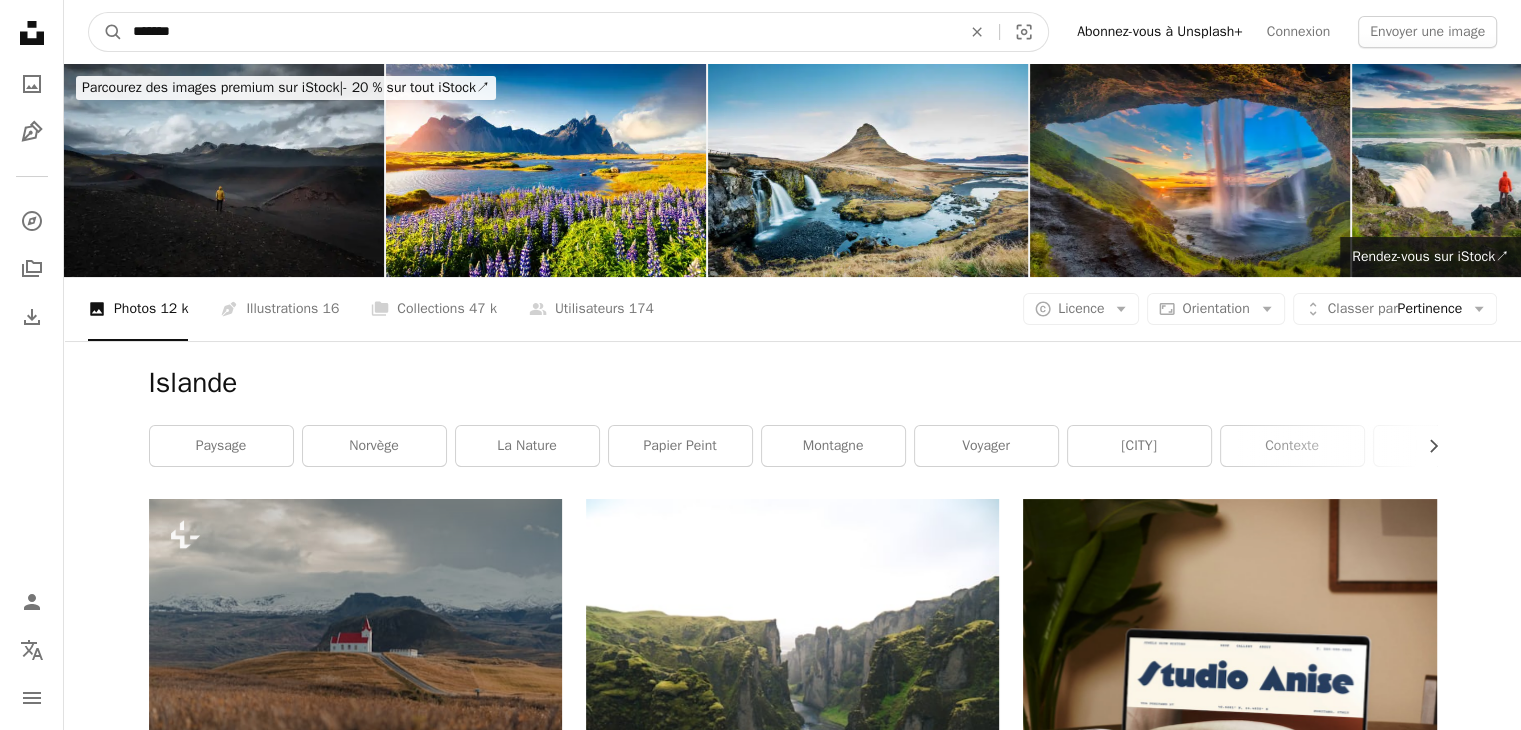 drag, startPoint x: 208, startPoint y: 25, endPoint x: 0, endPoint y: 29, distance: 208.03845 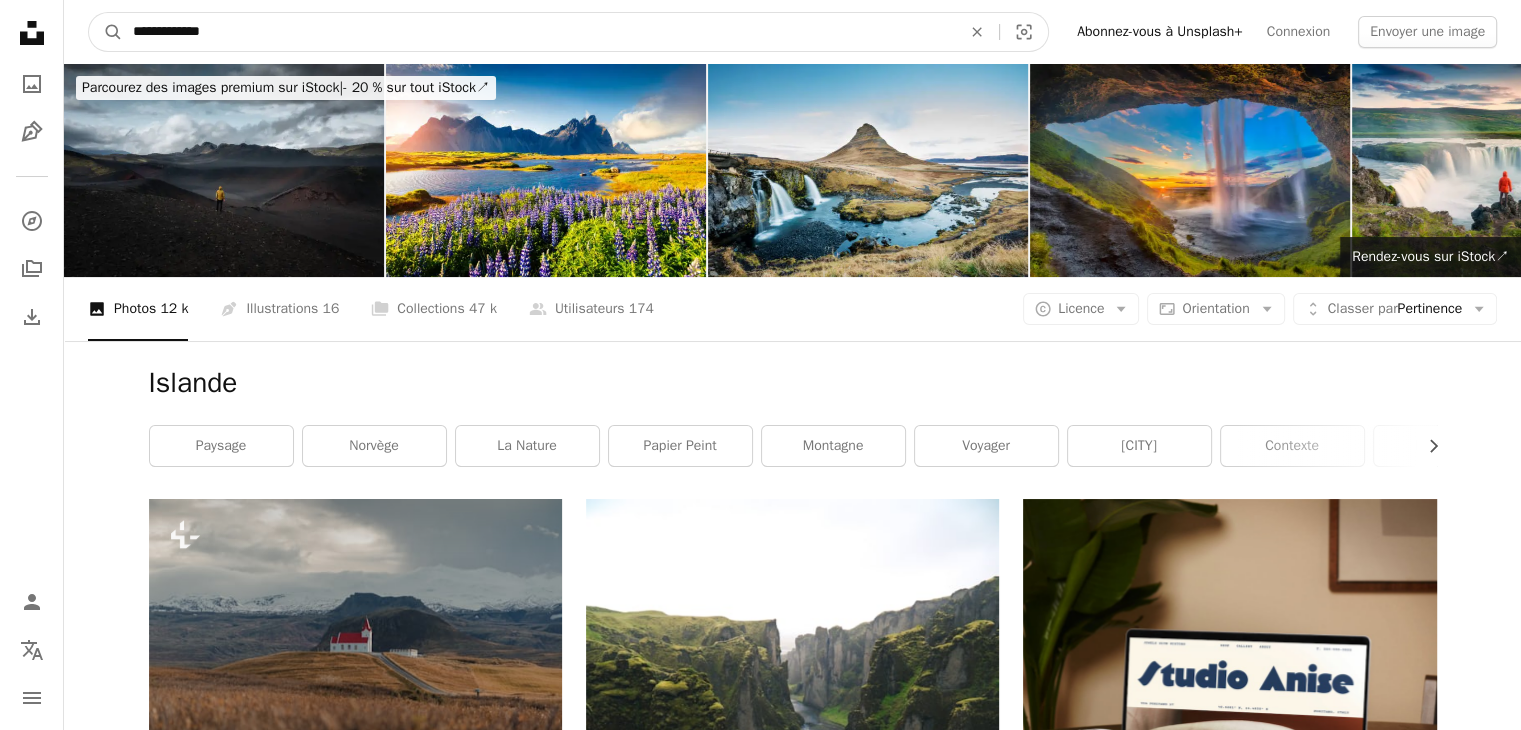 type on "**********" 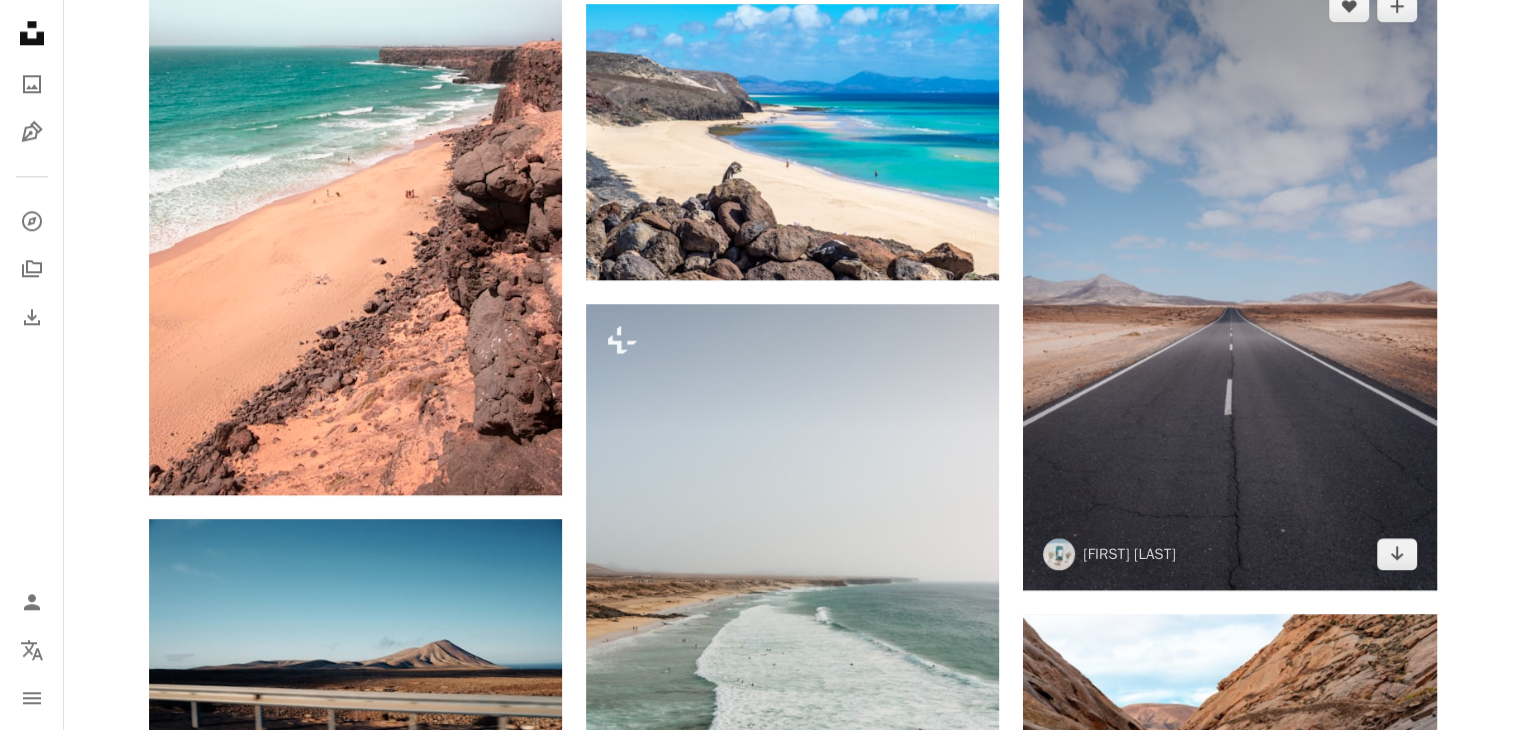 scroll, scrollTop: 2240, scrollLeft: 0, axis: vertical 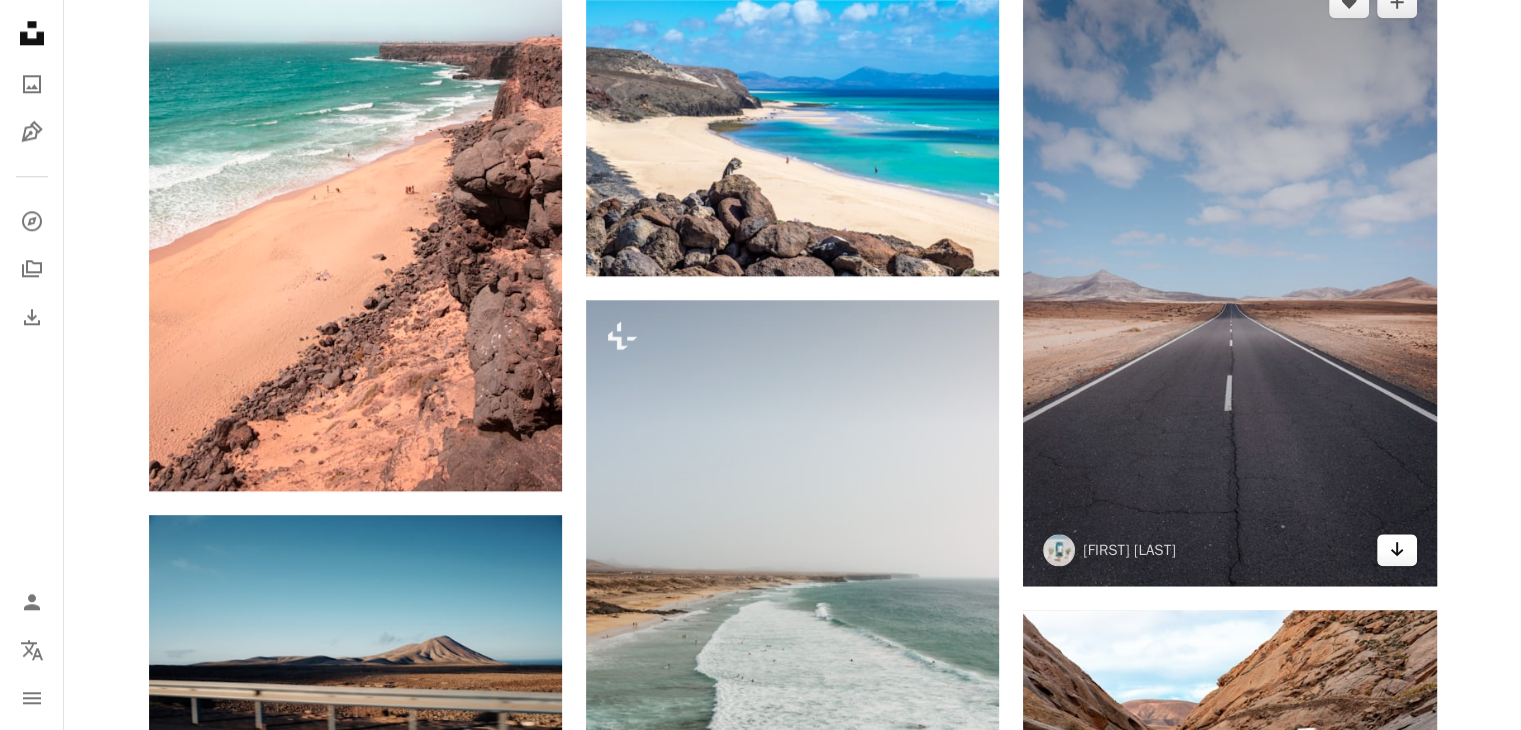 click 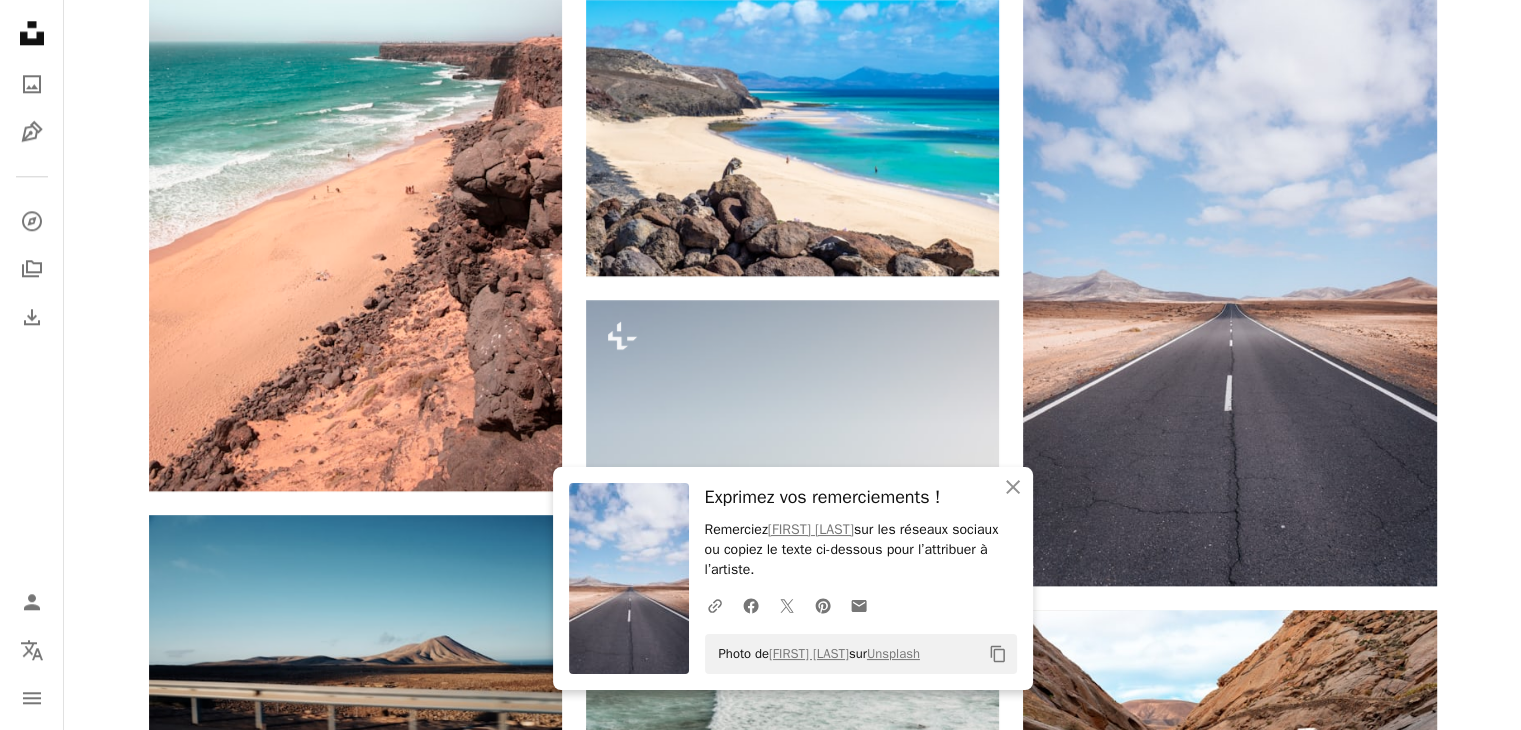 click on "Plus sign for Unsplash+ A heart A plus sign Getty Images Pour  Unsplash+ A lock Télécharger A heart A plus sign [FIRST] [LAST] Disponible à l’embauche A checkmark inside of a circle Arrow pointing down Plus sign for Unsplash+ A heart A plus sign Getty Images Pour  Unsplash+ A lock Télécharger Plus sign for Unsplash+ A heart A plus sign Getty Images Pour  Unsplash+ A lock Télécharger A heart A plus sign [FIRST] [LAST] Disponible à l’embauche A checkmark inside of a circle Arrow pointing down A heart A plus sign [FIRST] [LAST] Arrow pointing down A heart A plus sign [FIRST] [LAST] Disponible à l’embauche A checkmark inside of a circle Arrow pointing down Plus sign for Unsplash+ A heart A plus sign Getty Images Pour  Unsplash+ A lock Télécharger A heart A plus sign [FIRST] [LAST] Disponible à l’embauche A checkmark inside of a circle Arrow pointing down The best in on-brand content creation" at bounding box center [792, 1531] 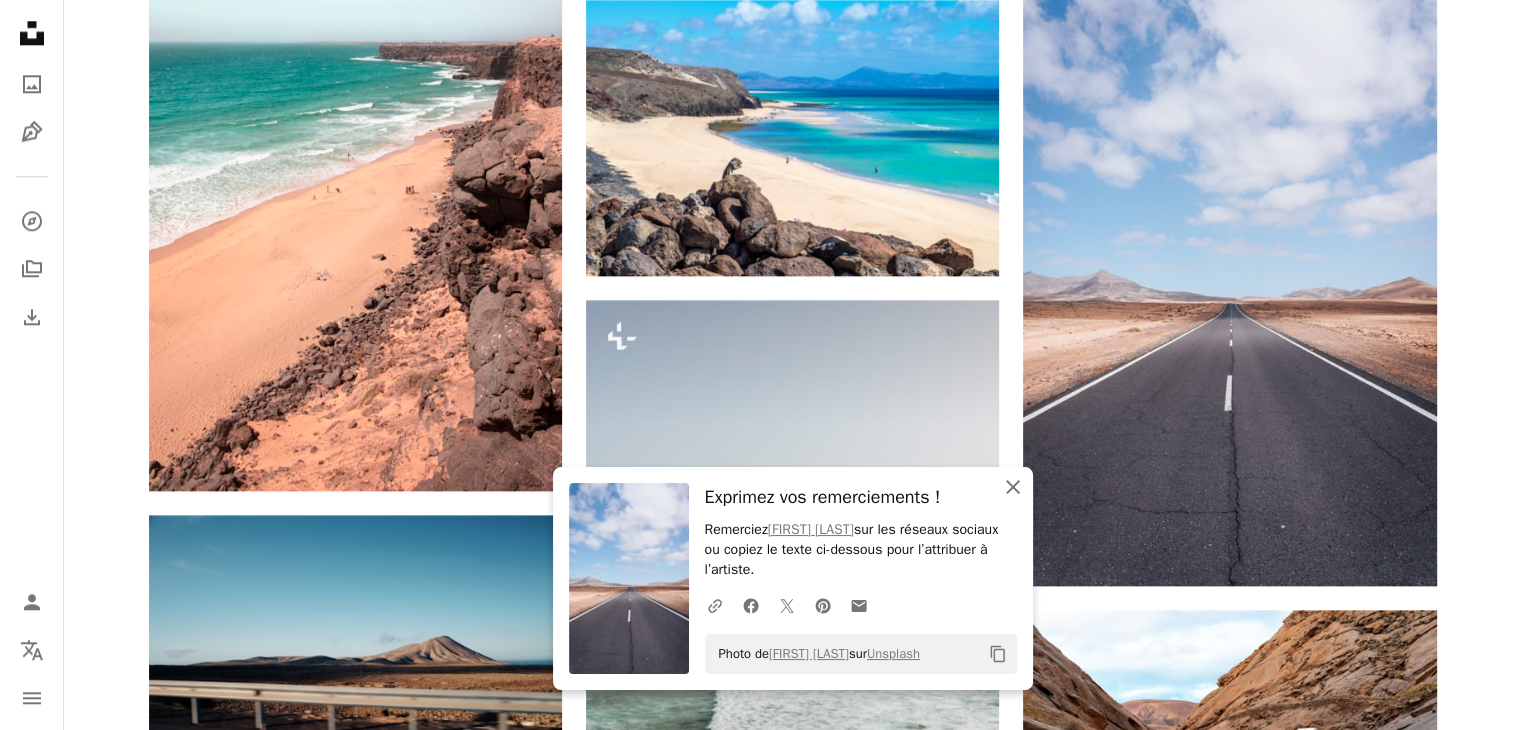 click on "An X shape" 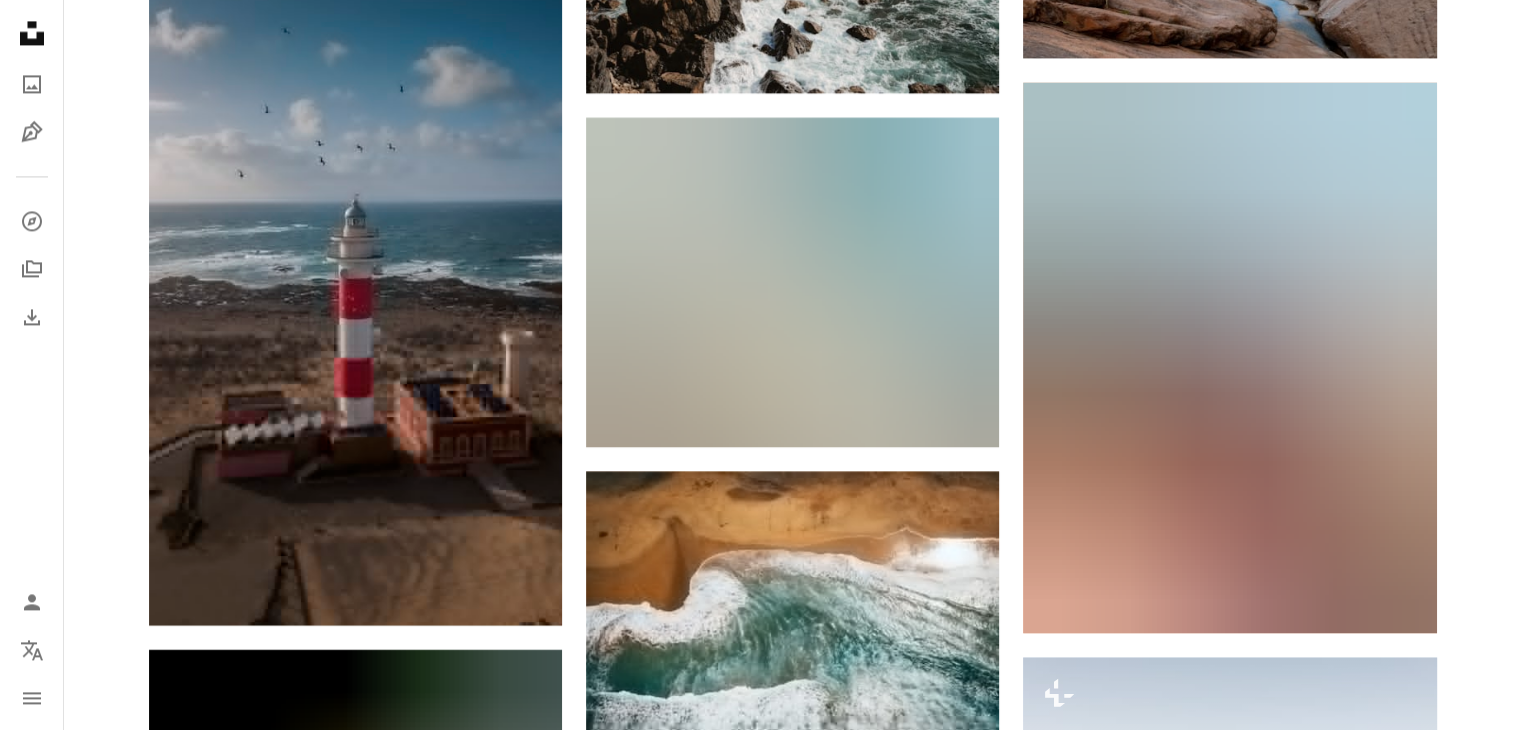 scroll, scrollTop: 3068, scrollLeft: 0, axis: vertical 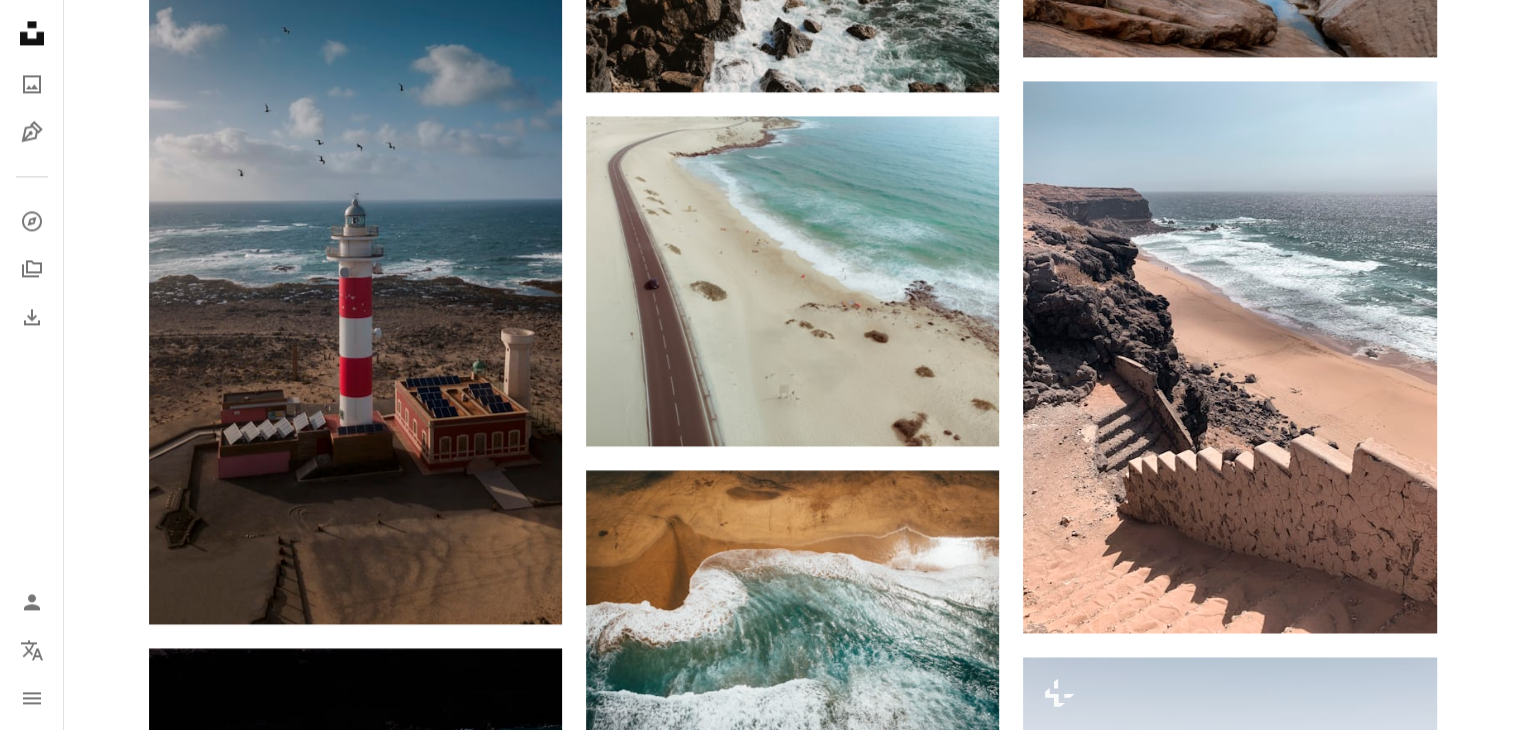 click on "Plus sign for Unsplash+ A heart A plus sign Getty Images Pour  Unsplash+ A lock Télécharger A heart A plus sign [FIRST] [LAST] Disponible à l’embauche A checkmark inside of a circle Arrow pointing down Plus sign for Unsplash+ A heart A plus sign Getty Images Pour  Unsplash+ A lock Télécharger Plus sign for Unsplash+ A heart A plus sign Getty Images Pour  Unsplash+ A lock Télécharger A heart A plus sign [FIRST] [LAST] Disponible à l’embauche A checkmark inside of a circle Arrow pointing down A heart A plus sign [FIRST] [LAST] Arrow pointing down A heart A plus sign [FIRST] [LAST] Disponible à l’embauche A checkmark inside of a circle Arrow pointing down Plus sign for Unsplash+ A heart A plus sign Getty Images Pour  Unsplash+ A lock Télécharger A heart A plus sign [FIRST] [LAST] Disponible à l’embauche A checkmark inside of a circle Arrow pointing down The best in on-brand content creation" at bounding box center (792, 703) 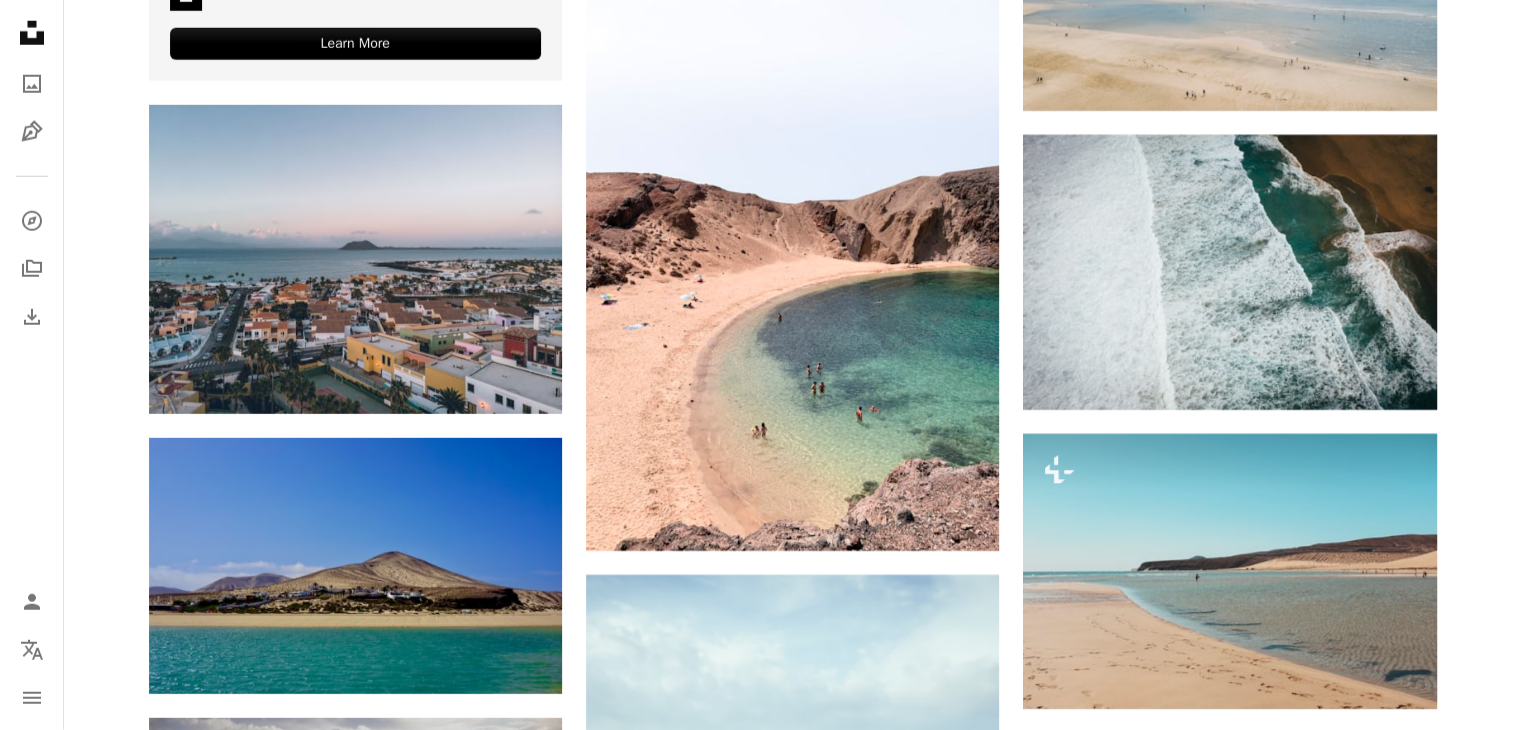 scroll, scrollTop: 5702, scrollLeft: 0, axis: vertical 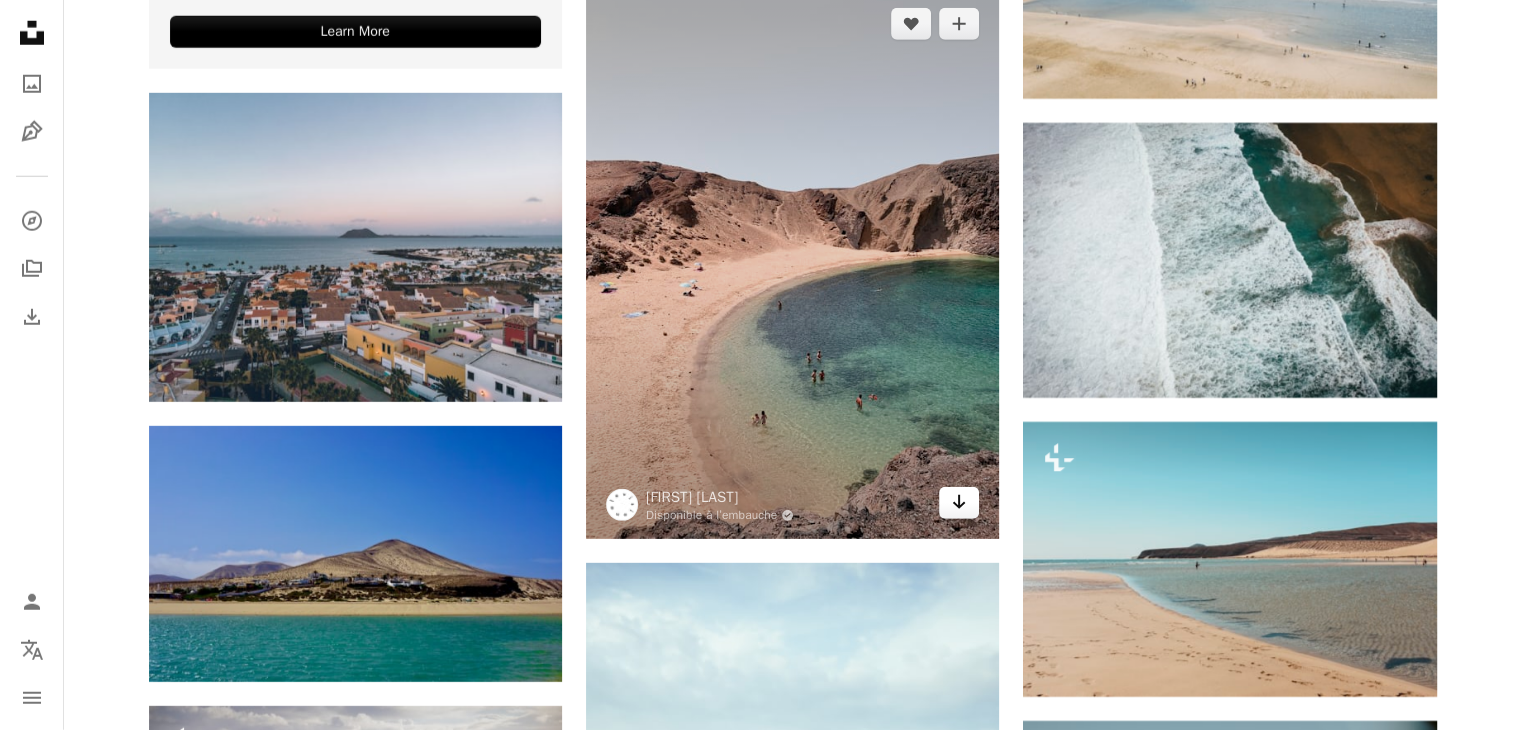 click on "Arrow pointing down" at bounding box center [959, 503] 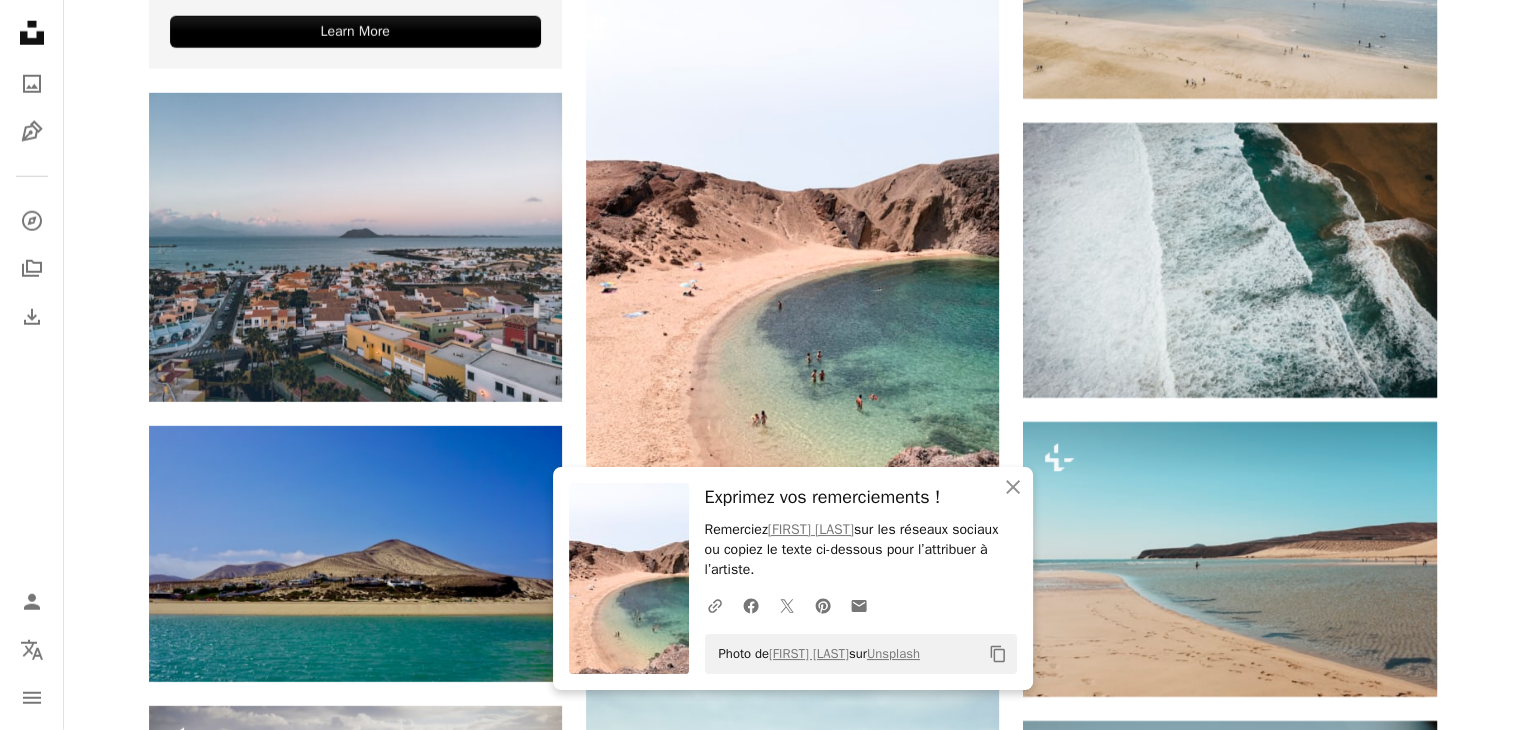 click on "Plus sign for Unsplash+ A heart A plus sign Getty Images Pour  Unsplash+ A lock Télécharger A heart A plus sign [FIRST] [LAST] Disponible à l’embauche A checkmark inside of a circle Arrow pointing down Plus sign for Unsplash+ A heart A plus sign Getty Images Pour  Unsplash+ A lock Télécharger Plus sign for Unsplash+ A heart A plus sign Getty Images Pour  Unsplash+ A lock Télécharger A heart A plus sign [FIRST] [LAST] Disponible à l’embauche A checkmark inside of a circle Arrow pointing down A heart A plus sign [FIRST] [LAST] Arrow pointing down A heart A plus sign [FIRST] [LAST] Disponible à l’embauche A checkmark inside of a circle Arrow pointing down Plus sign for Unsplash+ A heart A plus sign Getty Images Pour  Unsplash+ A lock Télécharger A heart A plus sign [FIRST] [LAST] Disponible à l’embauche A checkmark inside of a circle Arrow pointing down The best in on-brand content creation" at bounding box center (792, -123) 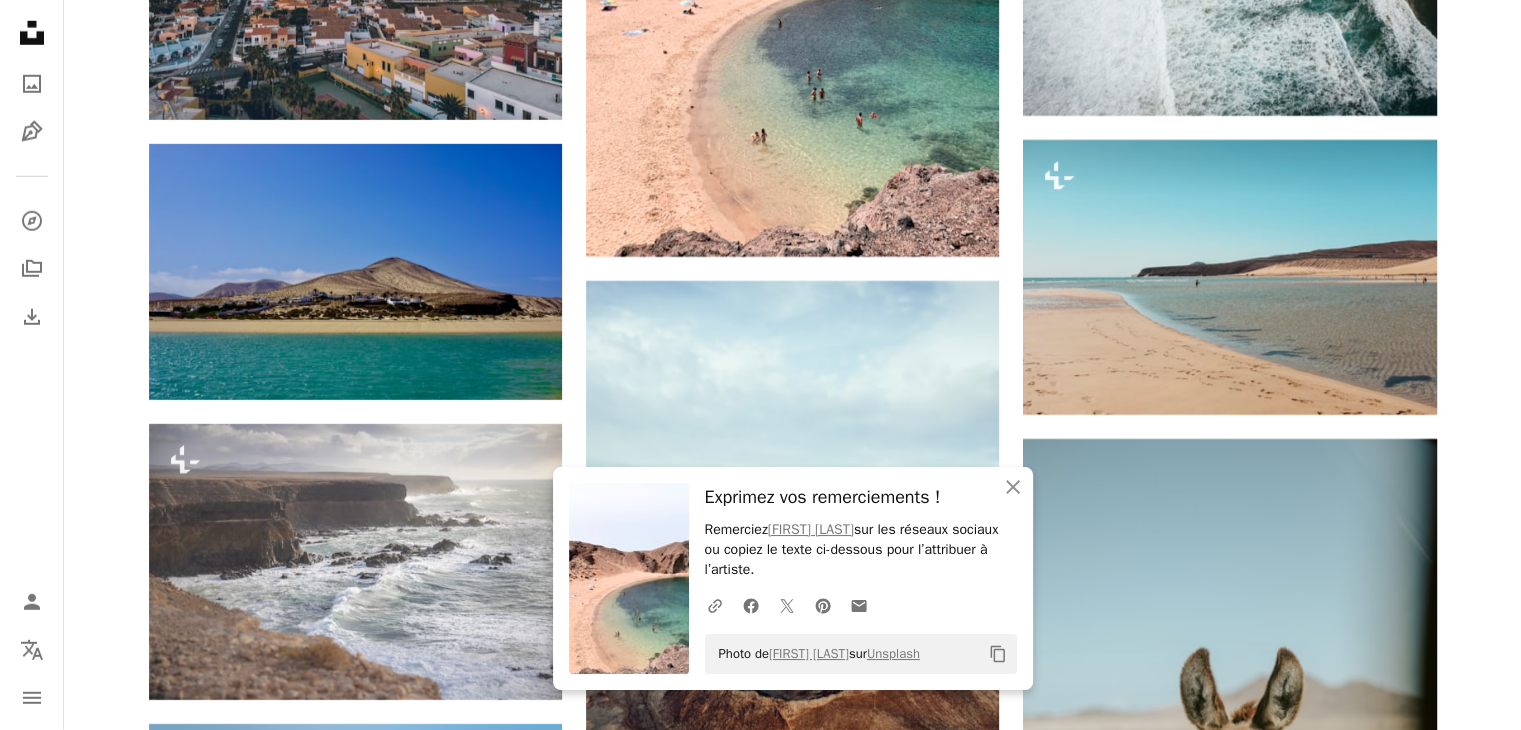 scroll, scrollTop: 6043, scrollLeft: 0, axis: vertical 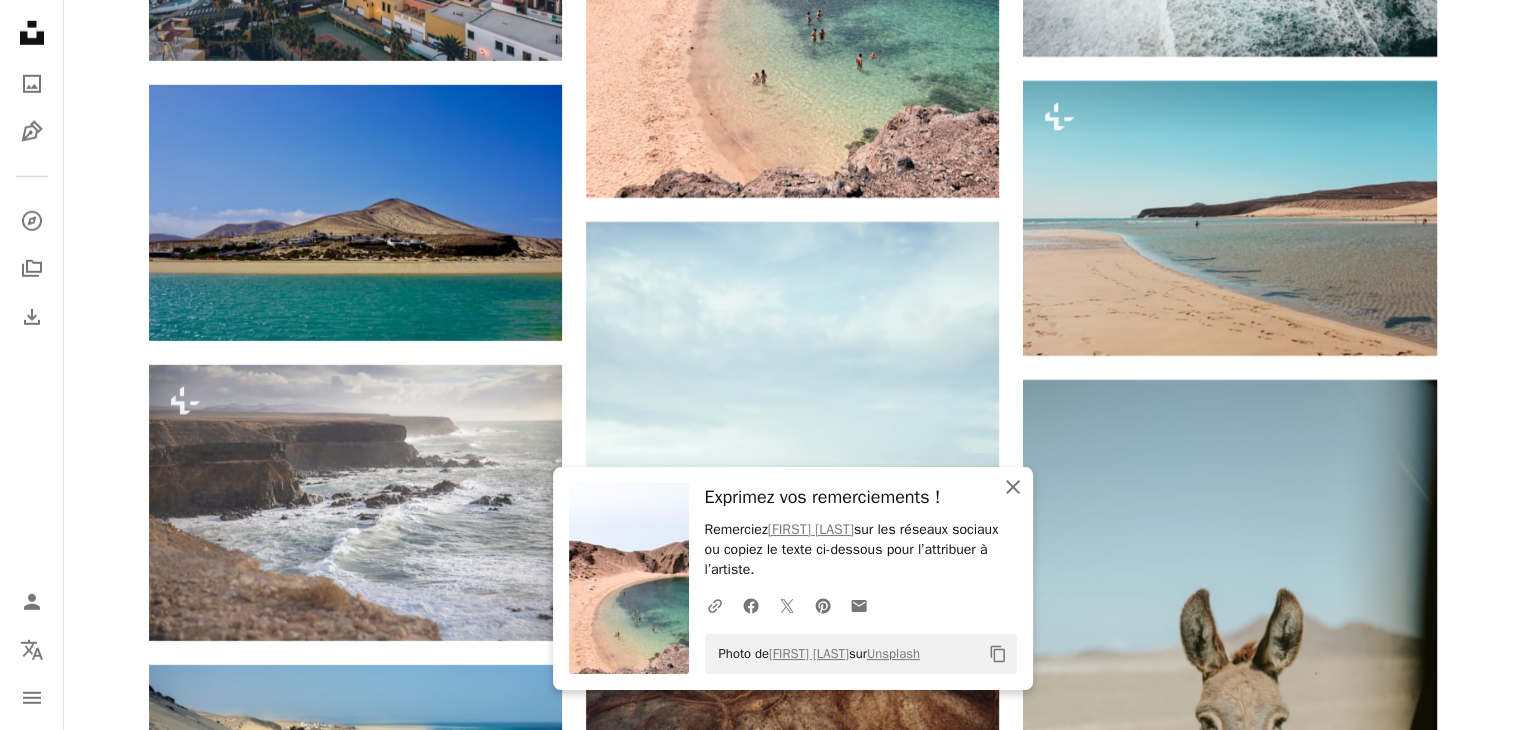 click on "An X shape" 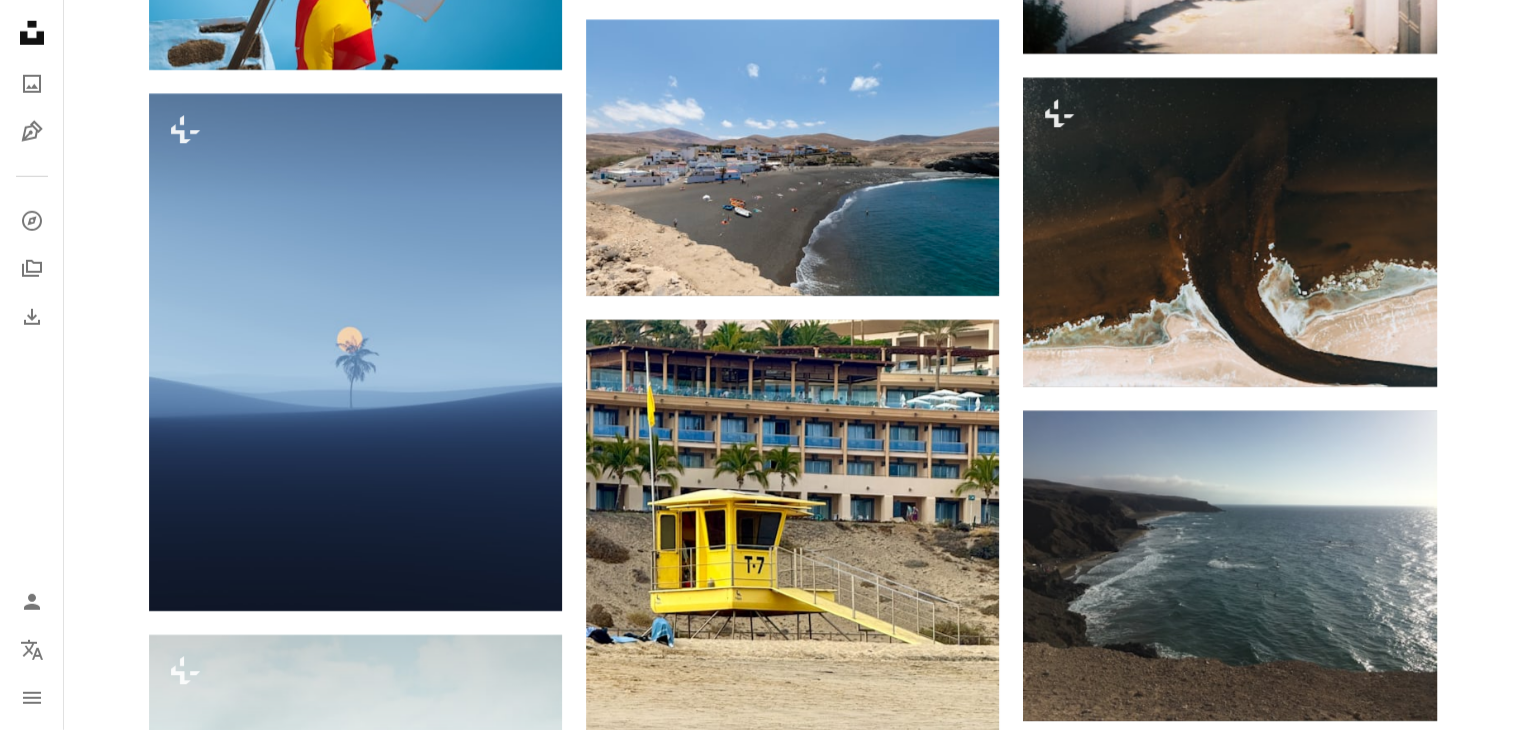 scroll, scrollTop: 13584, scrollLeft: 0, axis: vertical 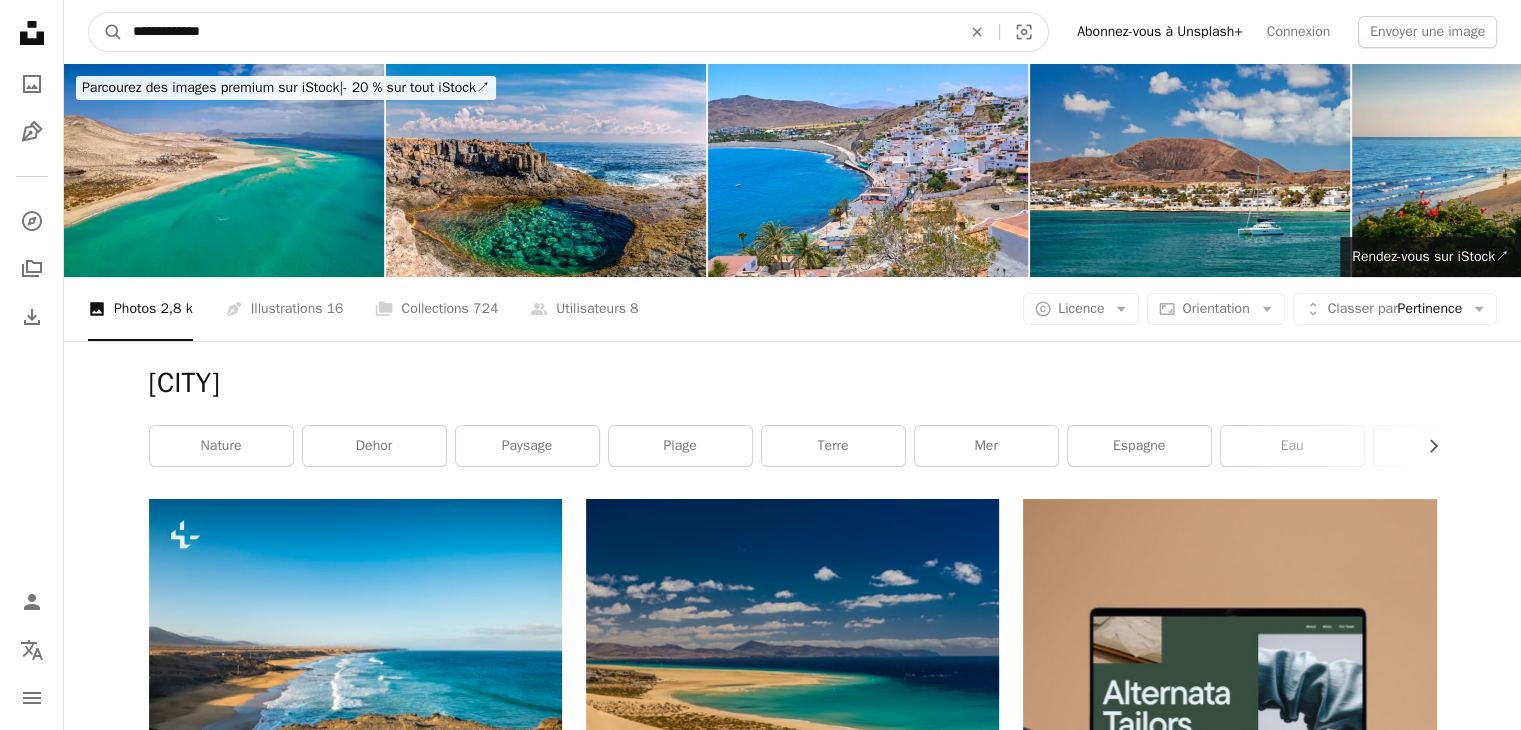drag, startPoint x: 237, startPoint y: 36, endPoint x: 0, endPoint y: 75, distance: 240.18742 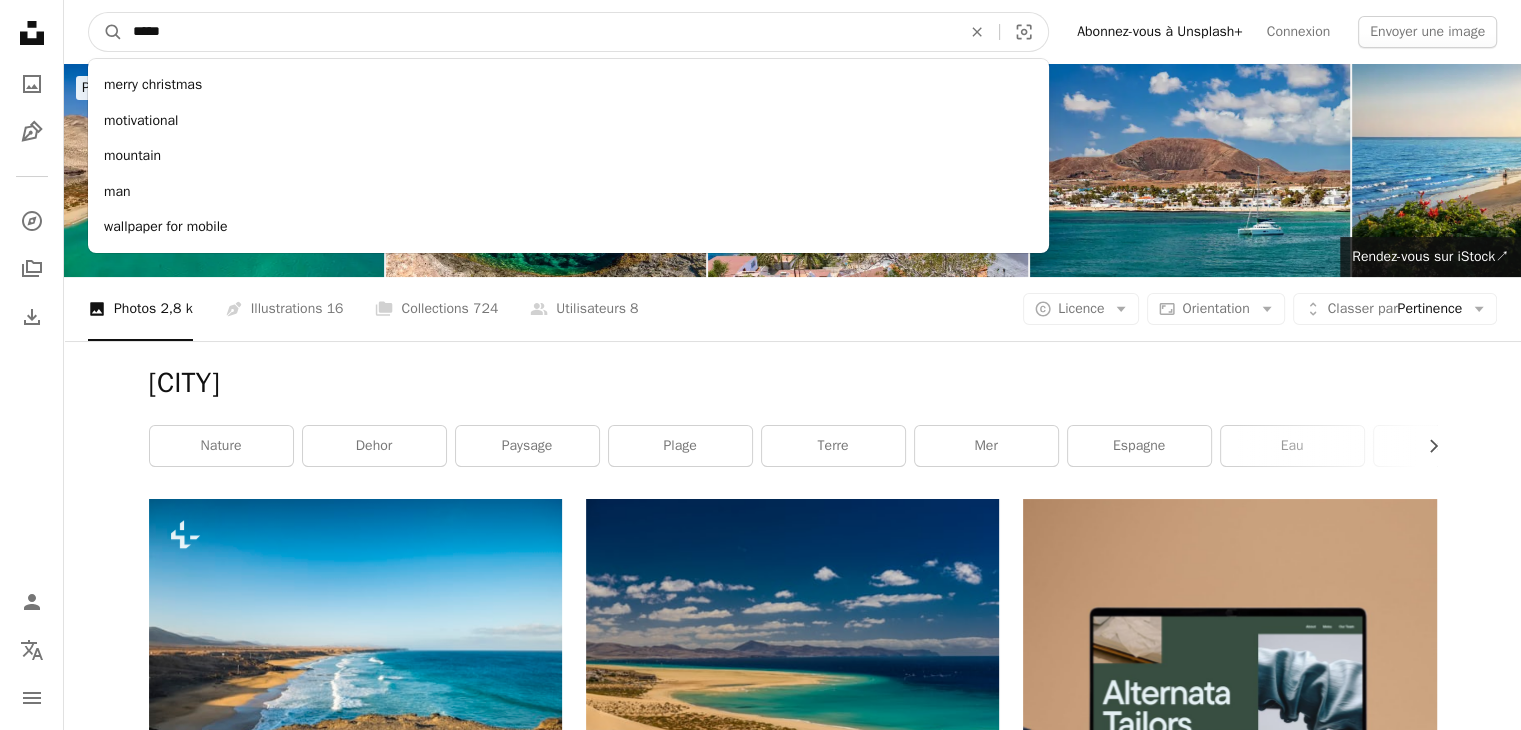 type on "*****" 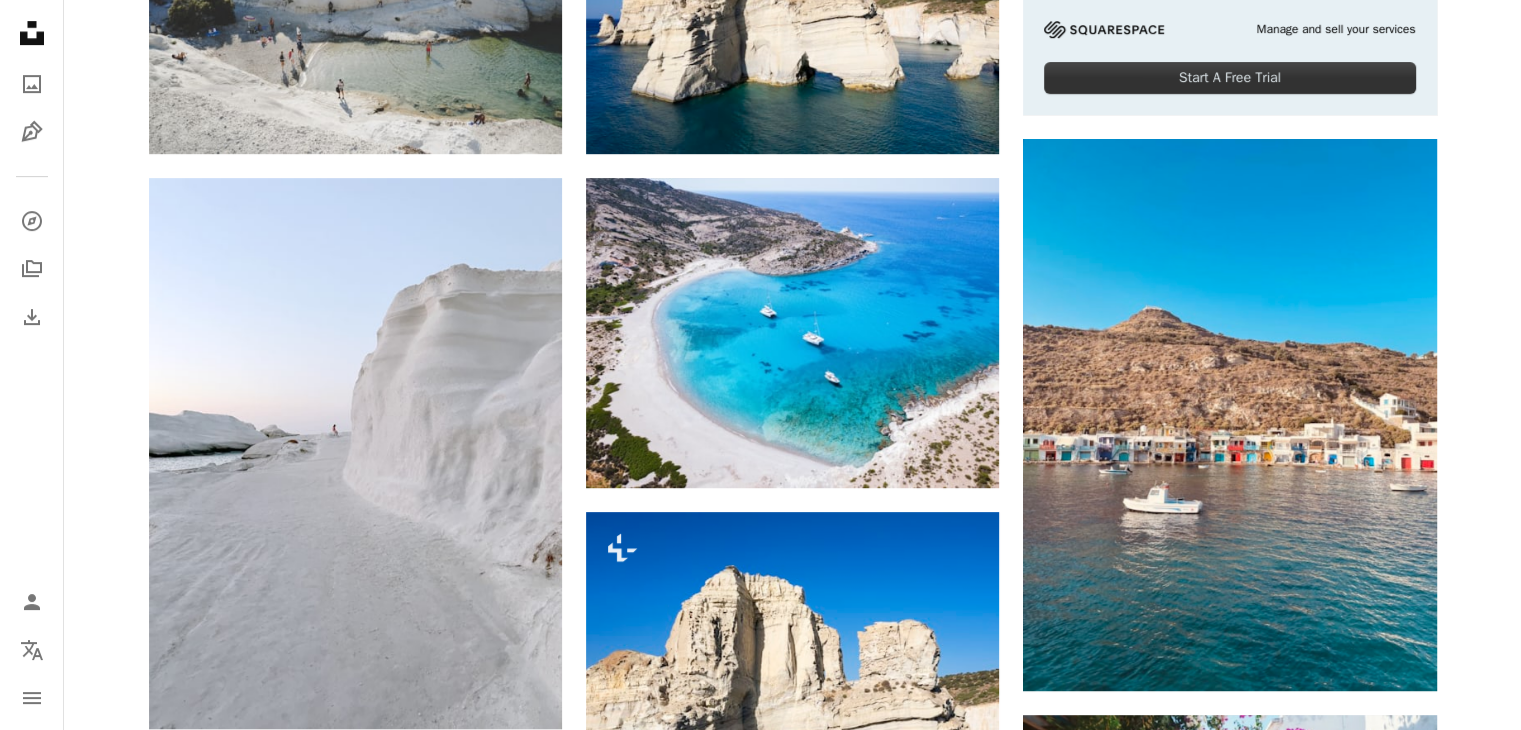 scroll, scrollTop: 974, scrollLeft: 0, axis: vertical 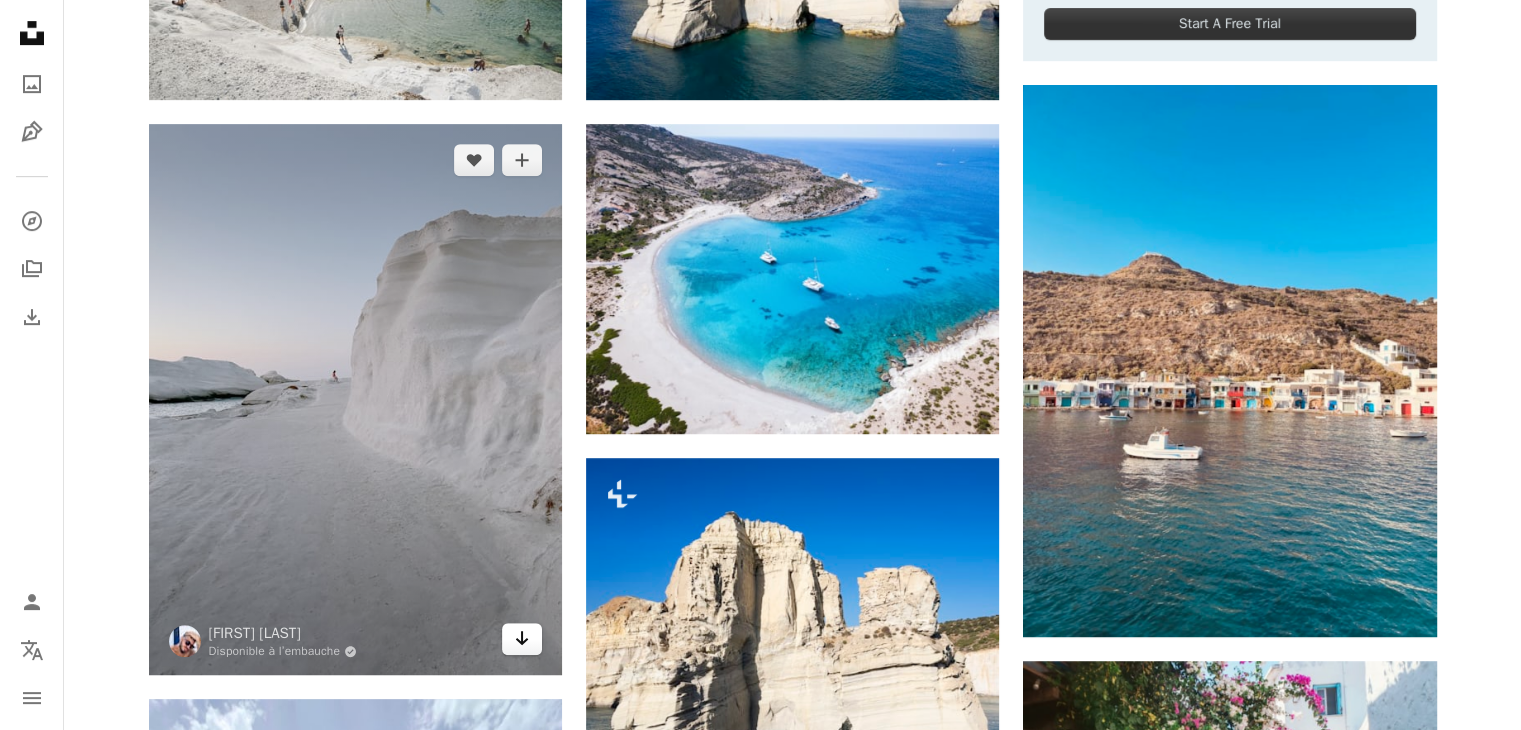 click on "Arrow pointing down" 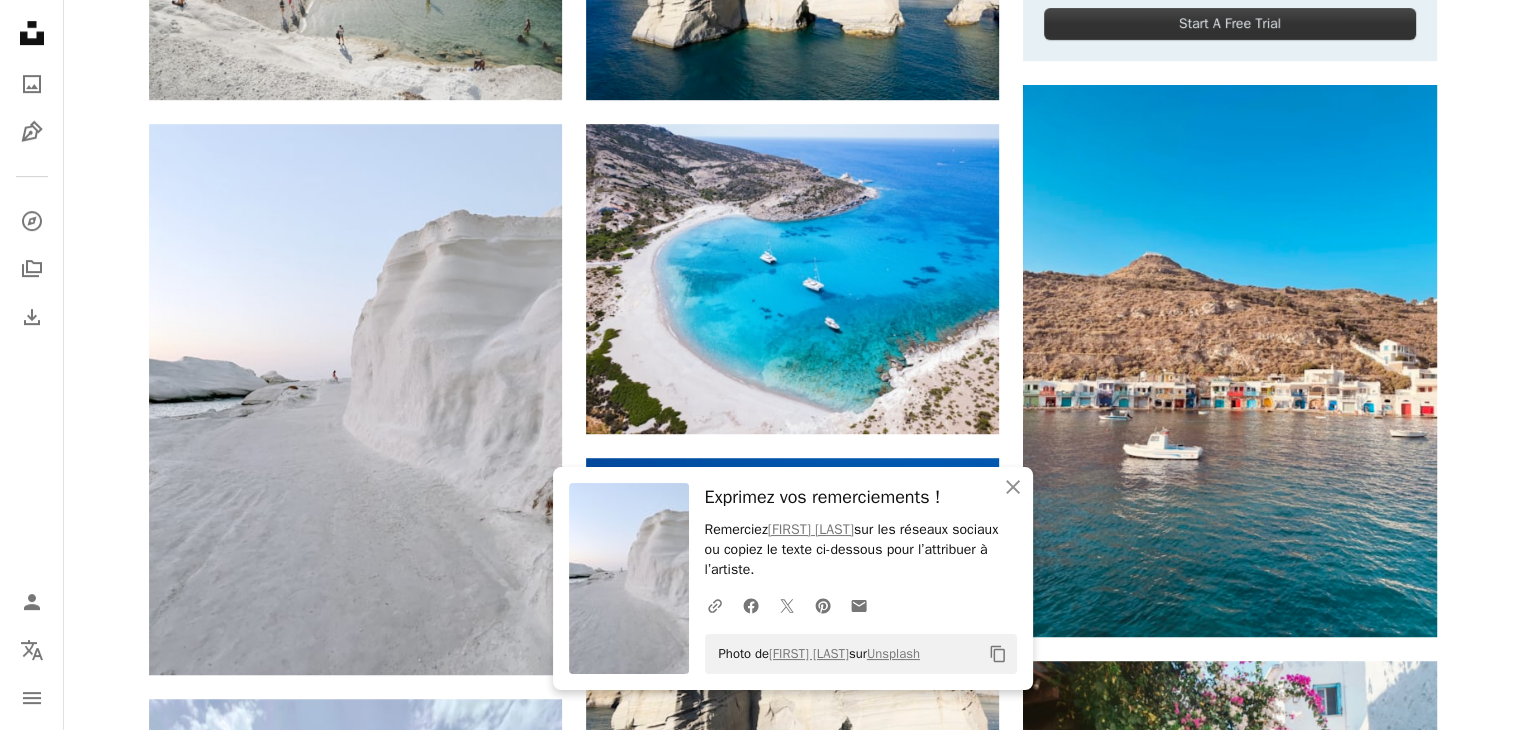 click on "Plus sign for Unsplash+ A heart A plus sign Getty Images Pour  Unsplash+ A lock Télécharger A heart A plus sign Thomas Bonnin Arrow pointing down A heart A plus sign Christos Andriopoulos Disponible à l’embauche A checkmark inside of a circle Arrow pointing down A heart A plus sign Eryka-Ragna Arrow pointing down A heart A plus sign Lazaros Mergoupis Arrow pointing down A heart A plus sign Cyprien Delaporte Disponible à l’embauche A checkmark inside of a circle Arrow pointing down A heart A plus sign Márcio Pêgo Disponible à l’embauche A checkmark inside of a circle Arrow pointing down A heart A plus sign David Tip Arrow pointing down Plus sign for Unsplash+ A heart A plus sign Getty Images Pour  Unsplash+ A lock Télécharger A heart A plus sign Derek Sutton Disponible à l’embauche A checkmark inside of a circle Arrow pointing down Plus sign for Unsplash+ A heart A plus sign Getty Images Pour  Unsplash+ A lock Télécharger A heart A plus sign Victor Janin Arrow pointing down A heart A heart" at bounding box center (792, 1260) 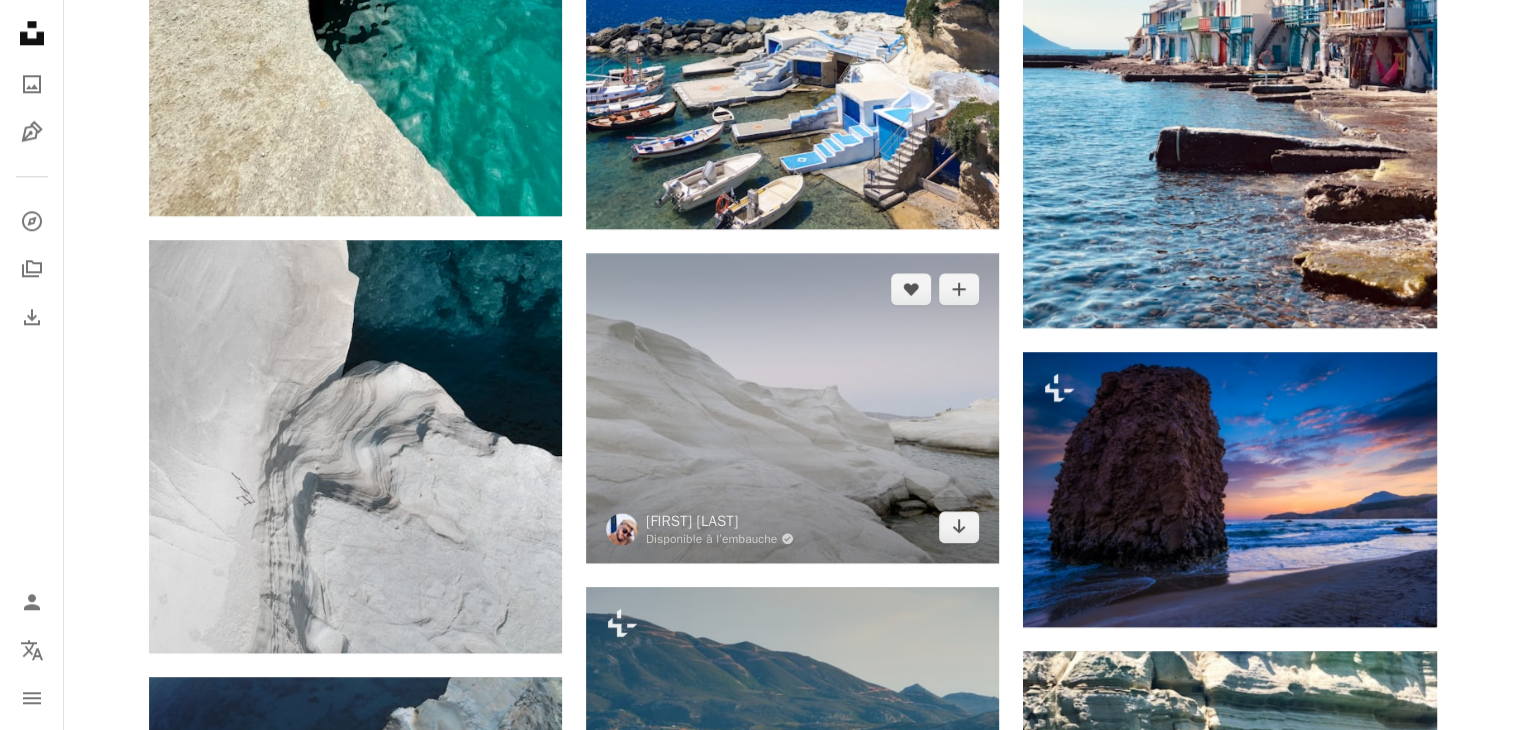 scroll, scrollTop: 2192, scrollLeft: 0, axis: vertical 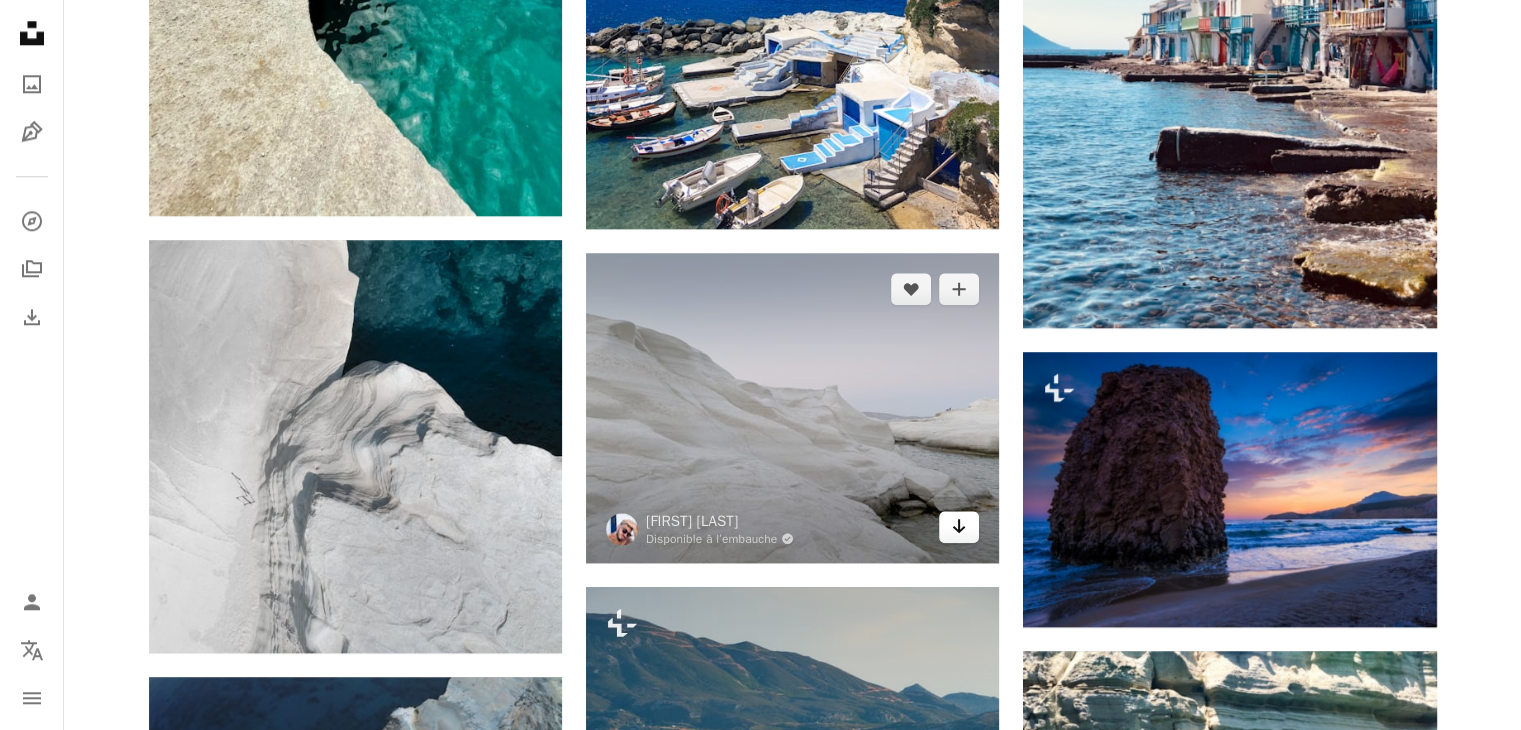 click on "Arrow pointing down" 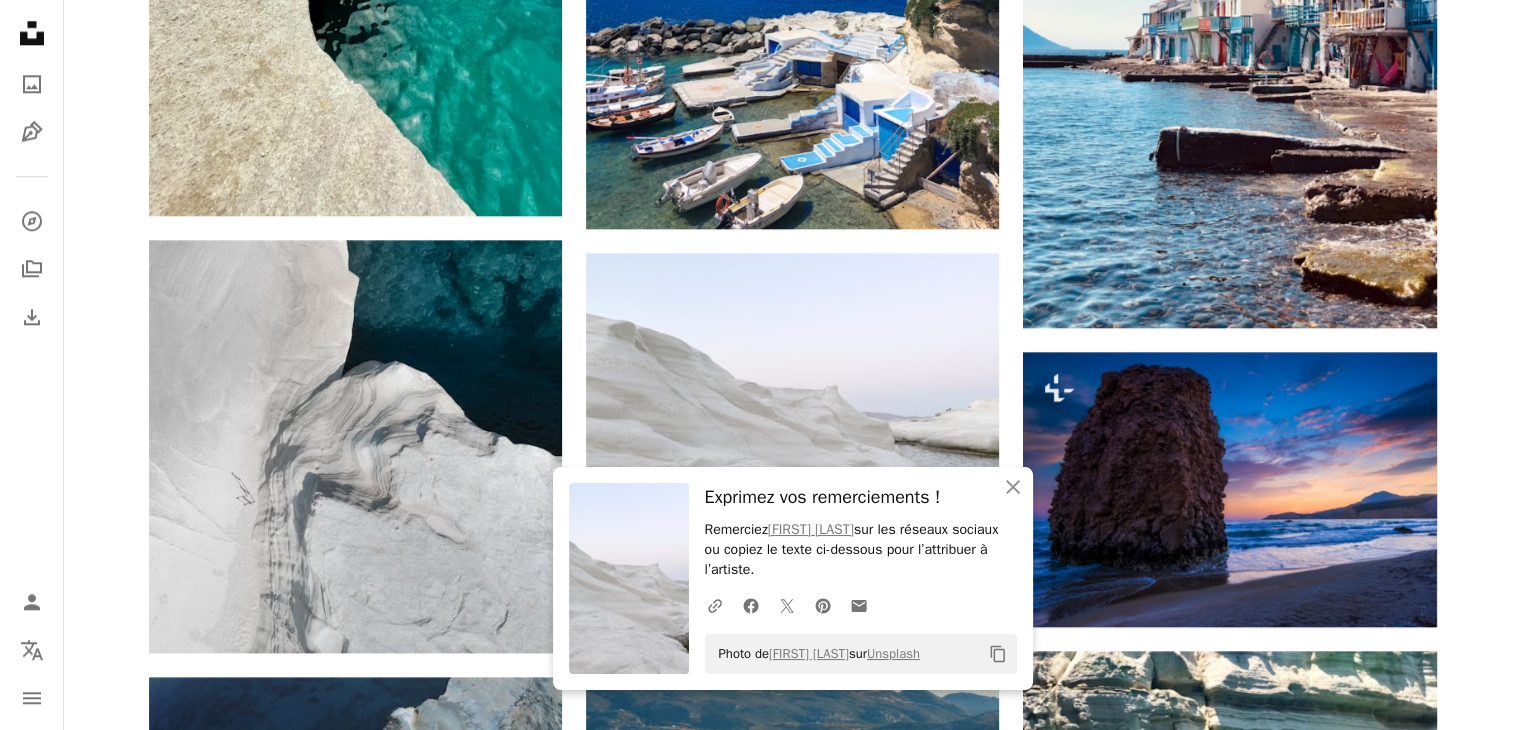 click on "Plus sign for Unsplash+ A heart A plus sign Getty Images Pour  Unsplash+ A lock Télécharger A heart A plus sign [FIRST] [LAST] Arrow pointing down A heart A plus sign [FIRST] [LAST] Disponible à l’embauche A checkmark inside of a circle Arrow pointing down A heart A plus sign [FIRST] [LAST] Arrow pointing down A heart A plus sign [FIRST] [LAST] Arrow pointing down A heart A plus sign [FIRST] [LAST] Arrow pointing down A heart A plus sign [FIRST] [LAST] Arrow pointing down –– ––– –––  –– ––– –  ––– –––  ––––  –   – –– –––  – – ––– –– –– –––– –– Build your website your way. Get started A heart A plus sign [FIRST] [LAST] {ilias_fly_zen}" at bounding box center [792, 1802] 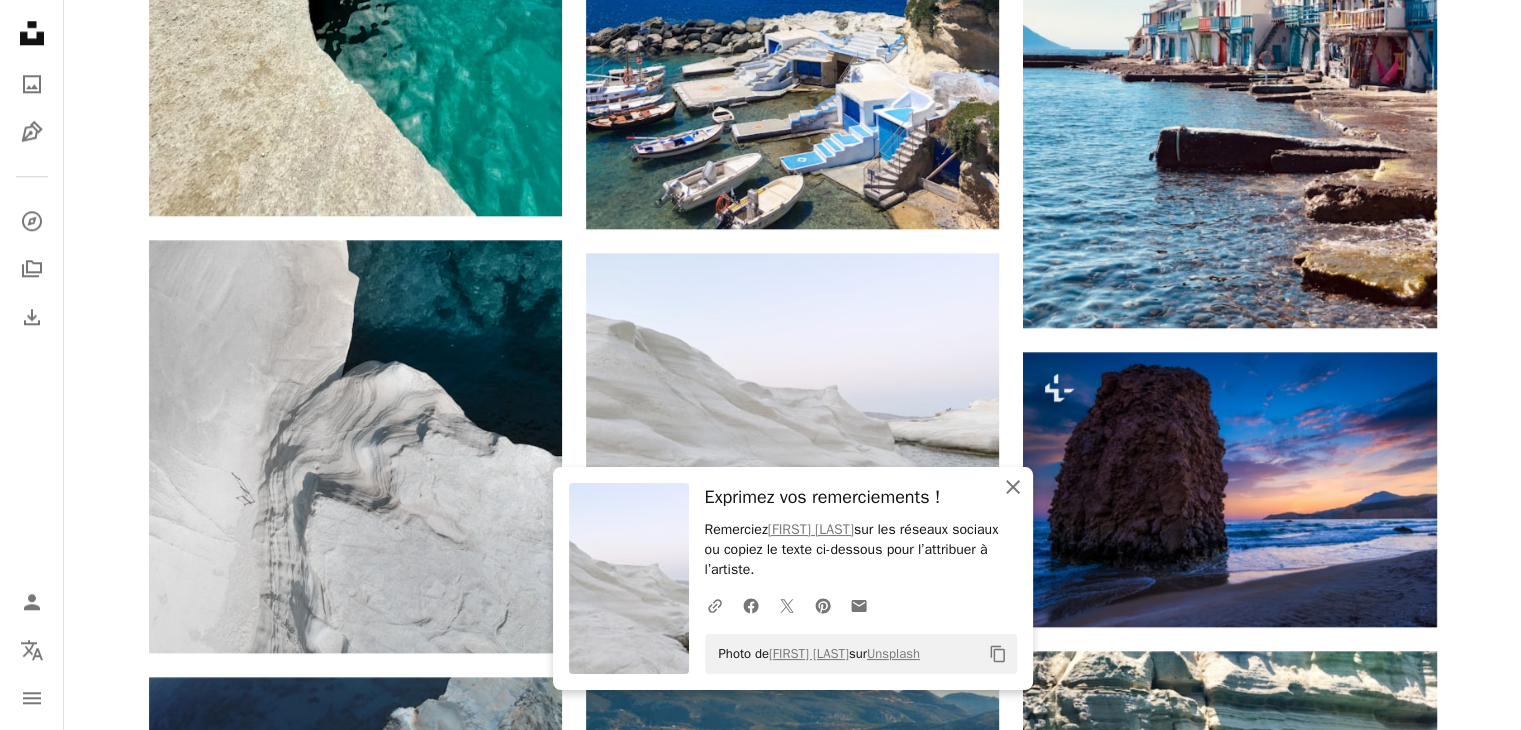 click on "An X shape" 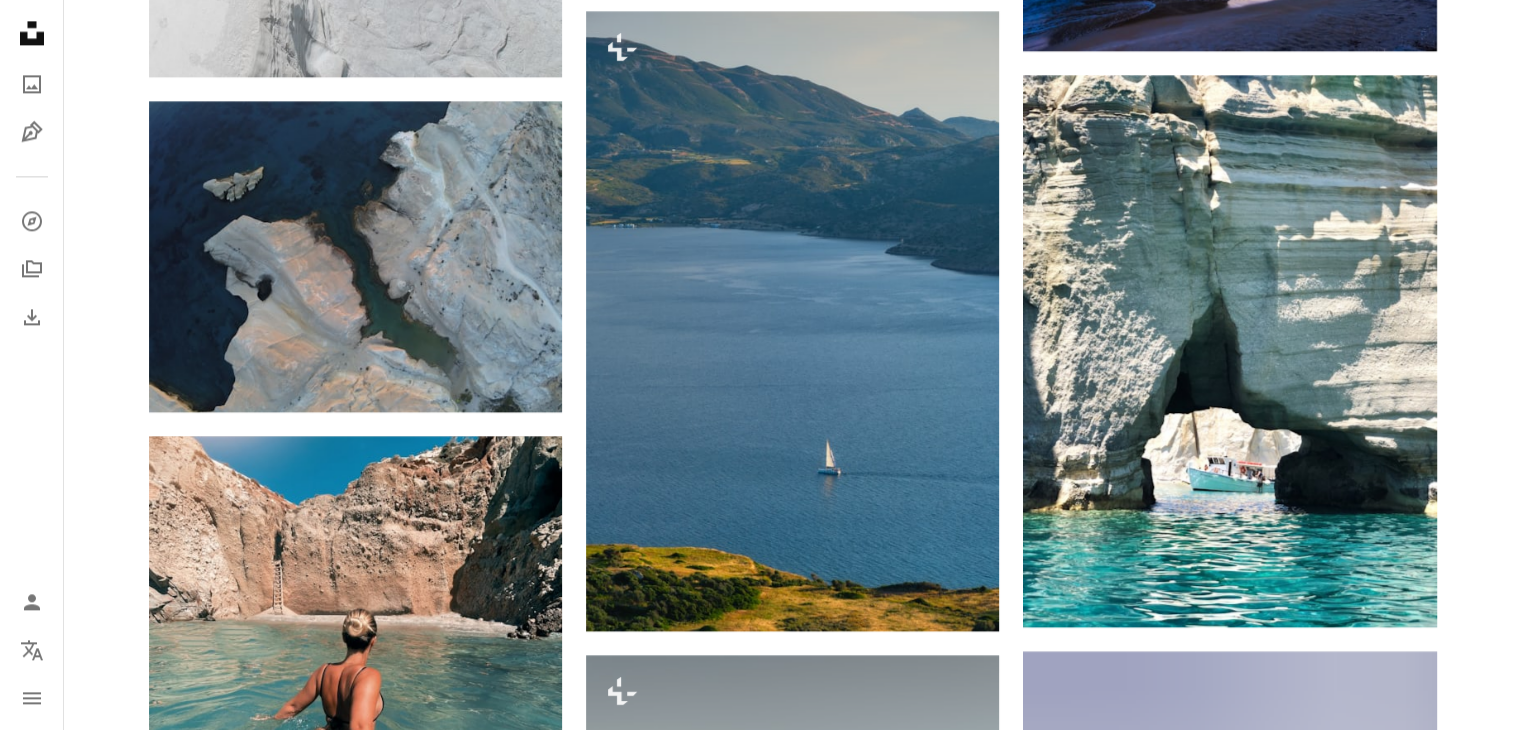 scroll, scrollTop: 2768, scrollLeft: 0, axis: vertical 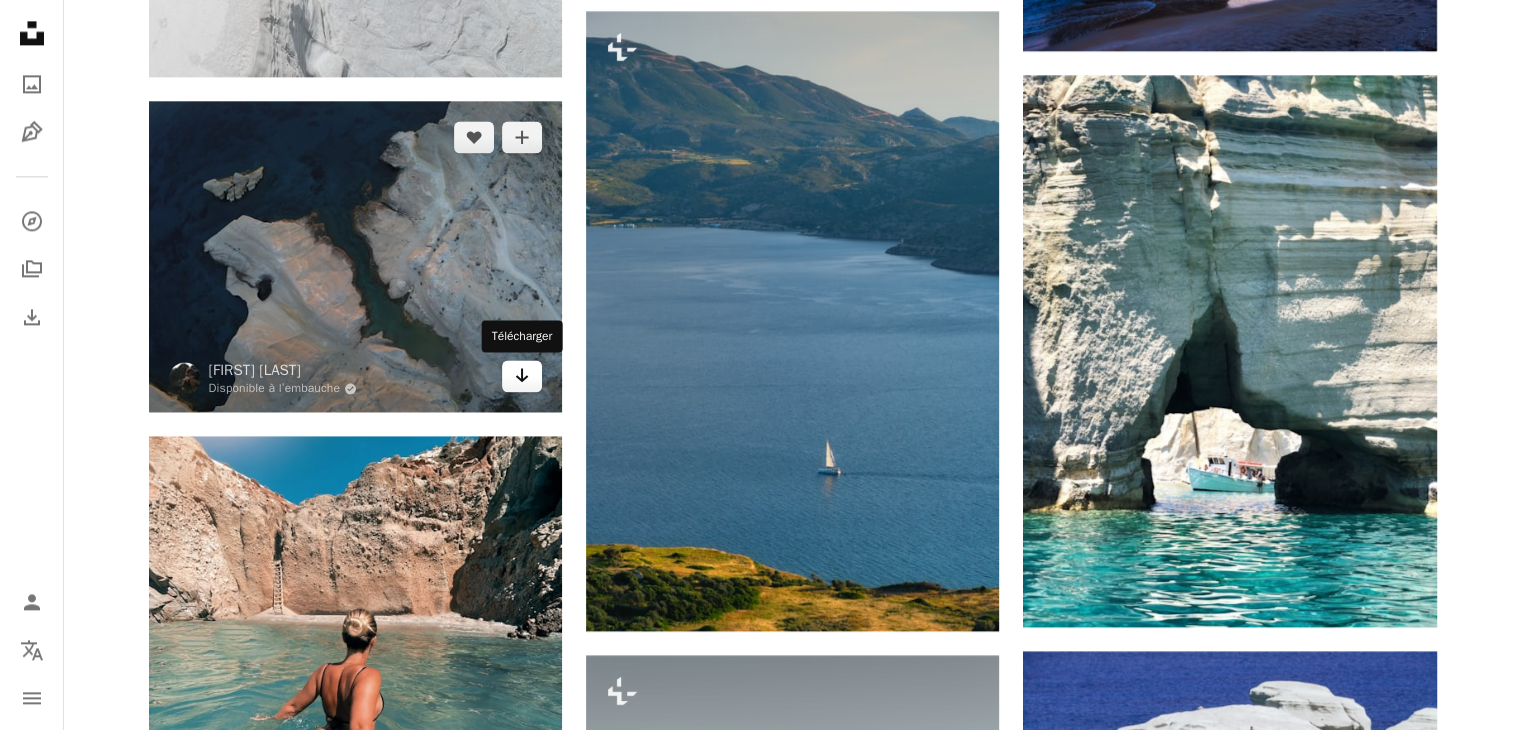 click on "Arrow pointing down" 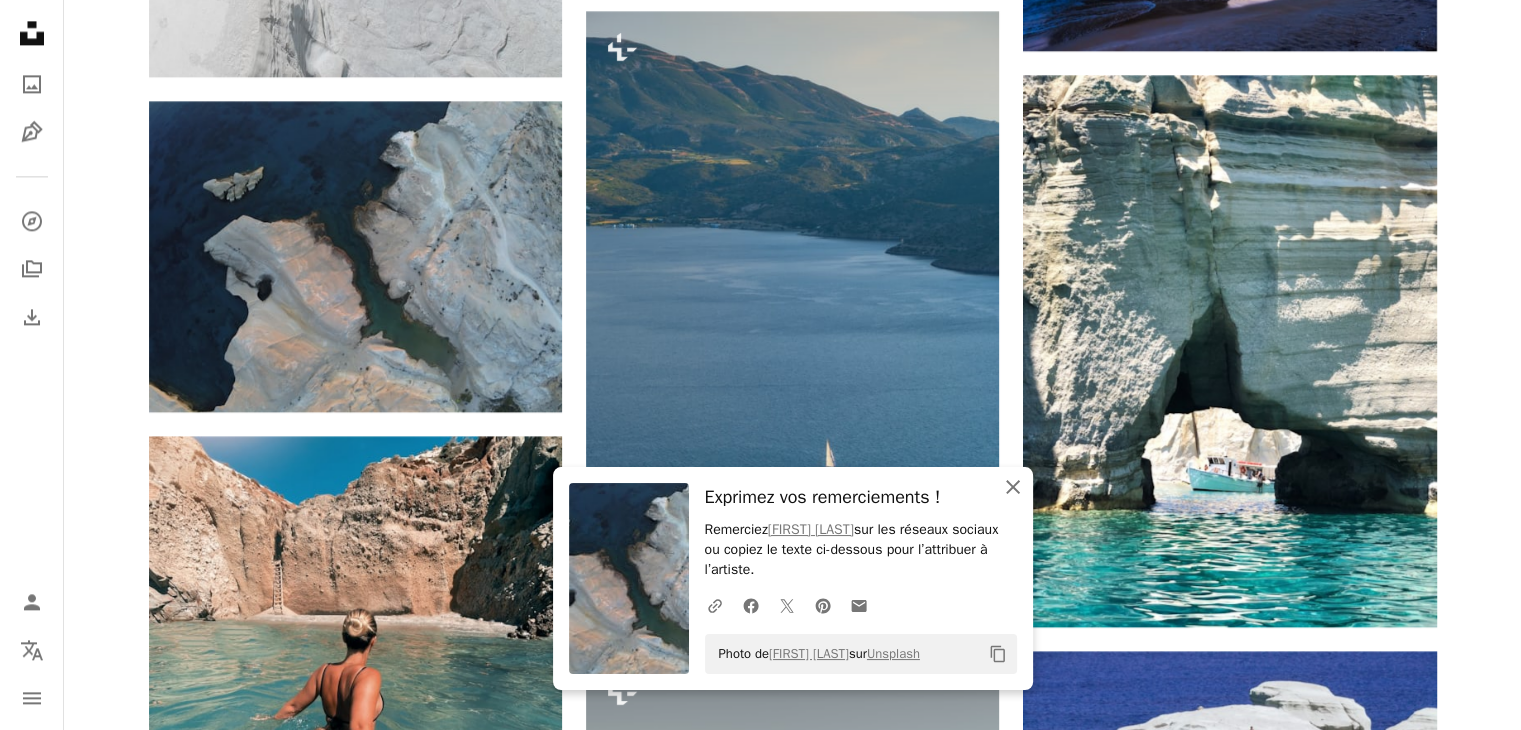 click 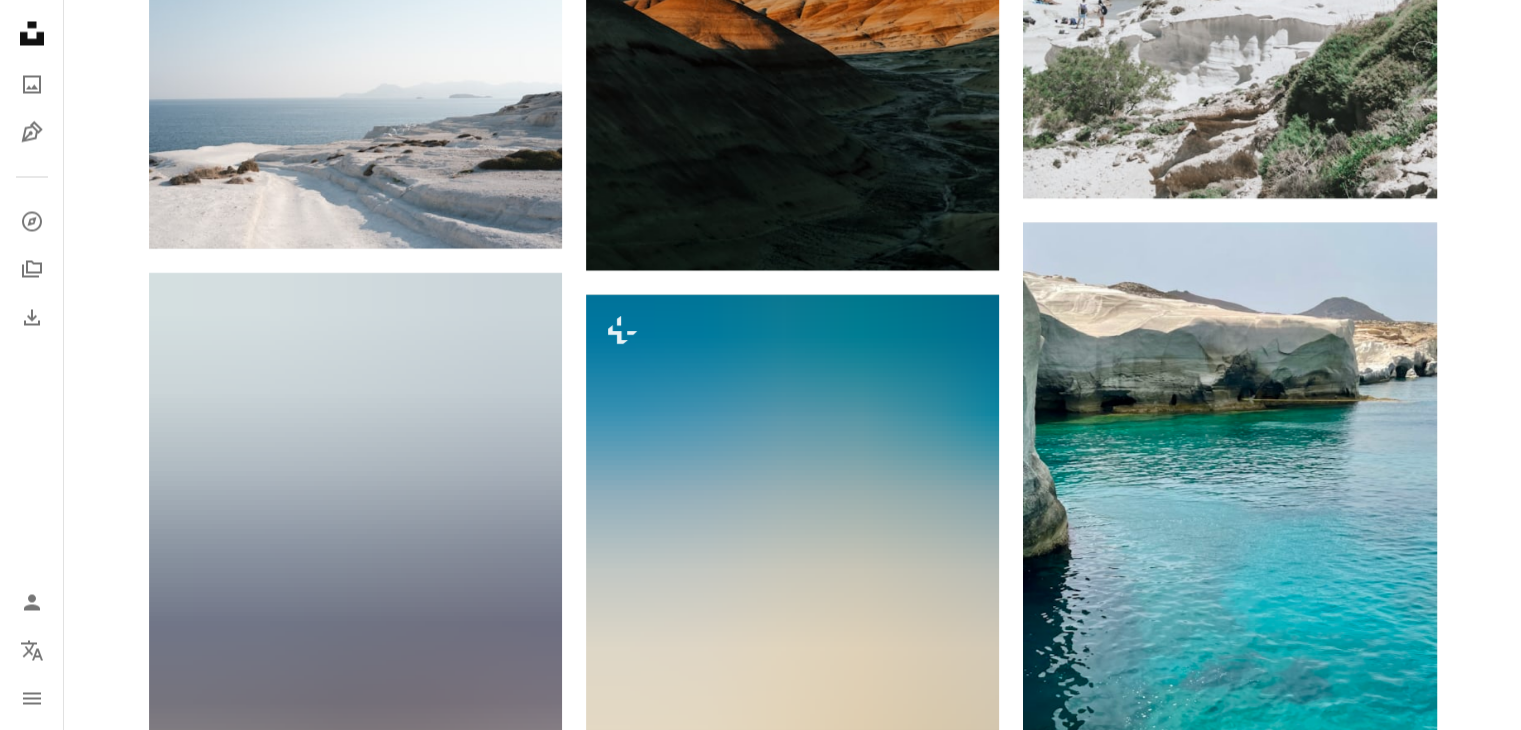 scroll, scrollTop: 3772, scrollLeft: 0, axis: vertical 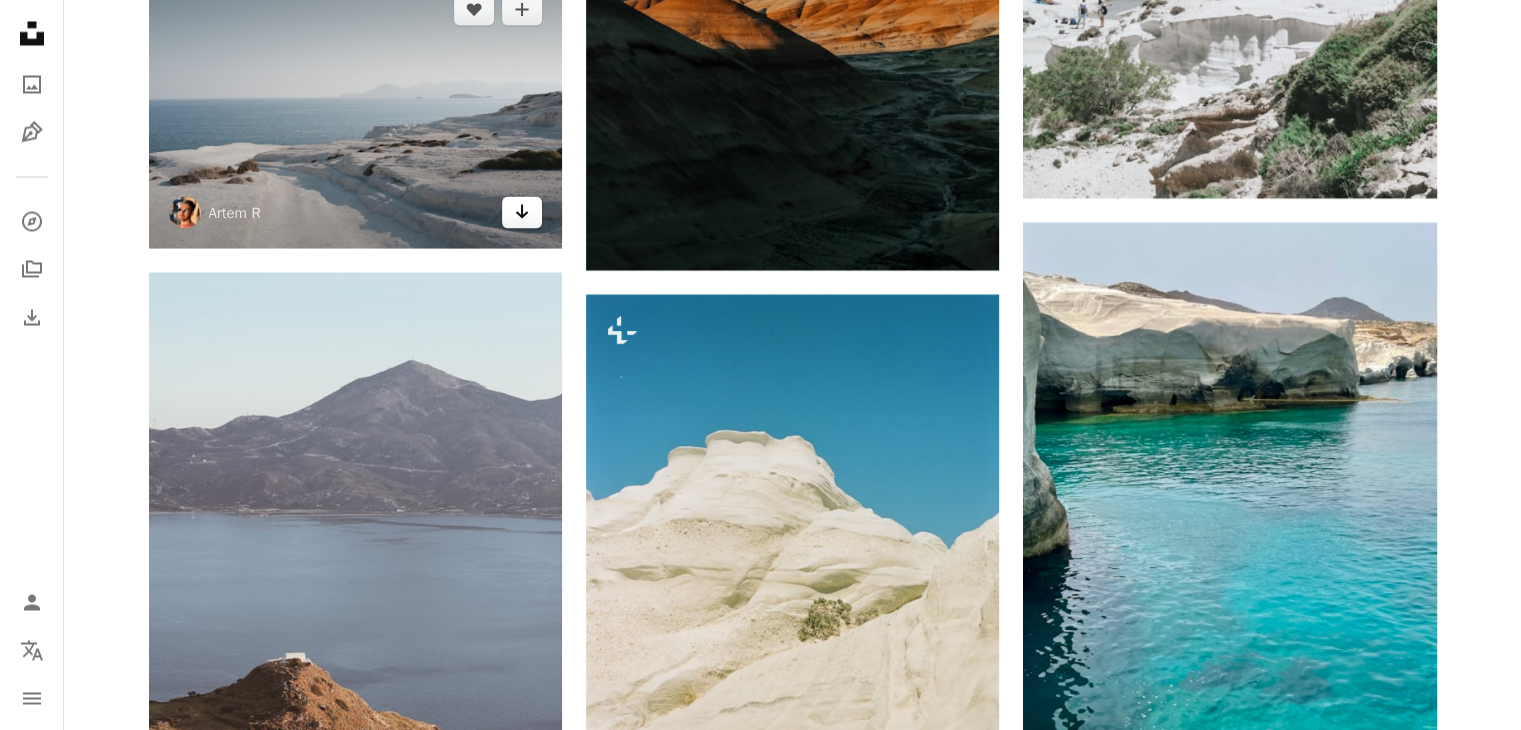 click on "Arrow pointing down" 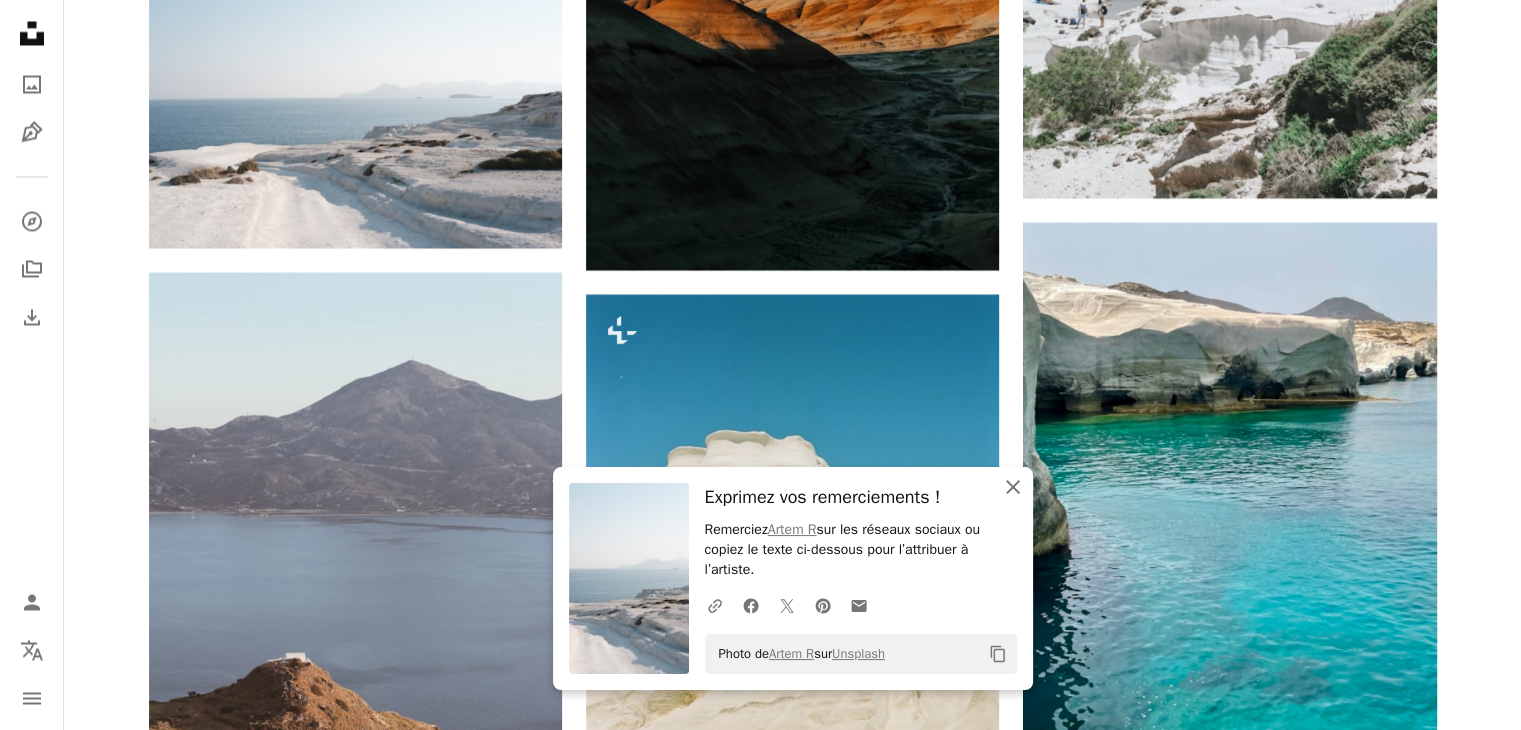 click on "An X shape" 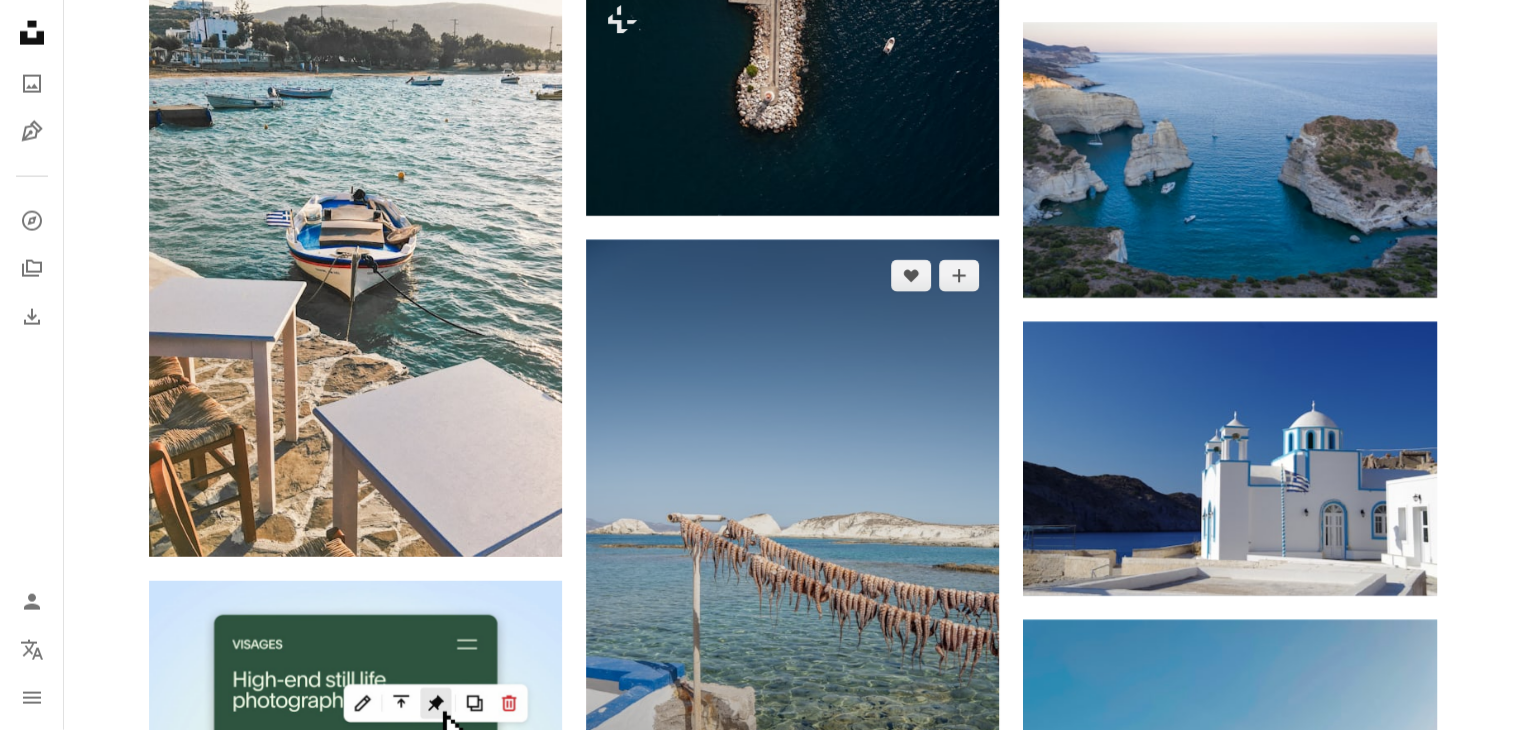 scroll, scrollTop: 4852, scrollLeft: 0, axis: vertical 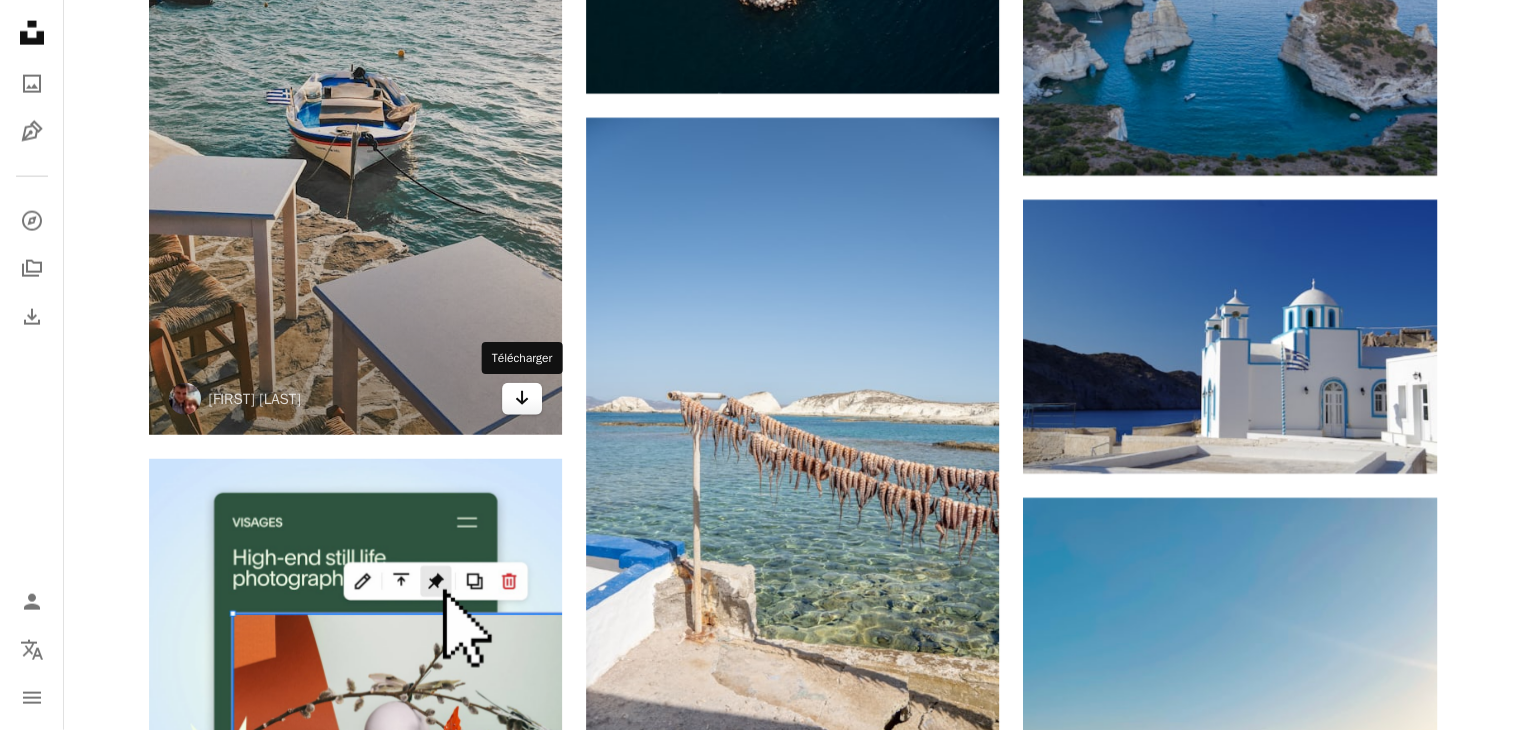 click on "Arrow pointing down" at bounding box center [522, 399] 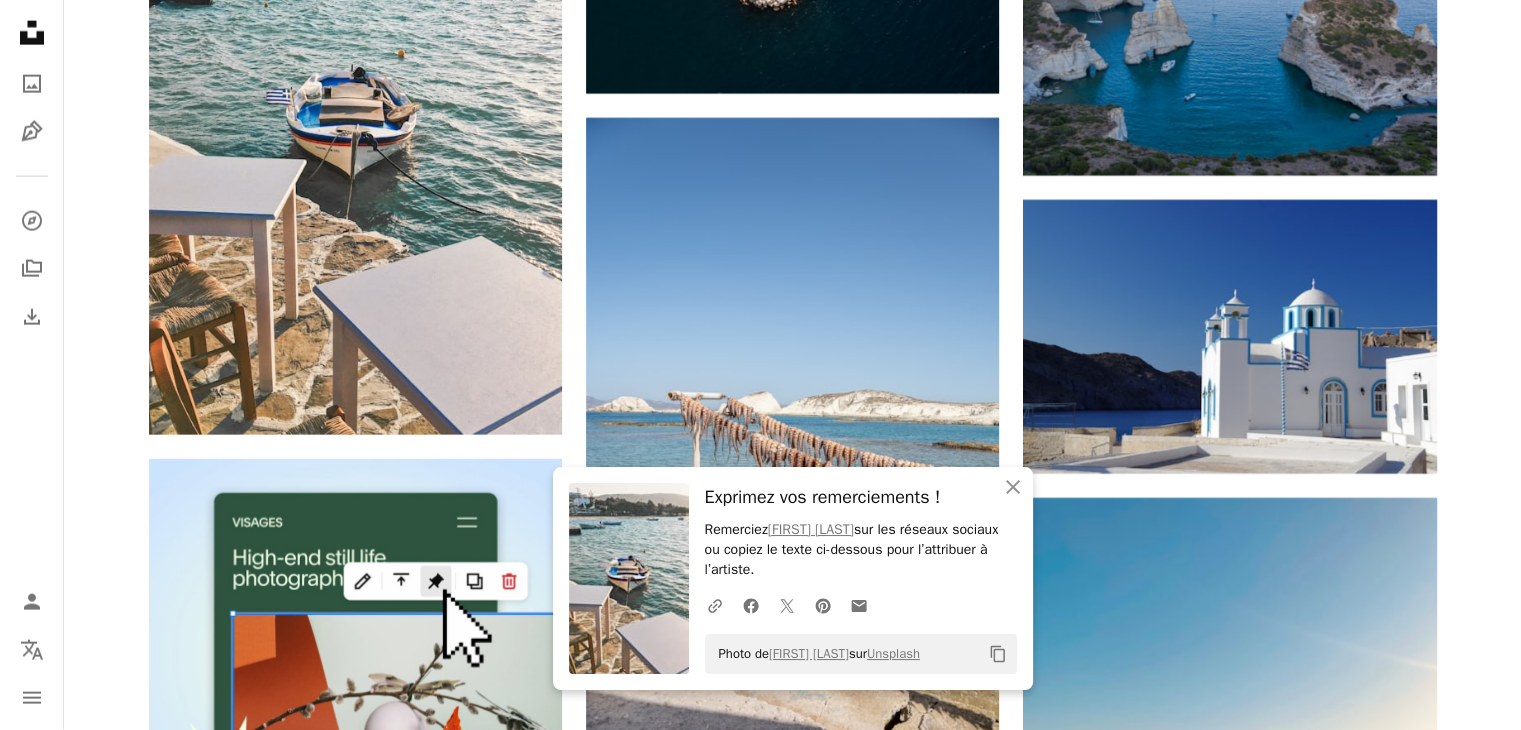 click on "Plus sign for Unsplash+ A heart A plus sign Getty Images Pour  Unsplash+ A lock Télécharger A heart A plus sign [FIRST] [LAST] Arrow pointing down A heart A plus sign [FIRST] [LAST] Disponible à l’embauche A checkmark inside of a circle Arrow pointing down A heart A plus sign [FIRST] [LAST] Arrow pointing down A heart A plus sign [FIRST] [LAST] Arrow pointing down A heart A plus sign [FIRST] [LAST] Arrow pointing down A heart A plus sign [FIRST] [LAST] Arrow pointing down –– ––– –––  –– ––– –  ––– –––  ––––  –   – –– –––  – – ––– –– –– –––– –– Build your website your way. Get started A heart A plus sign [FIRST] [LAST] {ilias_fly_zen}" at bounding box center (792, 917) 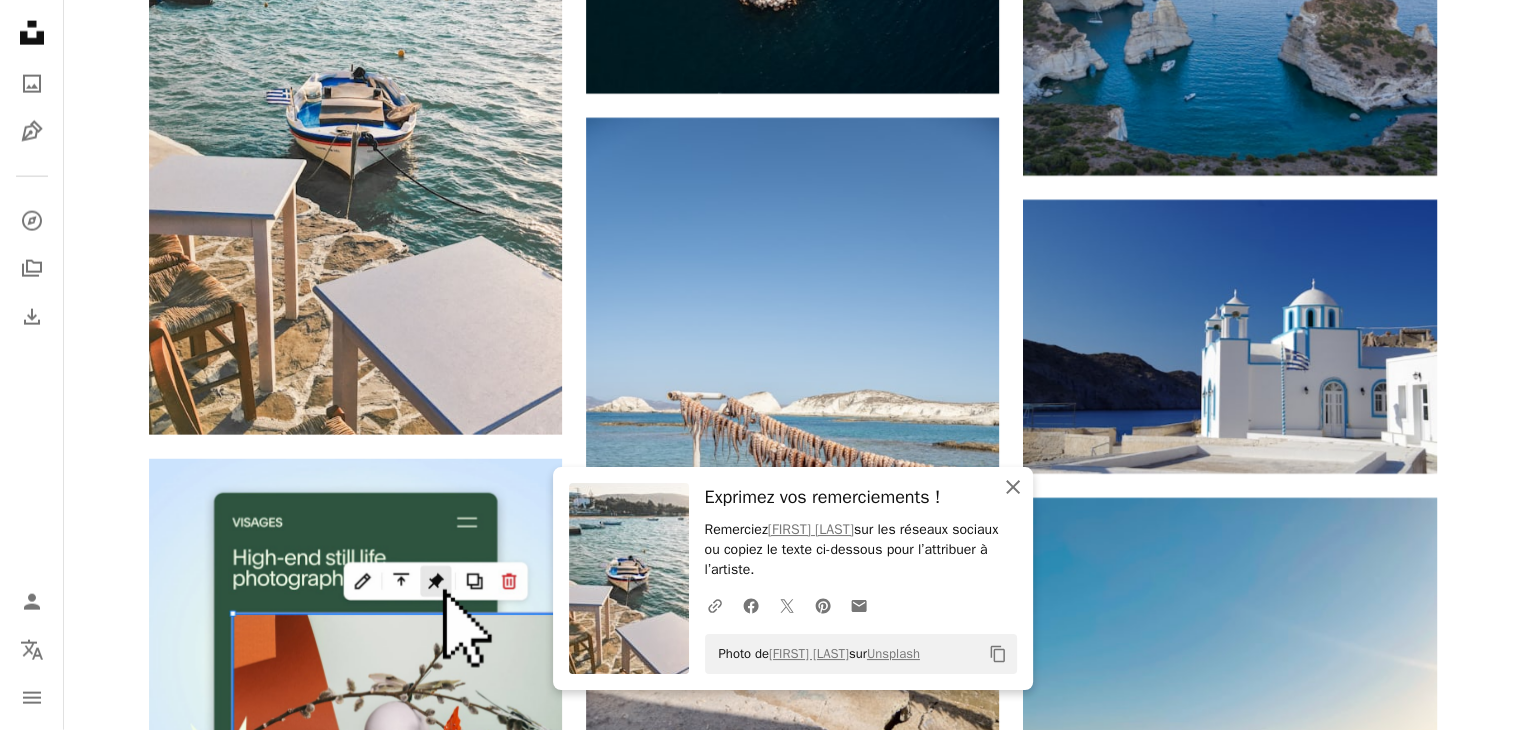 click on "An X shape" 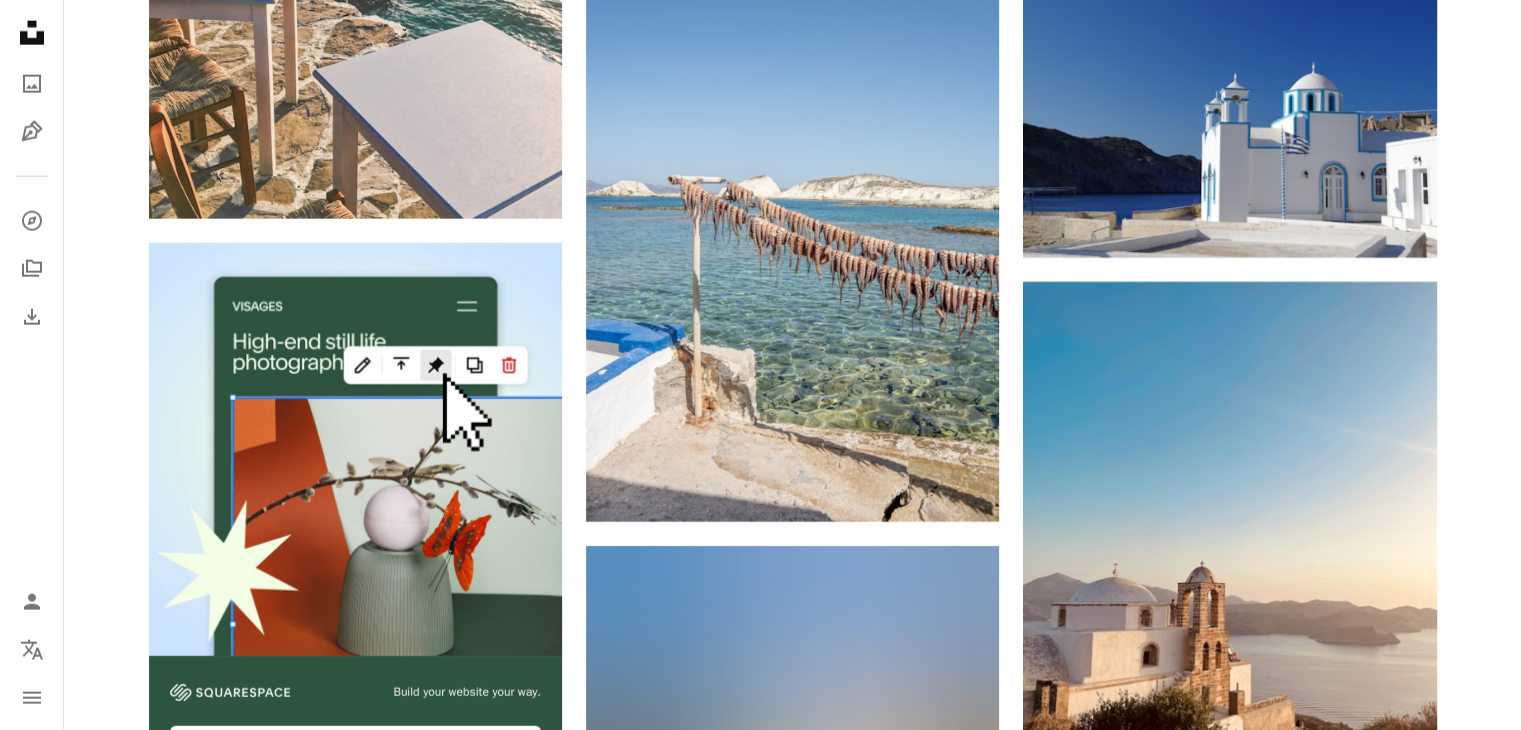 scroll, scrollTop: 5076, scrollLeft: 0, axis: vertical 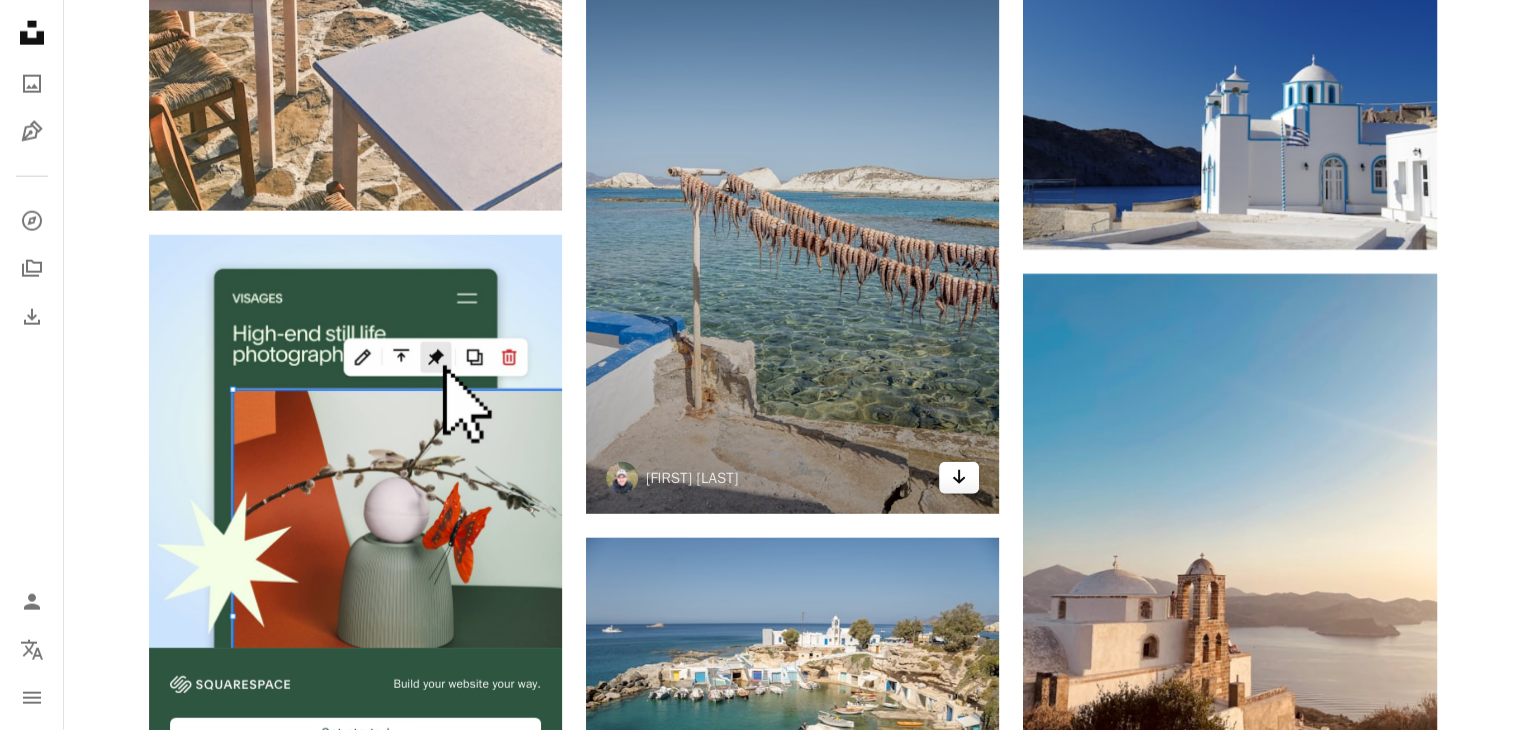 click on "Arrow pointing down" 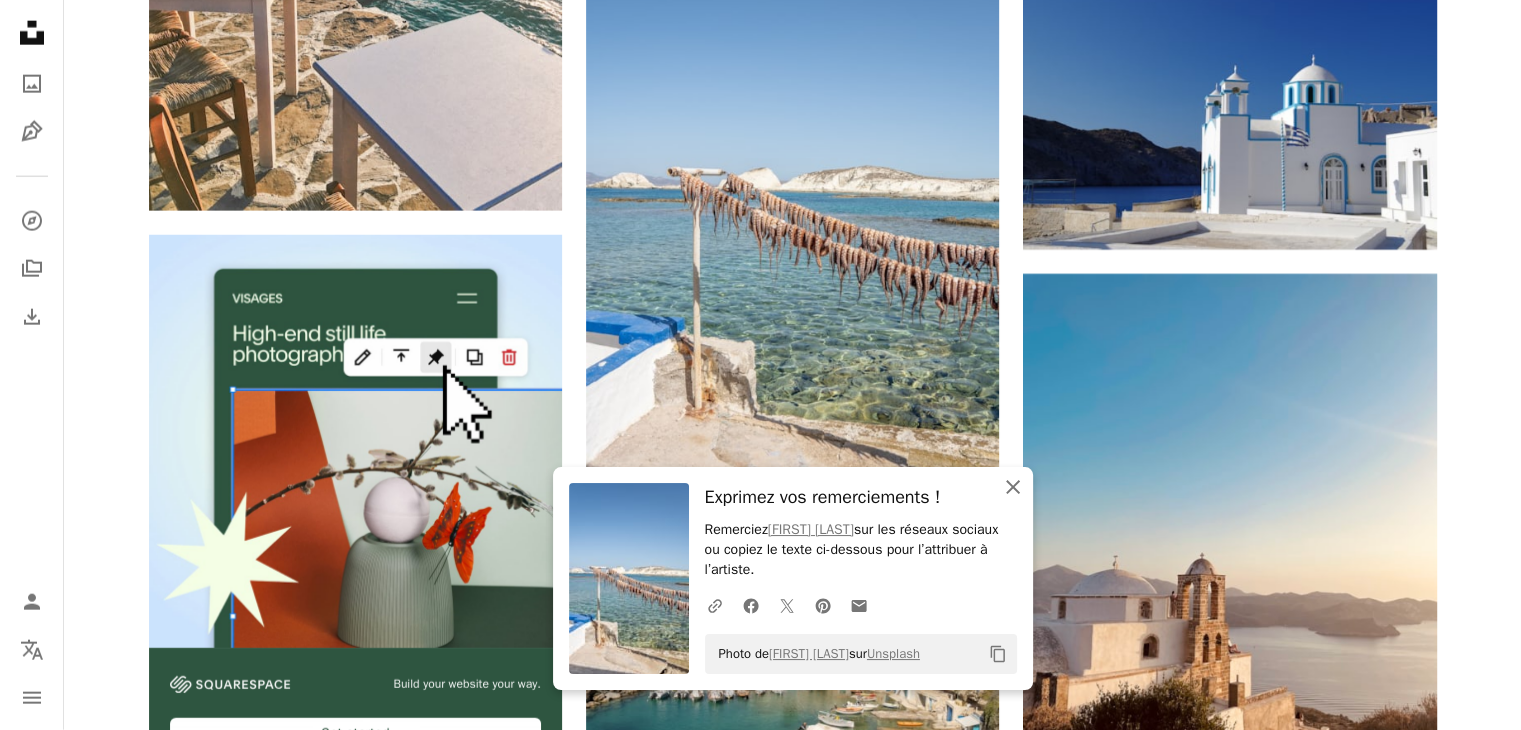 click on "An X shape" 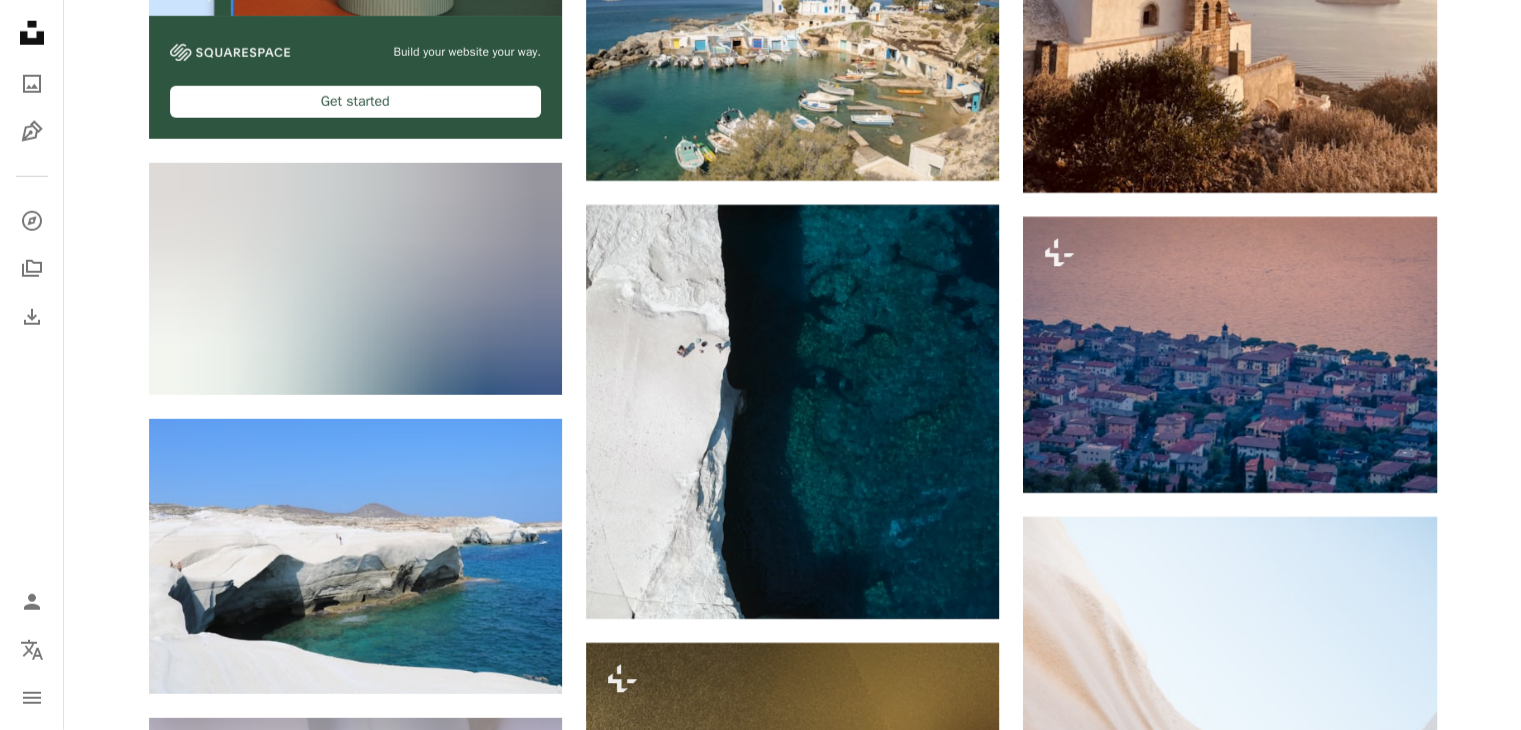 scroll, scrollTop: 5711, scrollLeft: 0, axis: vertical 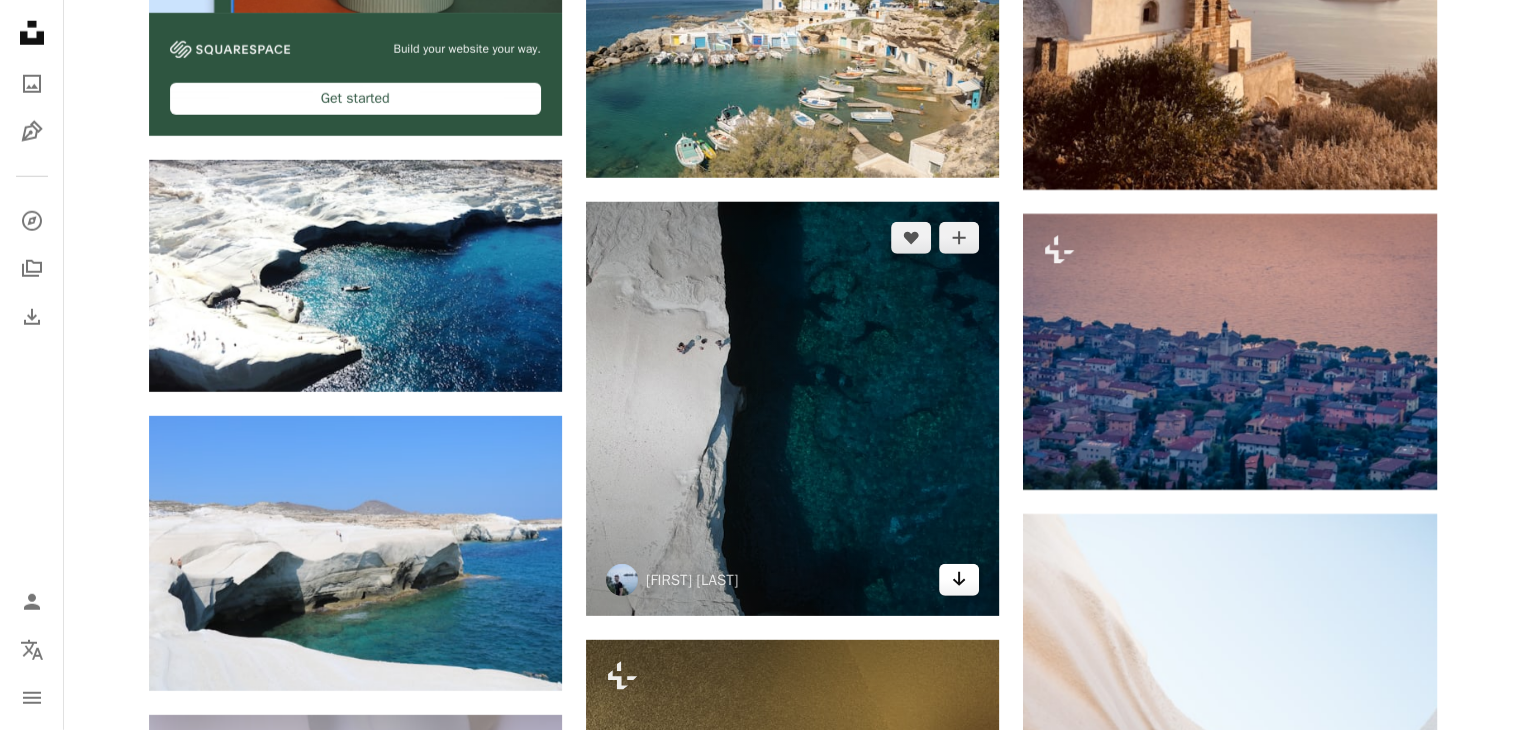 click 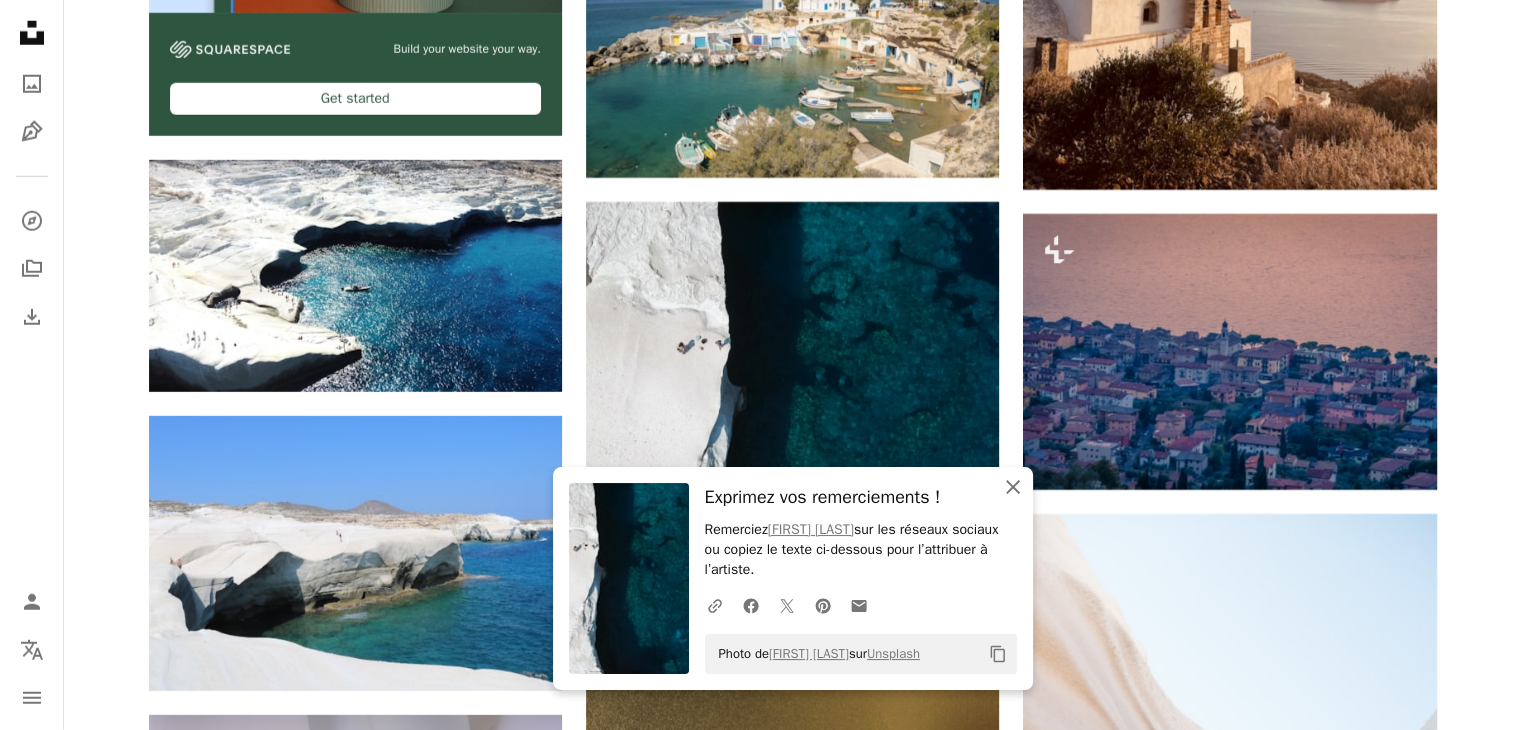 click on "An X shape" 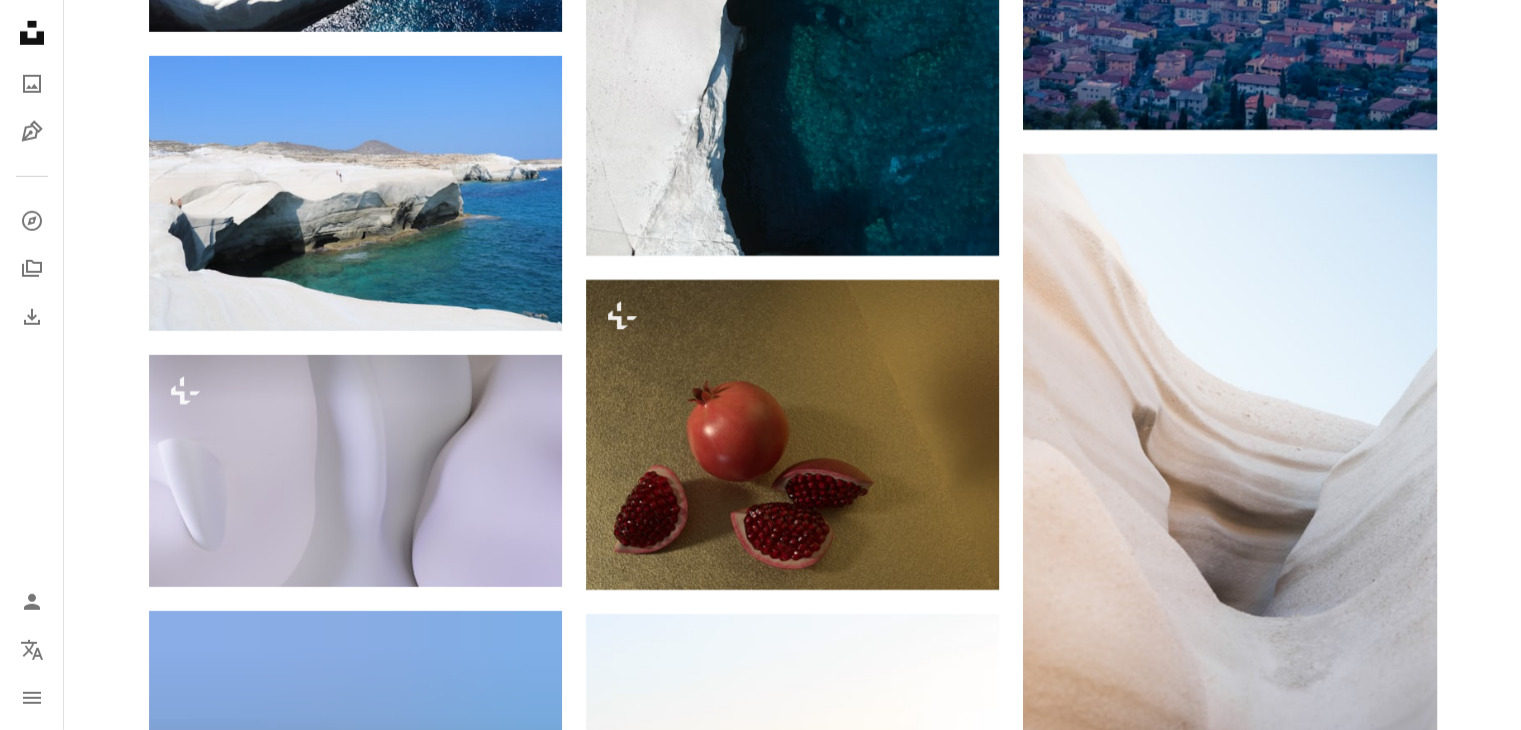 scroll, scrollTop: 6292, scrollLeft: 0, axis: vertical 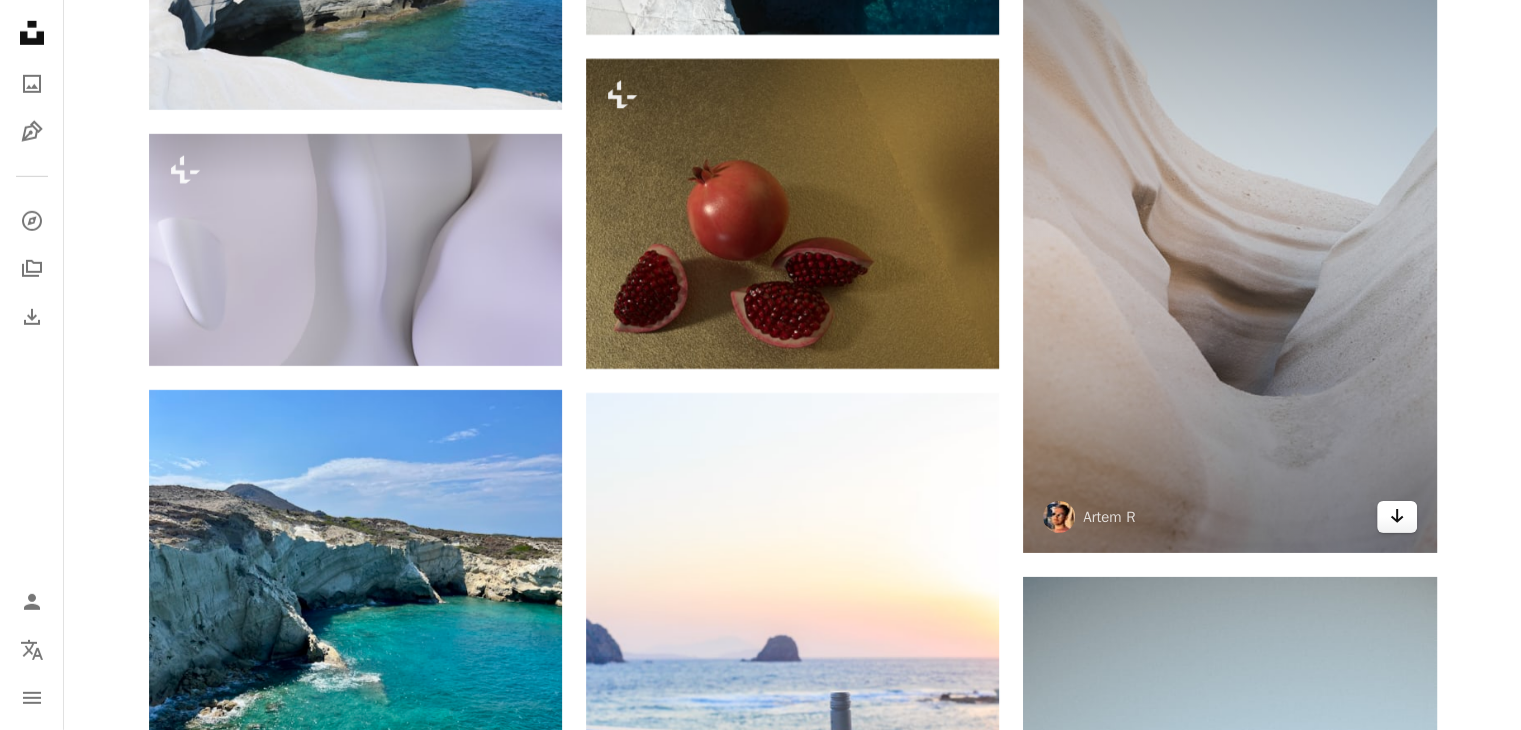 click on "Arrow pointing down" at bounding box center (1397, 517) 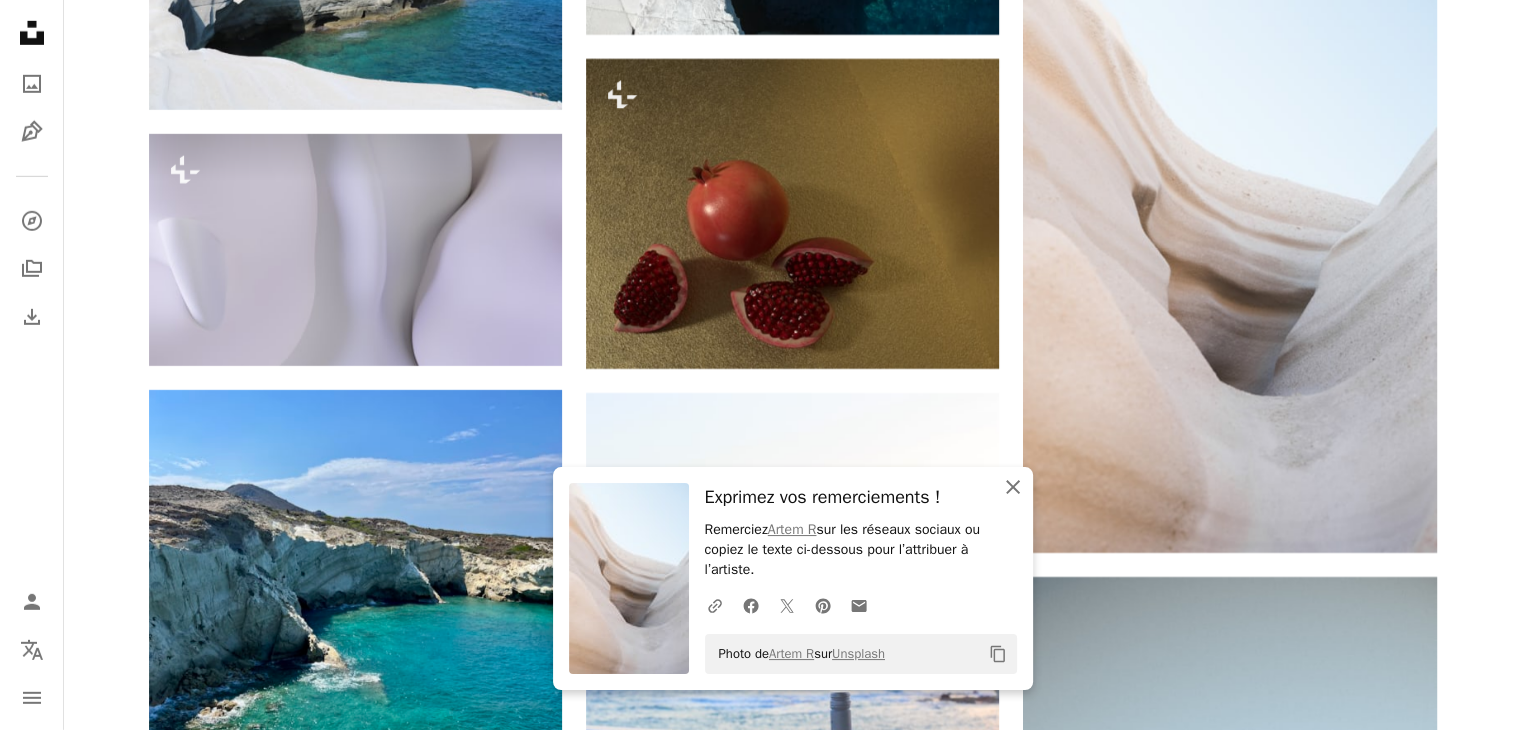 click on "An X shape Fermer" at bounding box center (1013, 487) 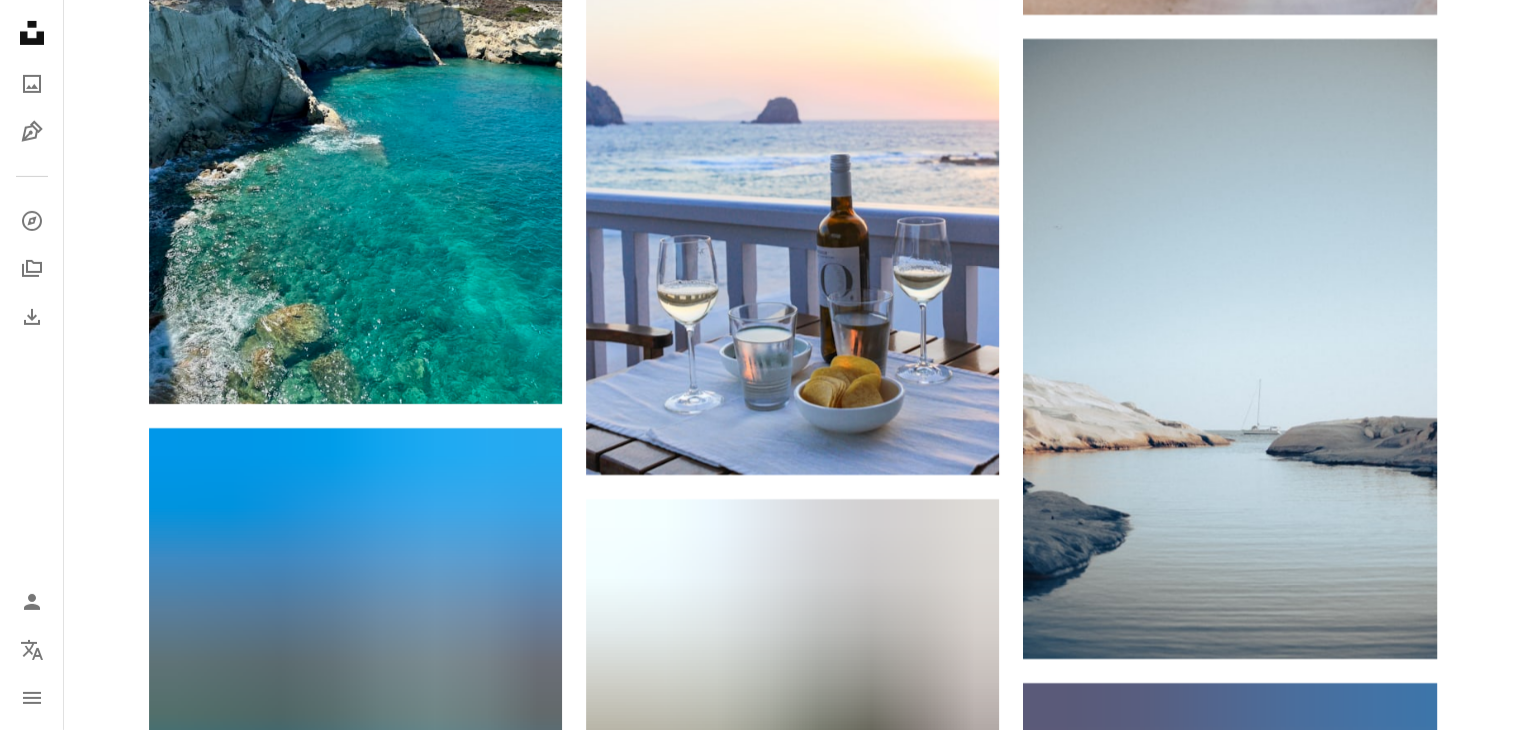 scroll, scrollTop: 6831, scrollLeft: 0, axis: vertical 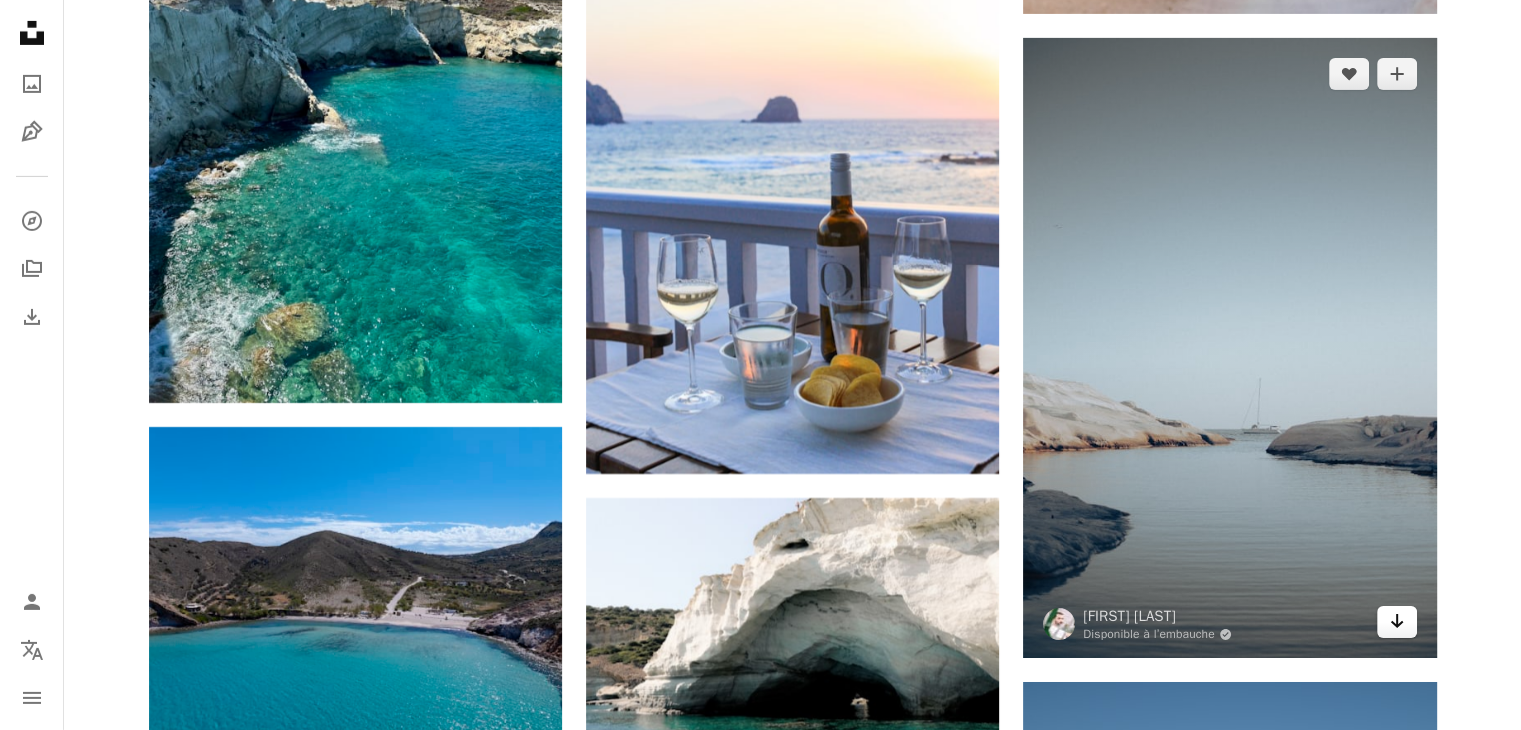 click on "Arrow pointing down" at bounding box center (1397, 622) 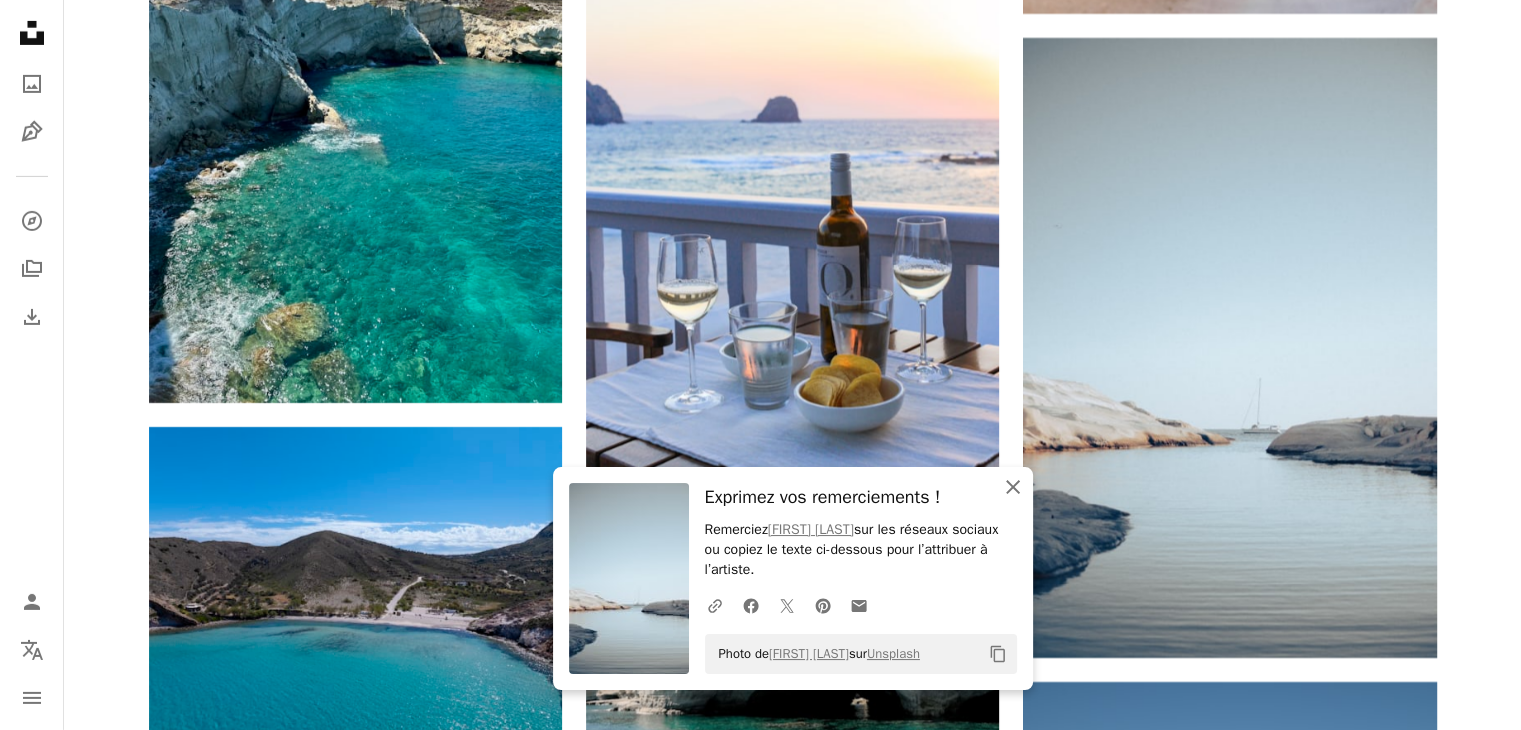click on "An X shape" 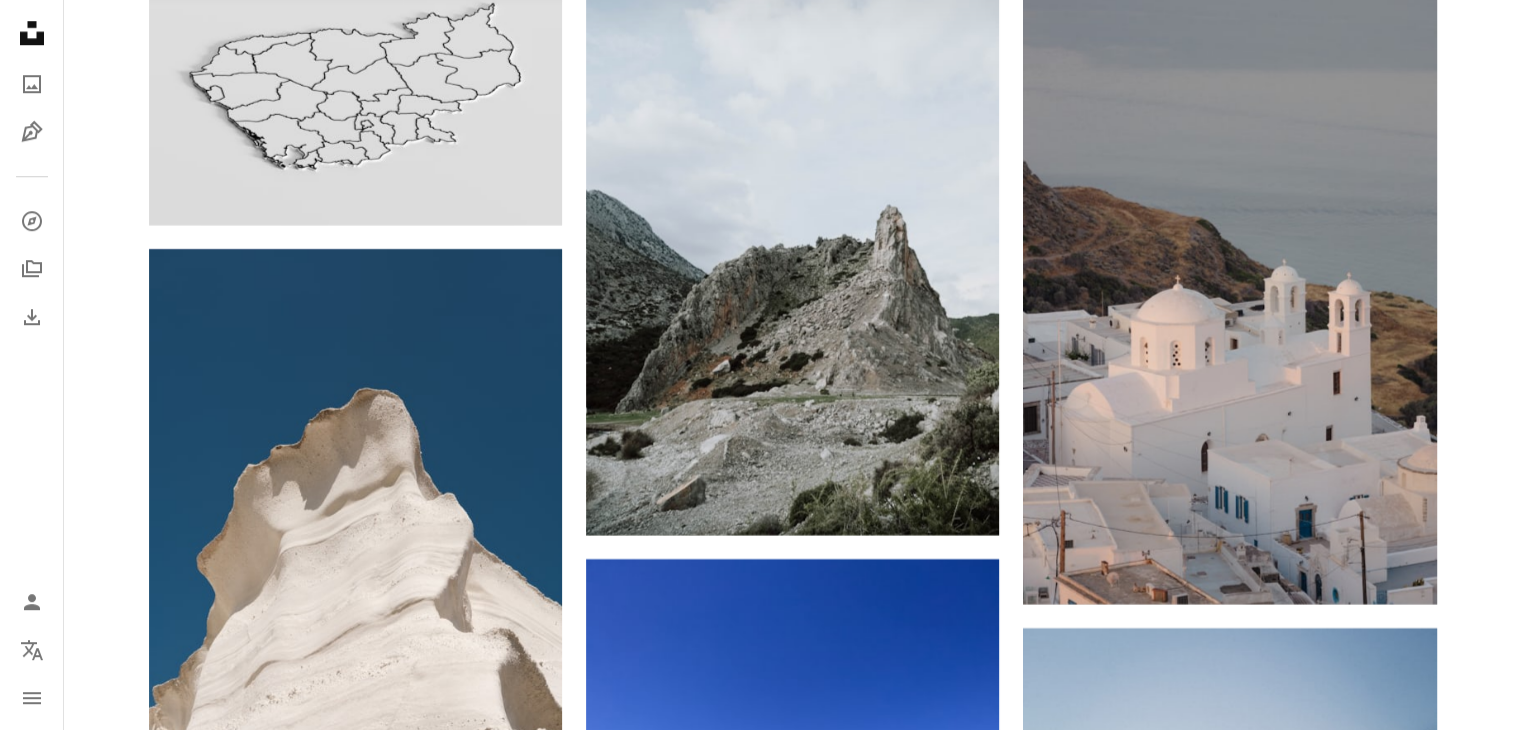 scroll, scrollTop: 9231, scrollLeft: 0, axis: vertical 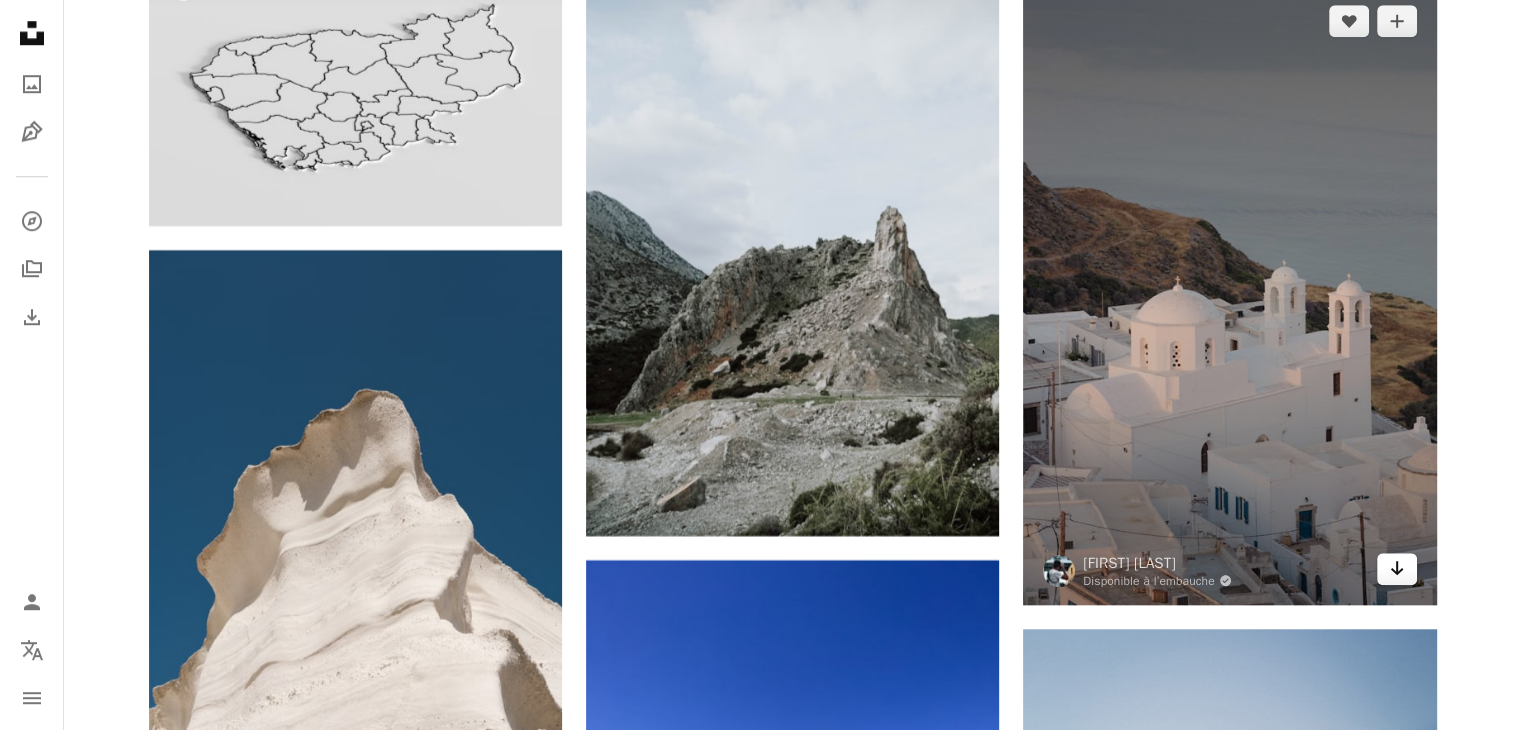 click on "Arrow pointing down" 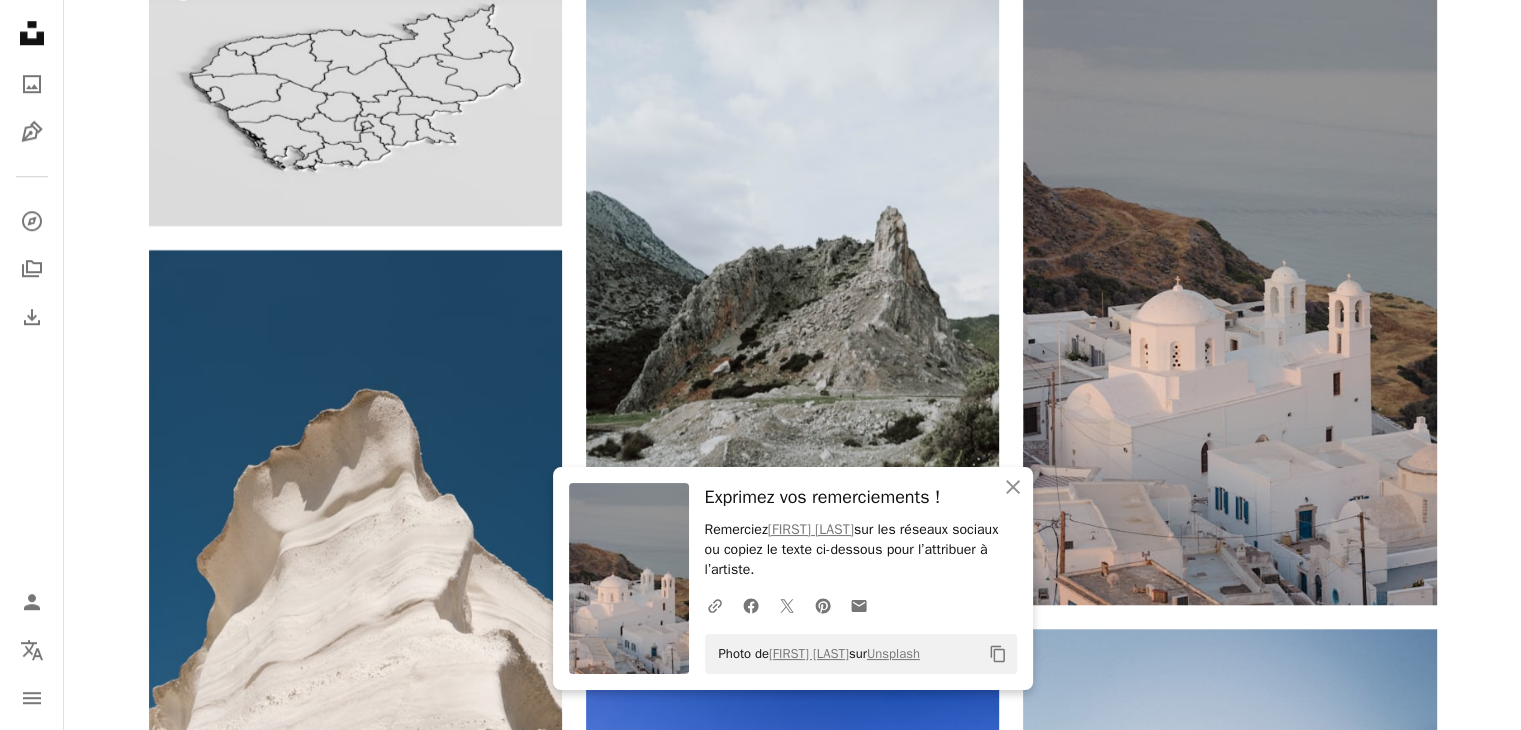 click on "Plus sign for Unsplash+ A heart A plus sign Getty Images Pour  Unsplash+ A lock Télécharger A heart A plus sign [FIRST] [LAST] Arrow pointing down A heart A plus sign [FIRST] [LAST] Disponible à l’embauche A checkmark inside of a circle Arrow pointing down A heart A plus sign [FIRST] [LAST] Arrow pointing down A heart A plus sign [FIRST] [LAST] Arrow pointing down A heart A plus sign [FIRST] [LAST] Arrow pointing down A heart A plus sign [FIRST] [LAST] Arrow pointing down –– ––– –––  –– ––– –  ––– –––  ––––  –   – –– –––  – – ––– –– –– –––– –– Build your website your way. Get started A heart A plus sign [FIRST] [LAST] {ilias_fly_zen} Cj" at bounding box center [792, -1889] 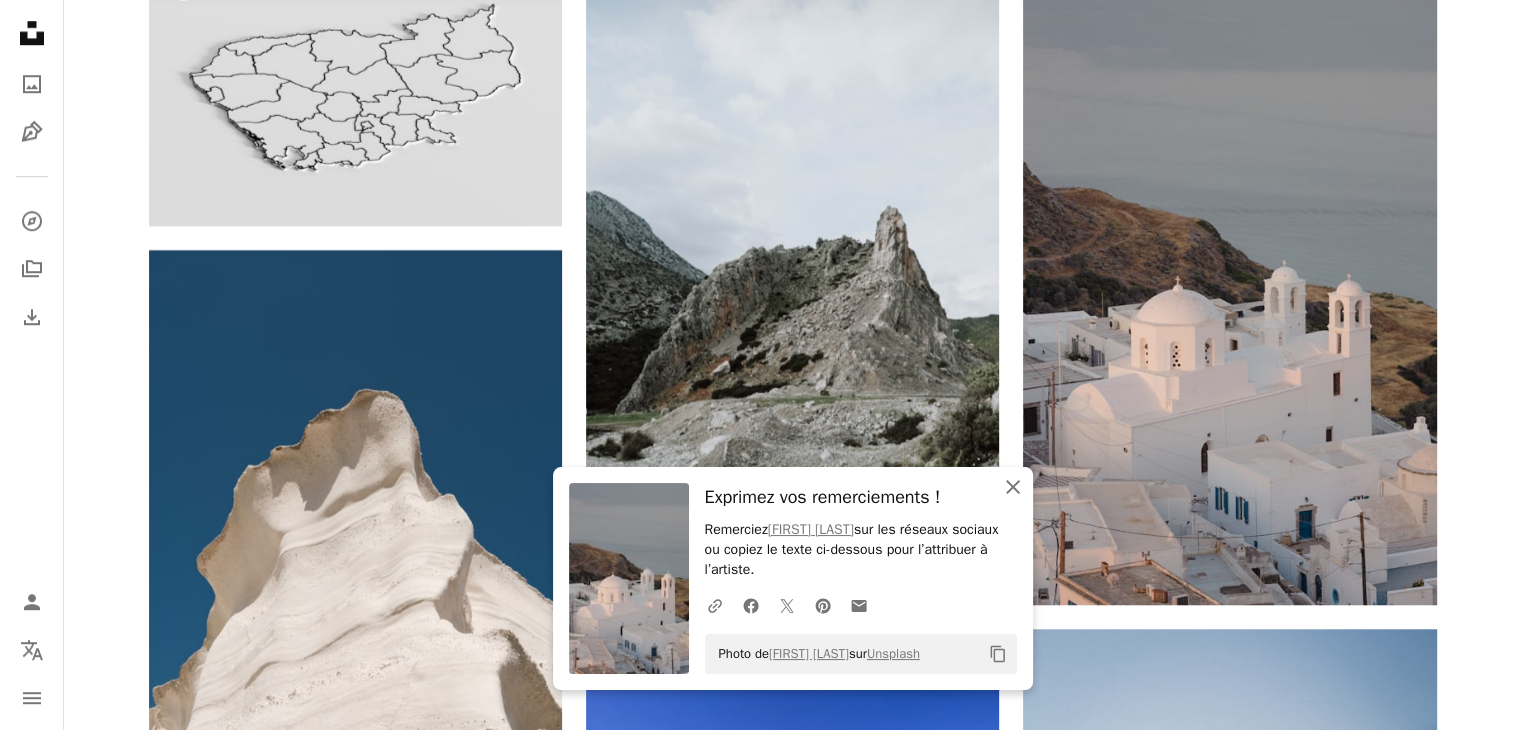 click on "An X shape Fermer" at bounding box center [1013, 487] 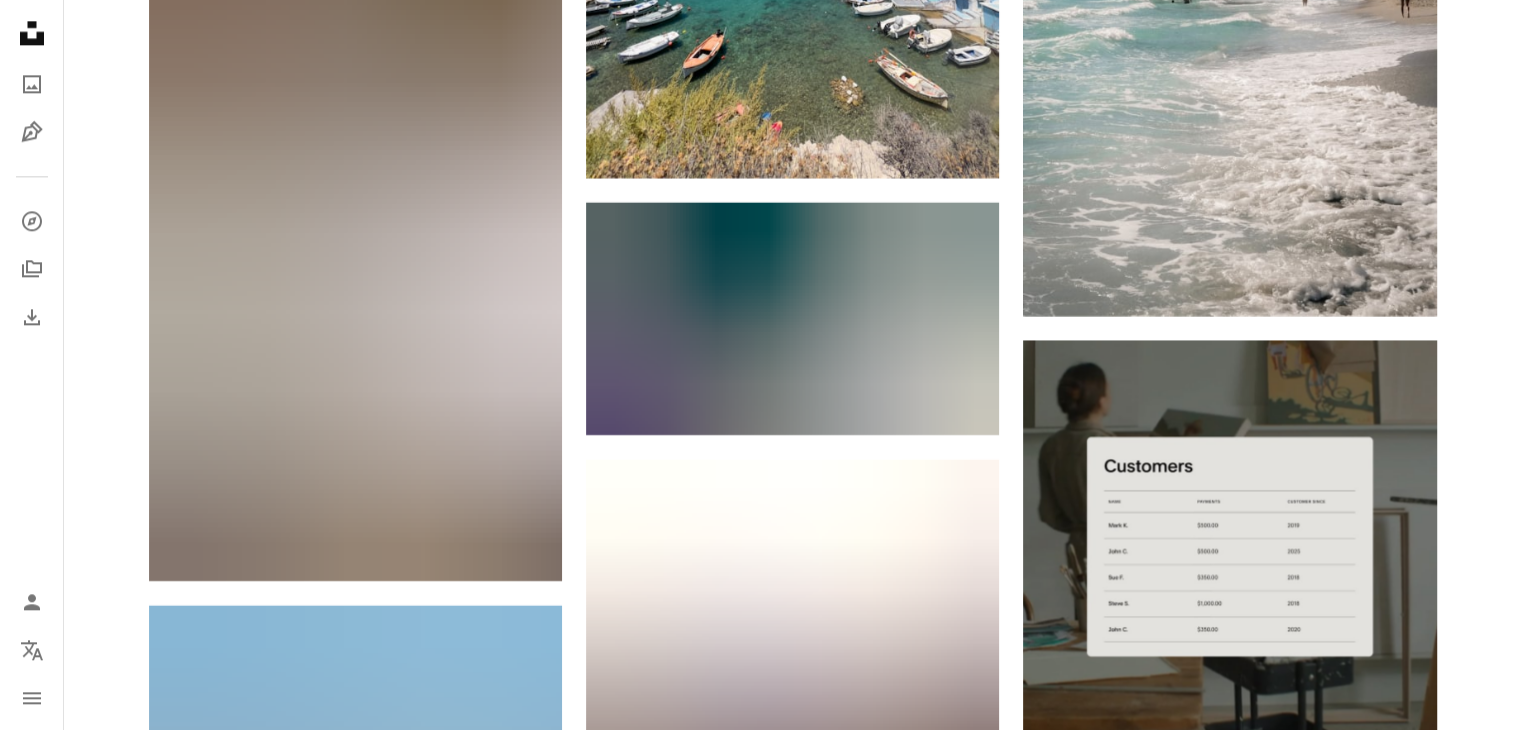 scroll, scrollTop: 10164, scrollLeft: 0, axis: vertical 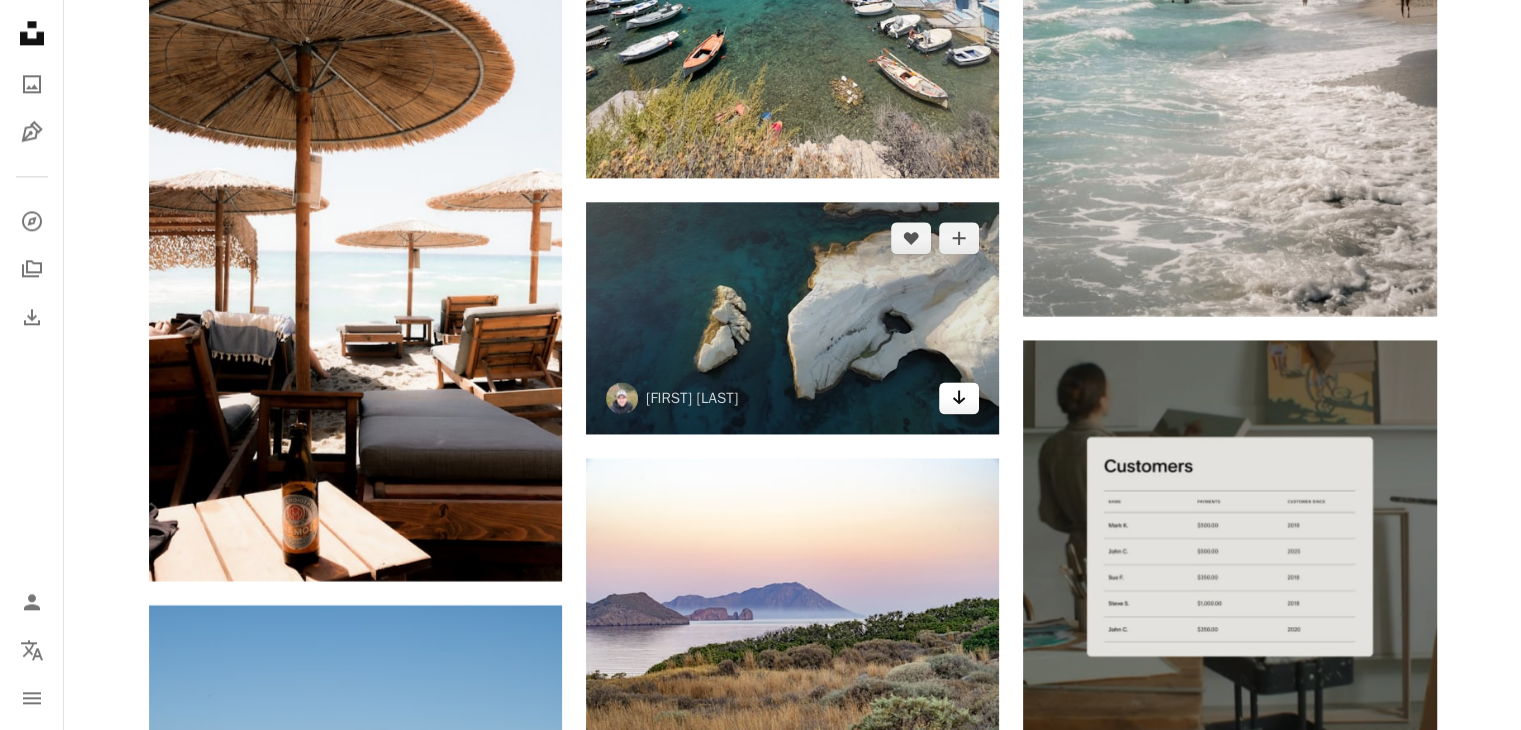 click 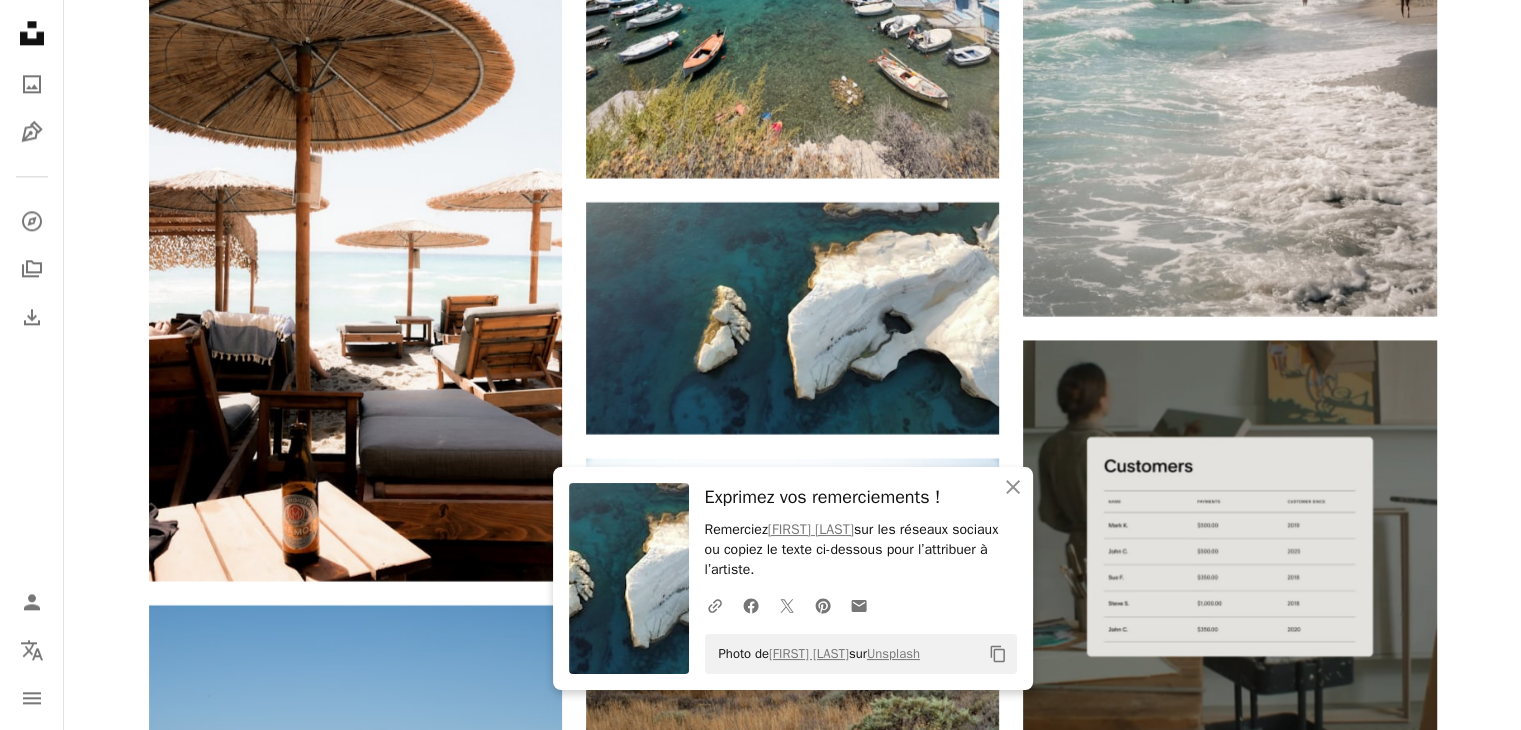 click on "Plus sign for Unsplash+ A heart A plus sign Getty Images Pour  Unsplash+ A lock Télécharger A heart A plus sign [FIRST] [LAST] Arrow pointing down A heart A plus sign [FIRST] [LAST] Disponible à l’embauche A checkmark inside of a circle Arrow pointing down A heart A plus sign [FIRST] [LAST] Arrow pointing down A heart A plus sign [FIRST] [LAST] Arrow pointing down A heart A plus sign [FIRST] [LAST] Arrow pointing down A heart A plus sign [FIRST] [LAST] Arrow pointing down –– ––– –––  –– ––– –  ––– –––  ––––  –   – –– –––  – – ––– –– –– –––– –– Build your website your way. Get started A heart A plus sign [FIRST] [LAST] {ilias_fly_zen} Cj" at bounding box center (792, -2822) 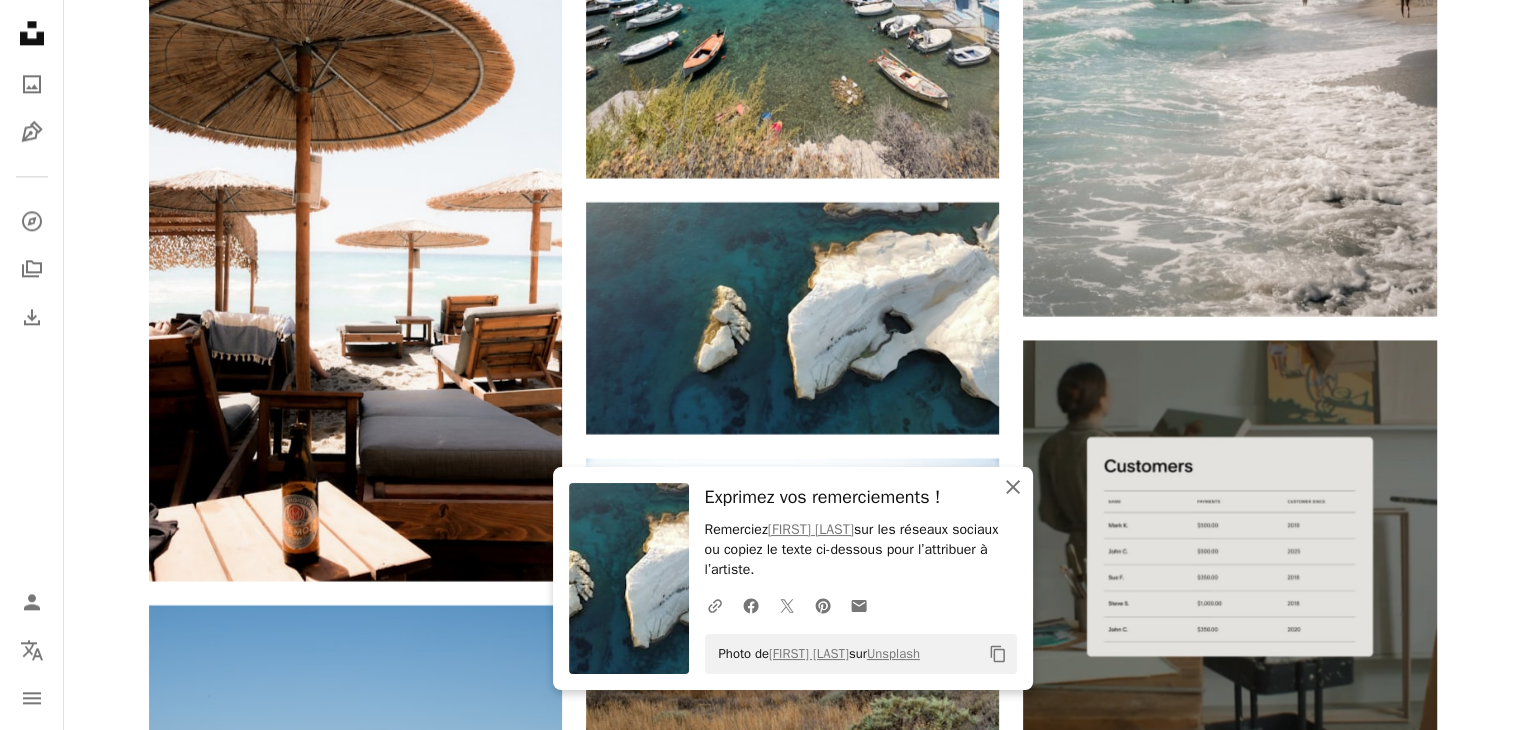 click on "An X shape" 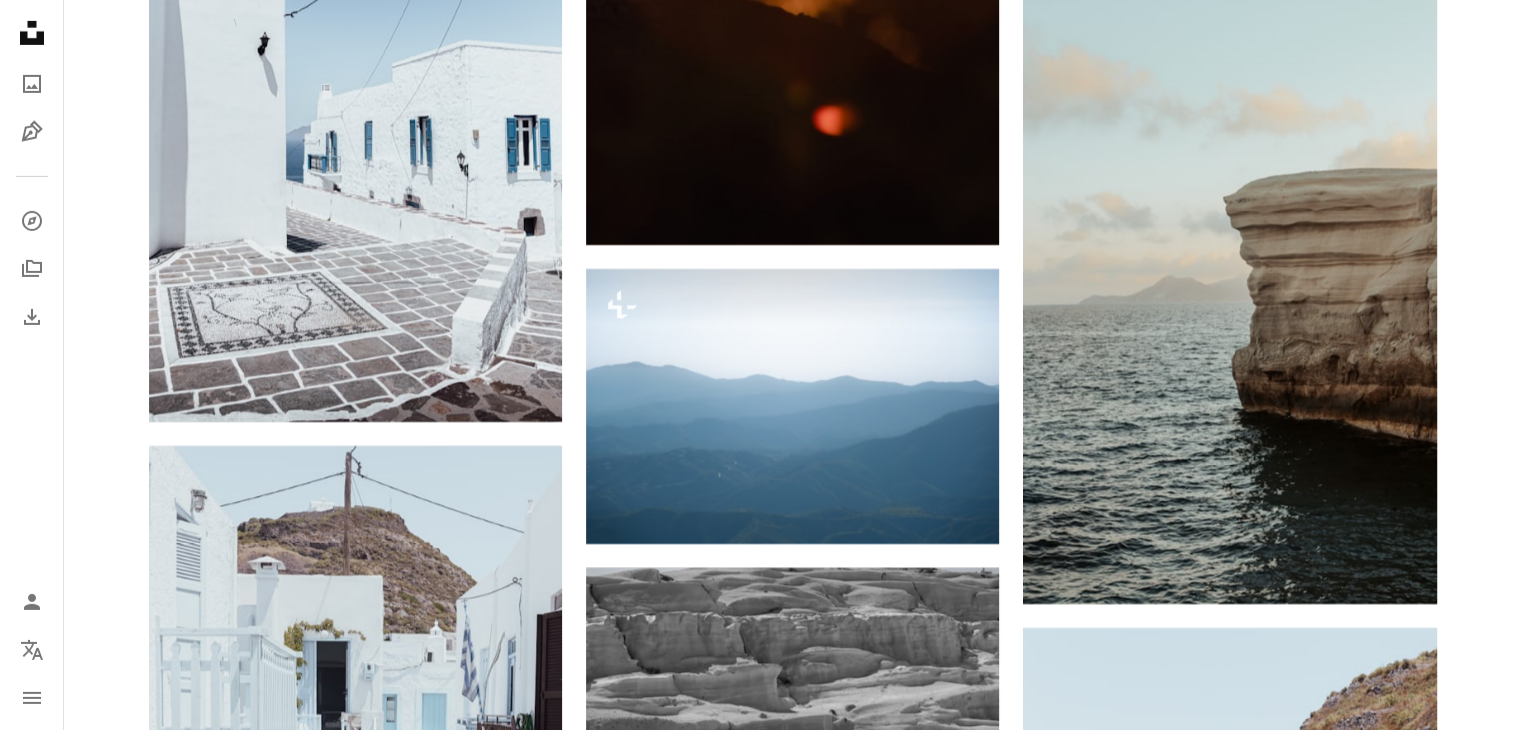 scroll, scrollTop: 14423, scrollLeft: 0, axis: vertical 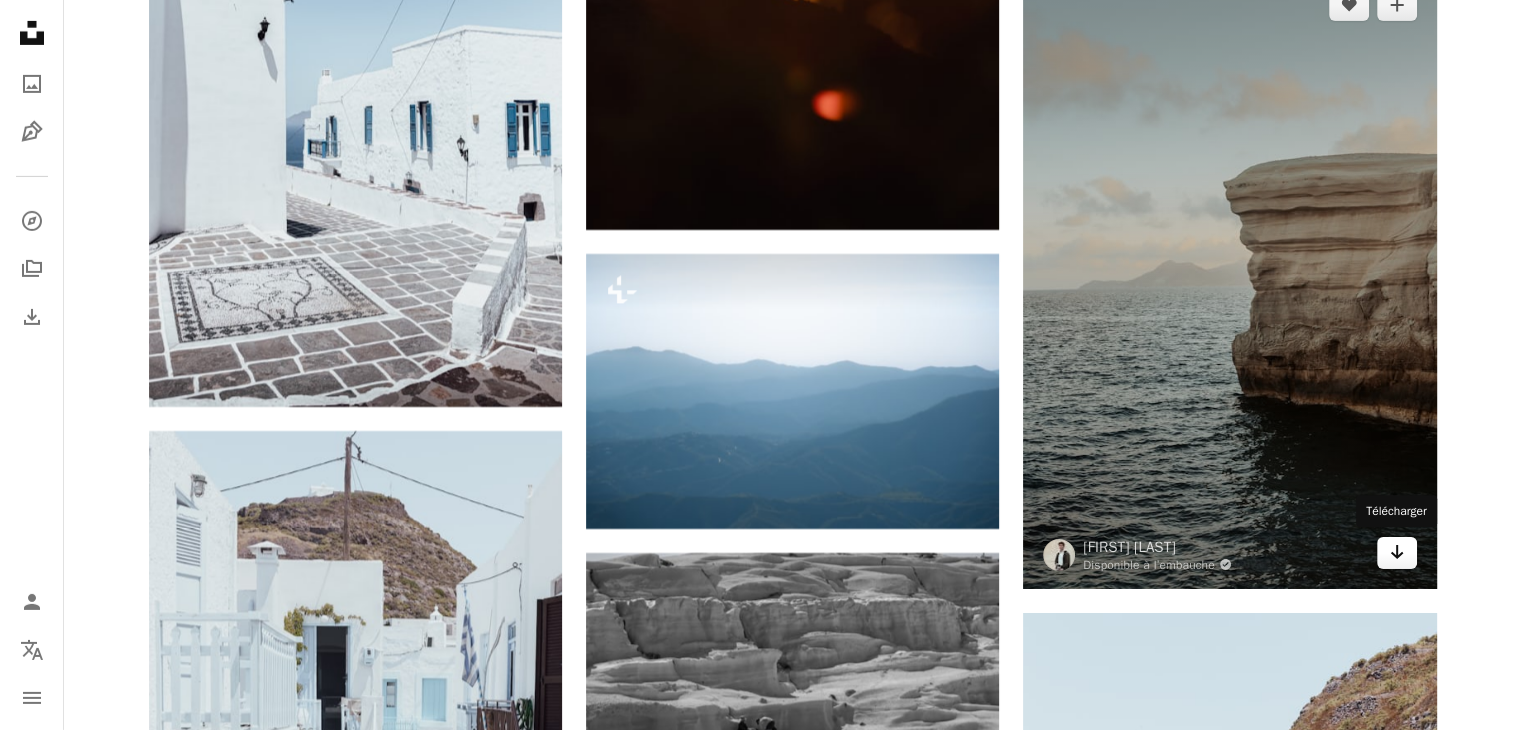click on "Arrow pointing down" 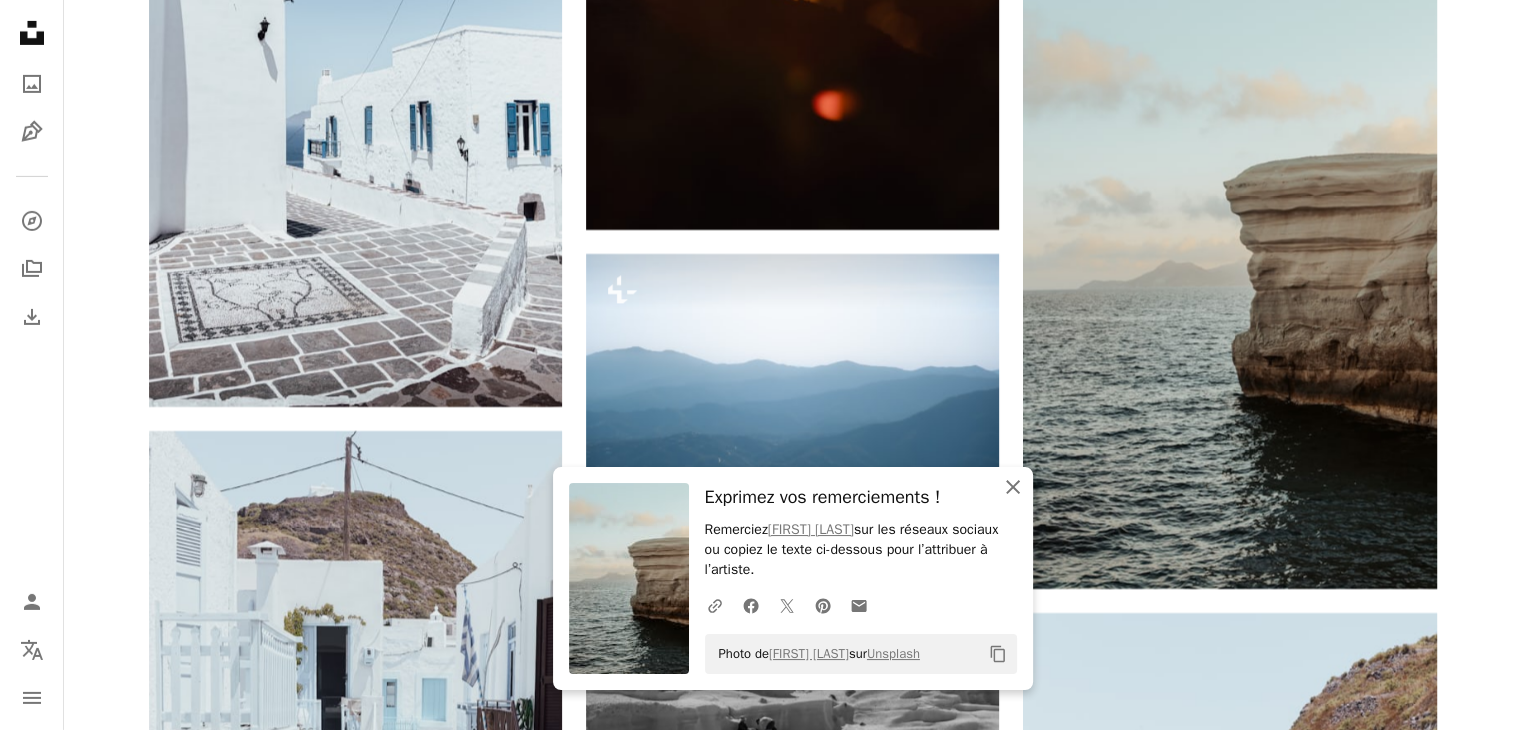 click on "An X shape" 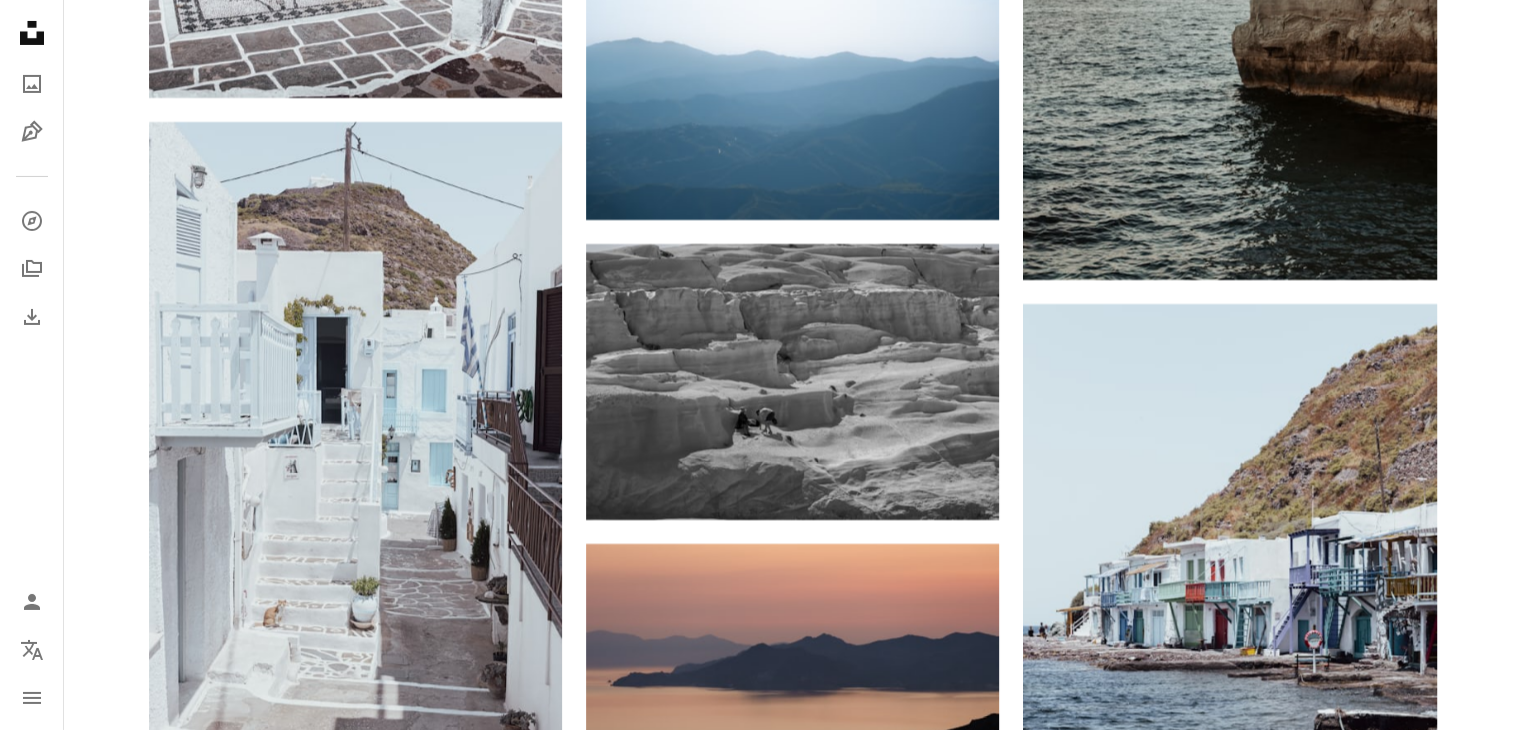 scroll, scrollTop: 14734, scrollLeft: 0, axis: vertical 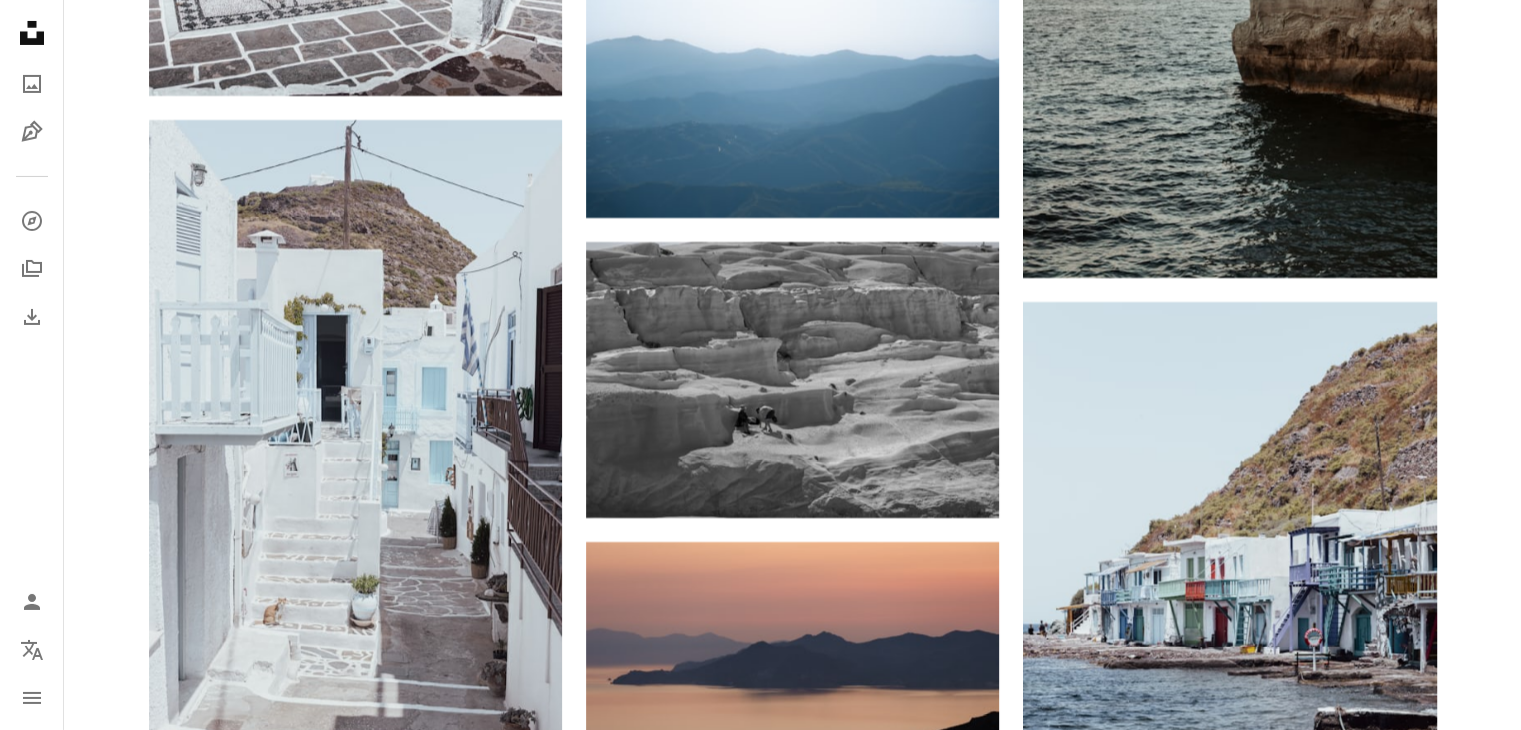 click on "Plus sign for Unsplash+ A heart A plus sign Getty Images Pour  Unsplash+ A lock Télécharger A heart A plus sign [FIRST] [LAST] Arrow pointing down A heart A plus sign [FIRST] [LAST] Disponible à l’embauche A checkmark inside of a circle Arrow pointing down A heart A plus sign [FIRST] [LAST] Arrow pointing down A heart A plus sign [FIRST] [LAST] Arrow pointing down A heart A plus sign [FIRST] [LAST] Arrow pointing down A heart A plus sign [FIRST] [LAST] Arrow pointing down –– ––– –––  –– ––– –  ––– –––  ––––  –   – –– –––  – – ––– –– –– –––– –– Build your website your way. Get started A heart A plus sign [FIRST] [LAST] {ilias_fly_zen} Cj" at bounding box center [792, -5650] 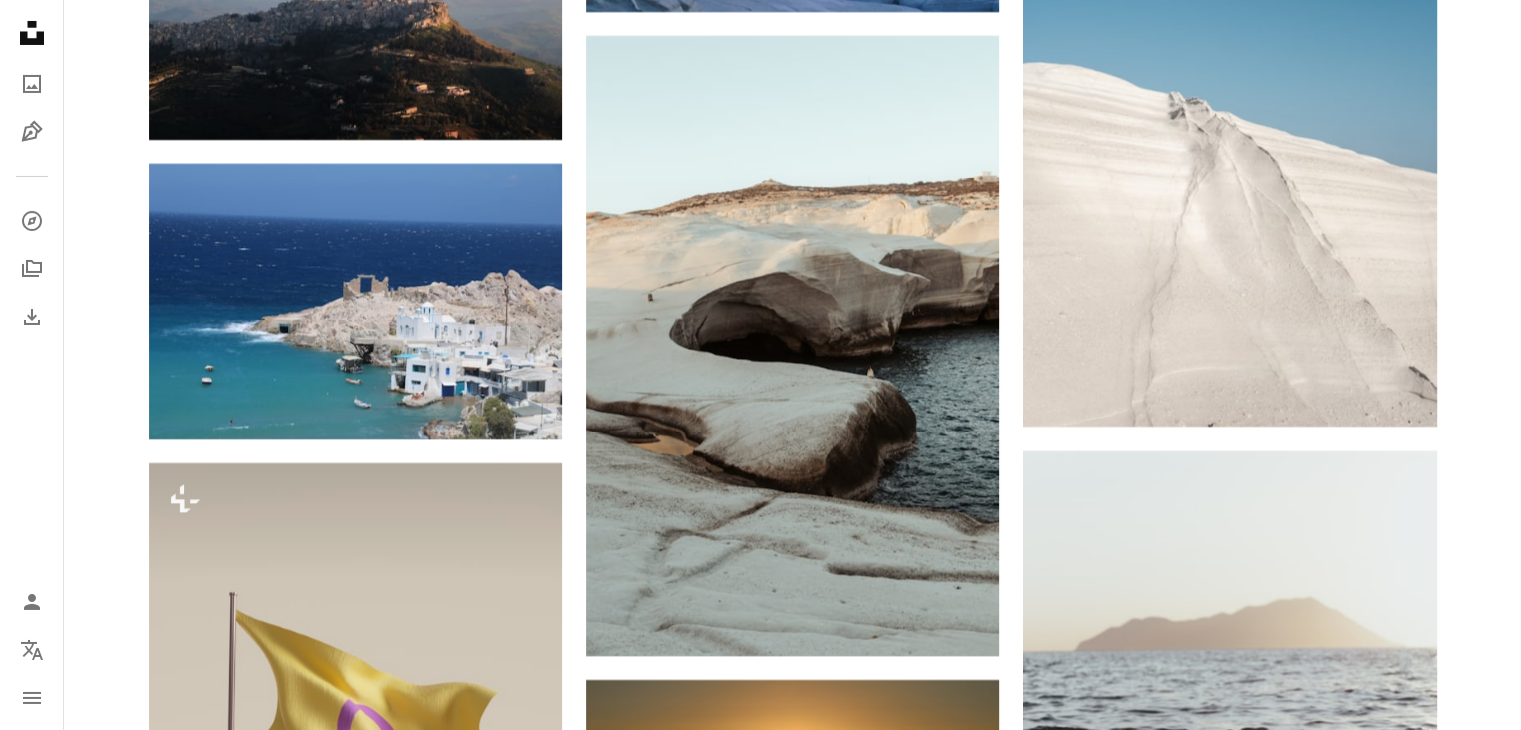 scroll, scrollTop: 22520, scrollLeft: 0, axis: vertical 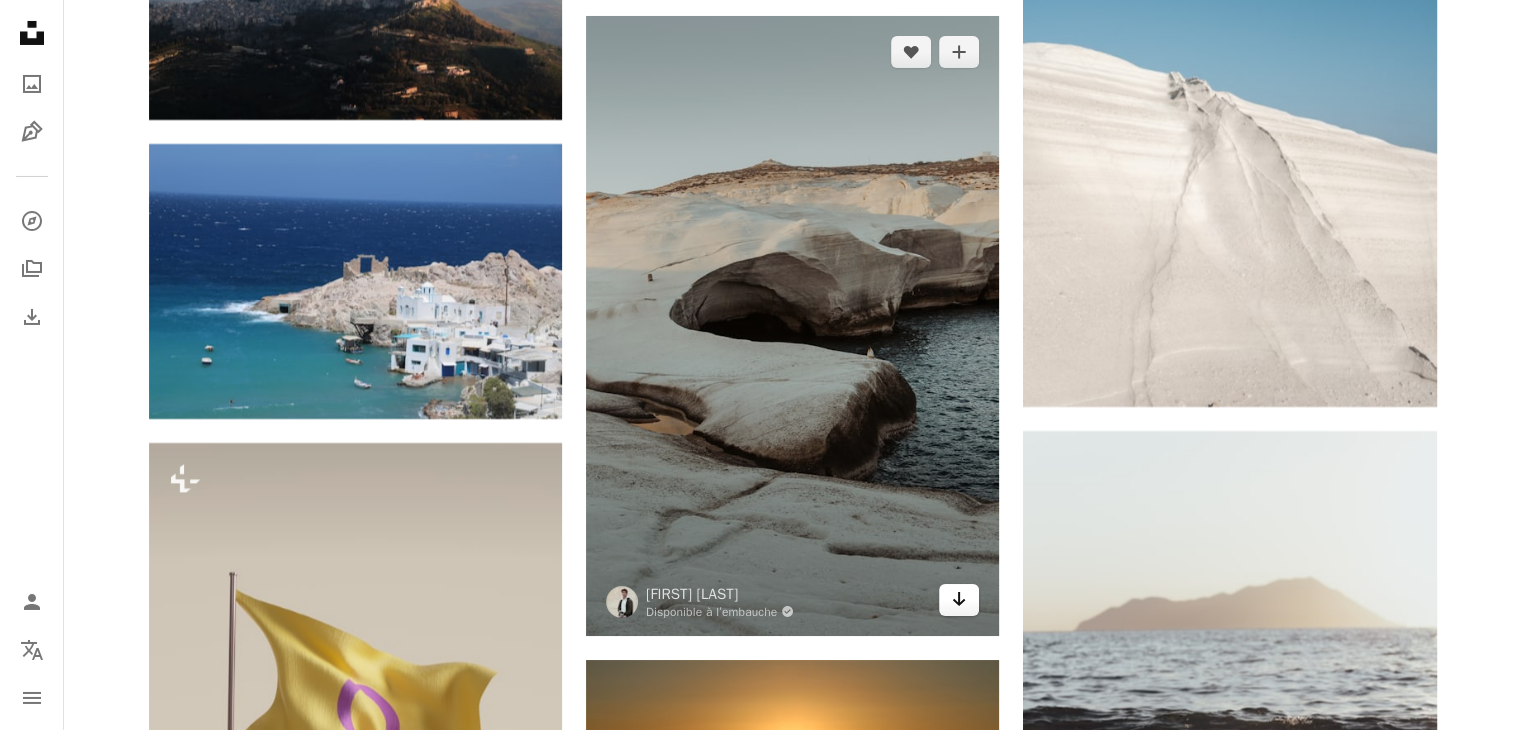 click on "Arrow pointing down" at bounding box center [959, 600] 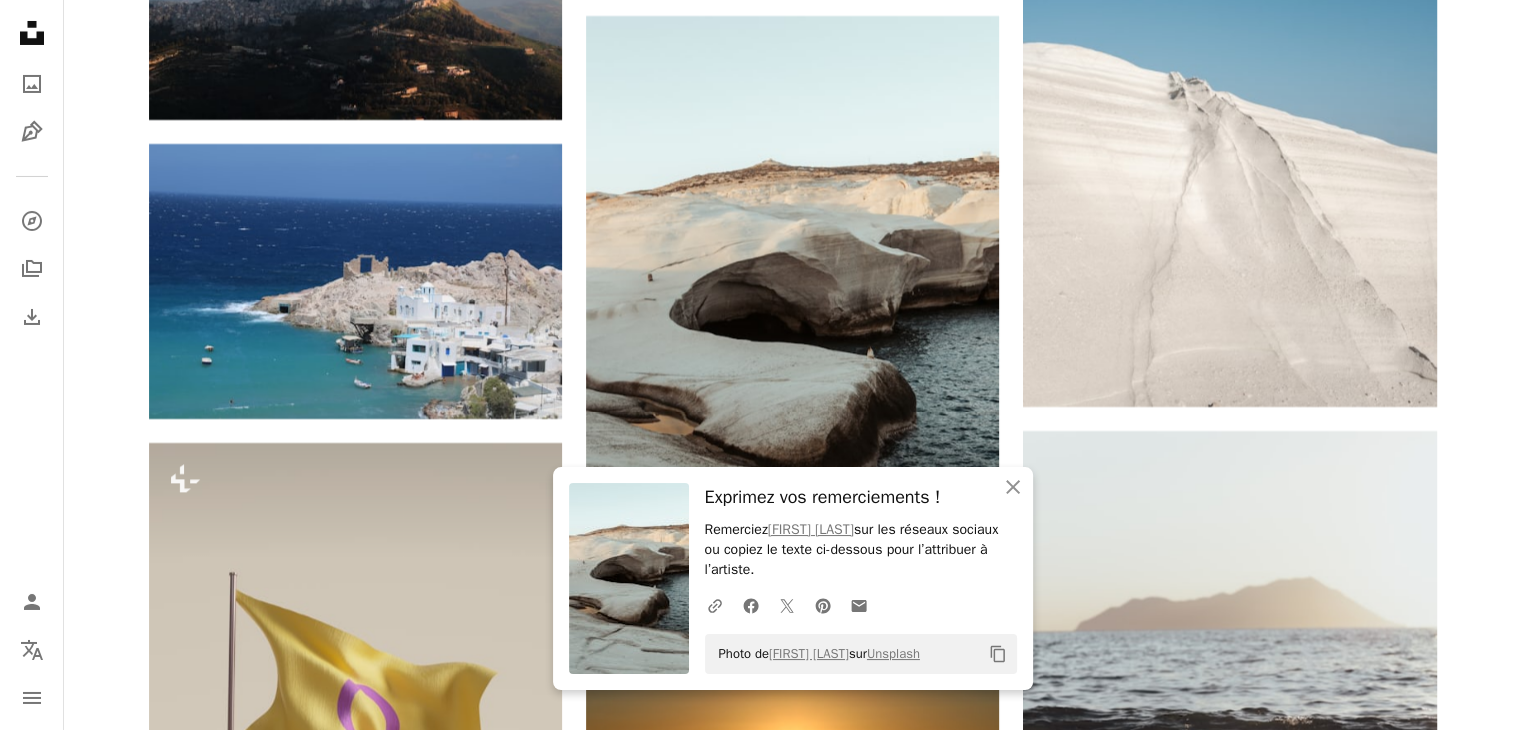click on "Plus sign for Unsplash+ A heart A plus sign Getty Images Pour  Unsplash+ A lock Télécharger A heart A plus sign [FIRST] [LAST] Arrow pointing down A heart A plus sign [FIRST] [LAST] Disponible à l’embauche A checkmark inside of a circle Arrow pointing down A heart A plus sign [FIRST] [LAST] Arrow pointing down A heart A plus sign [FIRST] [LAST] Arrow pointing down A heart A plus sign [FIRST] [LAST] Arrow pointing down A heart A plus sign [FIRST] [LAST] Arrow pointing down –– ––– –––  –– ––– –  ––– –––  ––––  –   – –– –––  – – ––– –– –– –––– –– Build your website your way. Get started A heart A plus sign [FIRST] [LAST] {ilias_fly_zen} Cj" at bounding box center [792, -8655] 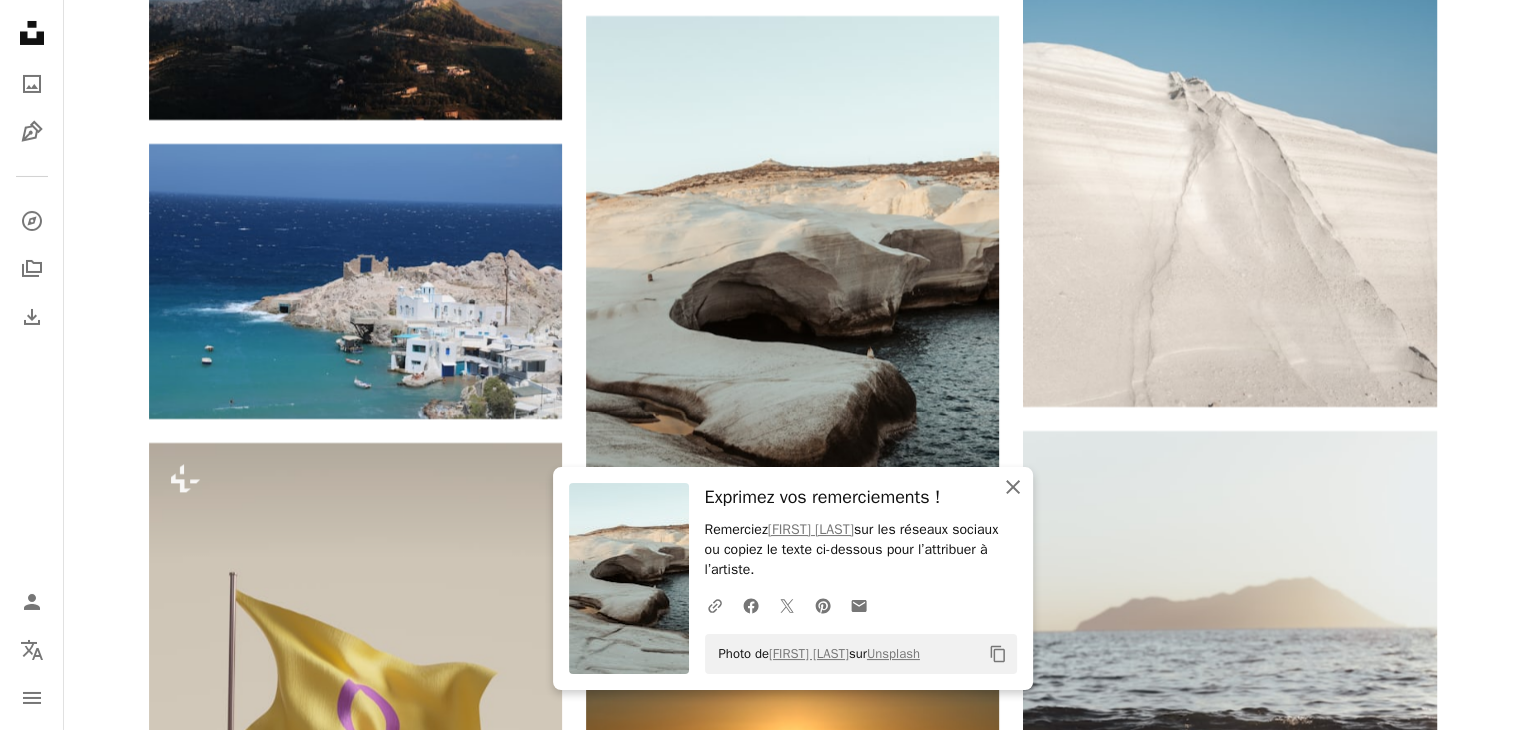click on "An X shape" 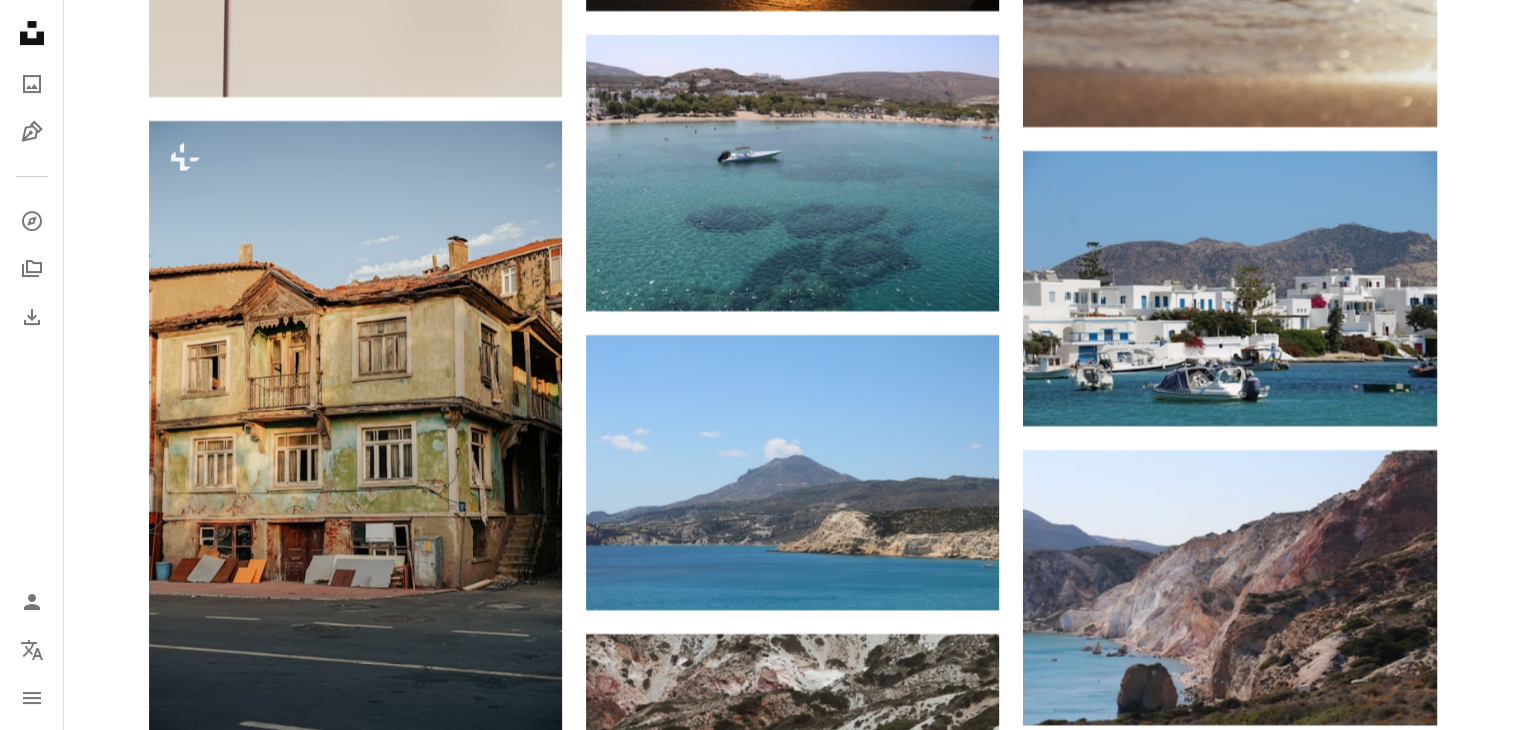 scroll, scrollTop: 23446, scrollLeft: 0, axis: vertical 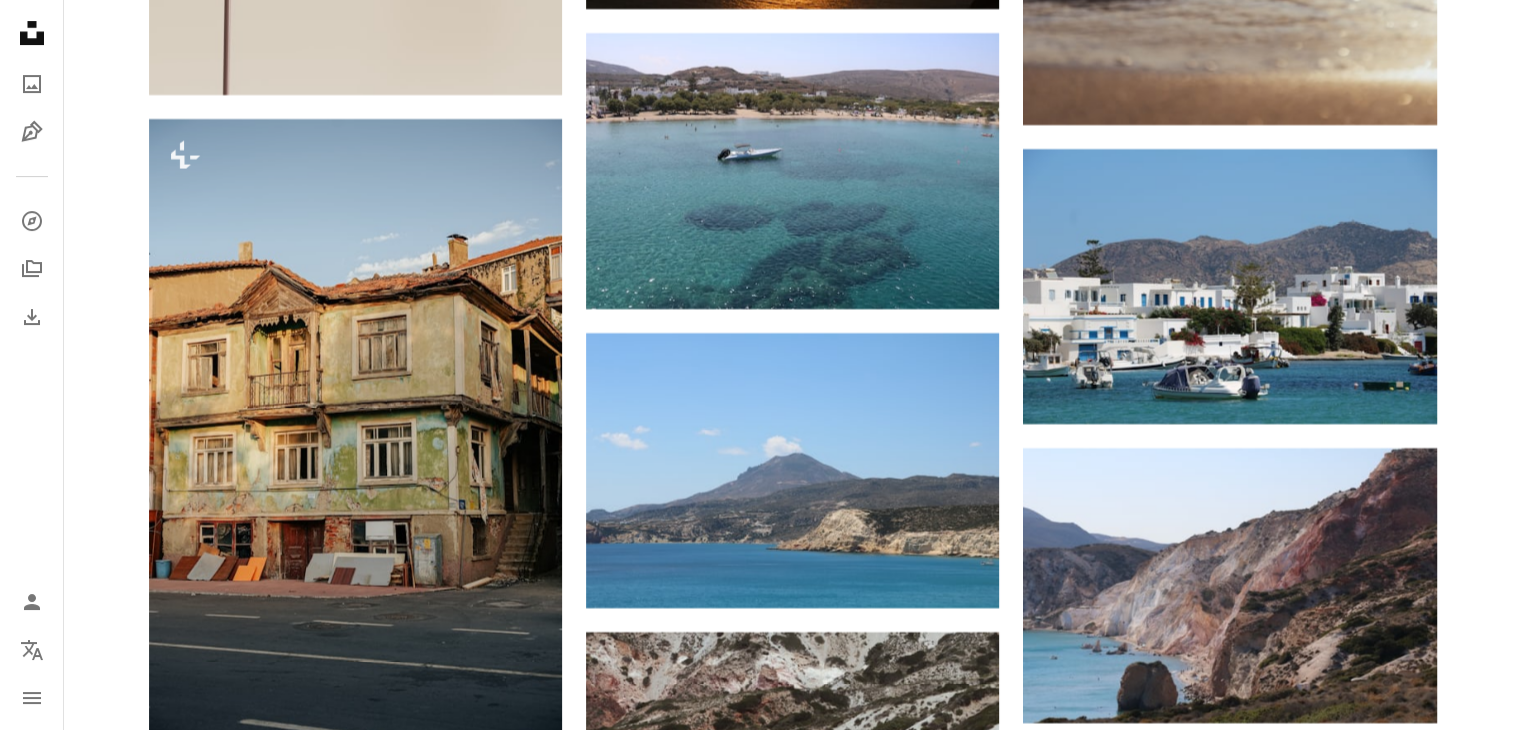 click on "Plus sign for Unsplash+ A heart A plus sign Getty Images Pour  Unsplash+ A lock Télécharger A heart A plus sign [FIRST] [LAST] Arrow pointing down A heart A plus sign [FIRST] [LAST] Disponible à l’embauche A checkmark inside of a circle Arrow pointing down A heart A plus sign [FIRST] [LAST] Arrow pointing down A heart A plus sign [FIRST] [LAST] Arrow pointing down A heart A plus sign [FIRST] [LAST] Arrow pointing down A heart A plus sign [FIRST] [LAST] Arrow pointing down –– ––– –––  –– ––– –  ––– –––  ––––  –   – –– –––  – – ––– –– –– –––– –– Build your website your way. Get started A heart A plus sign [FIRST] [LAST] {ilias_fly_zen} Cj" at bounding box center (792, -9582) 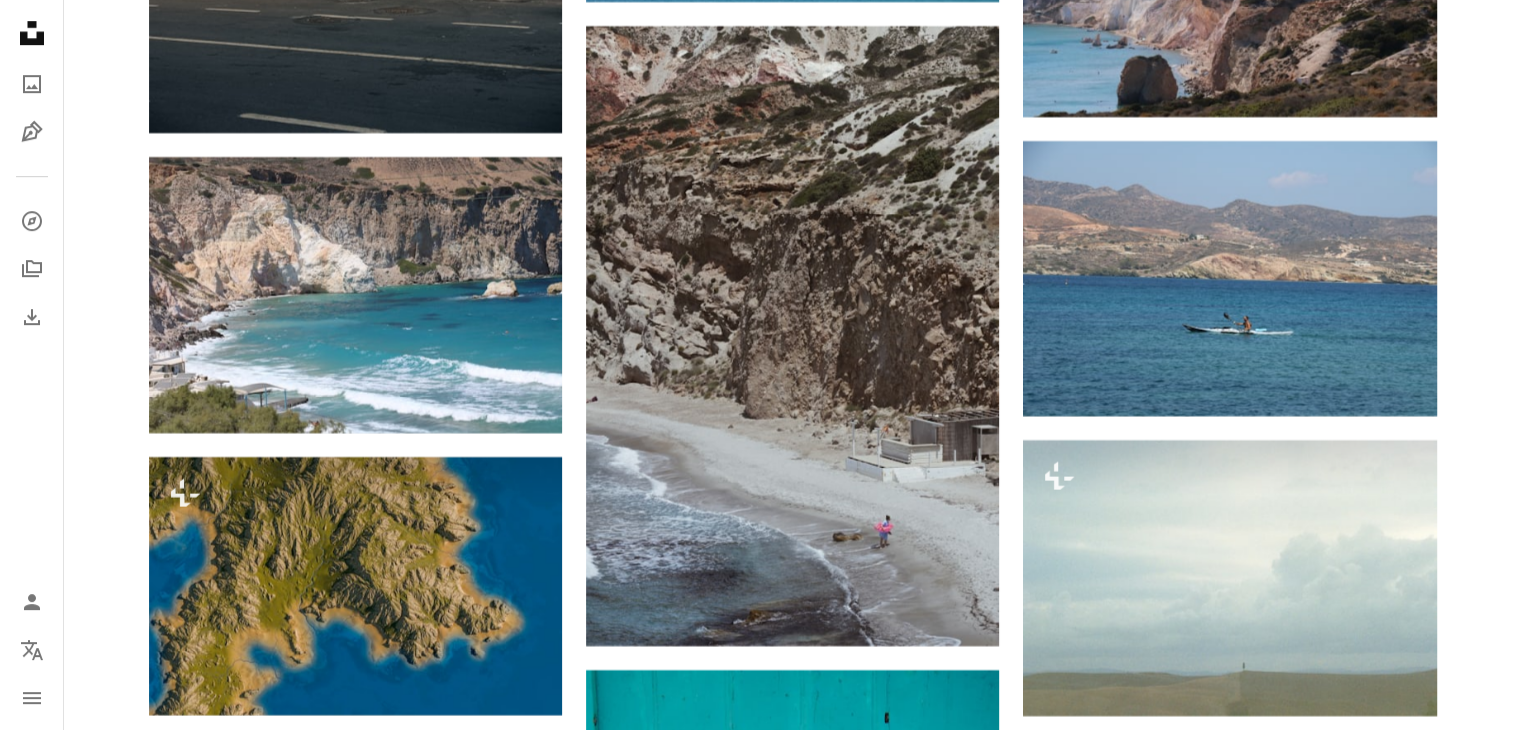 scroll, scrollTop: 24052, scrollLeft: 0, axis: vertical 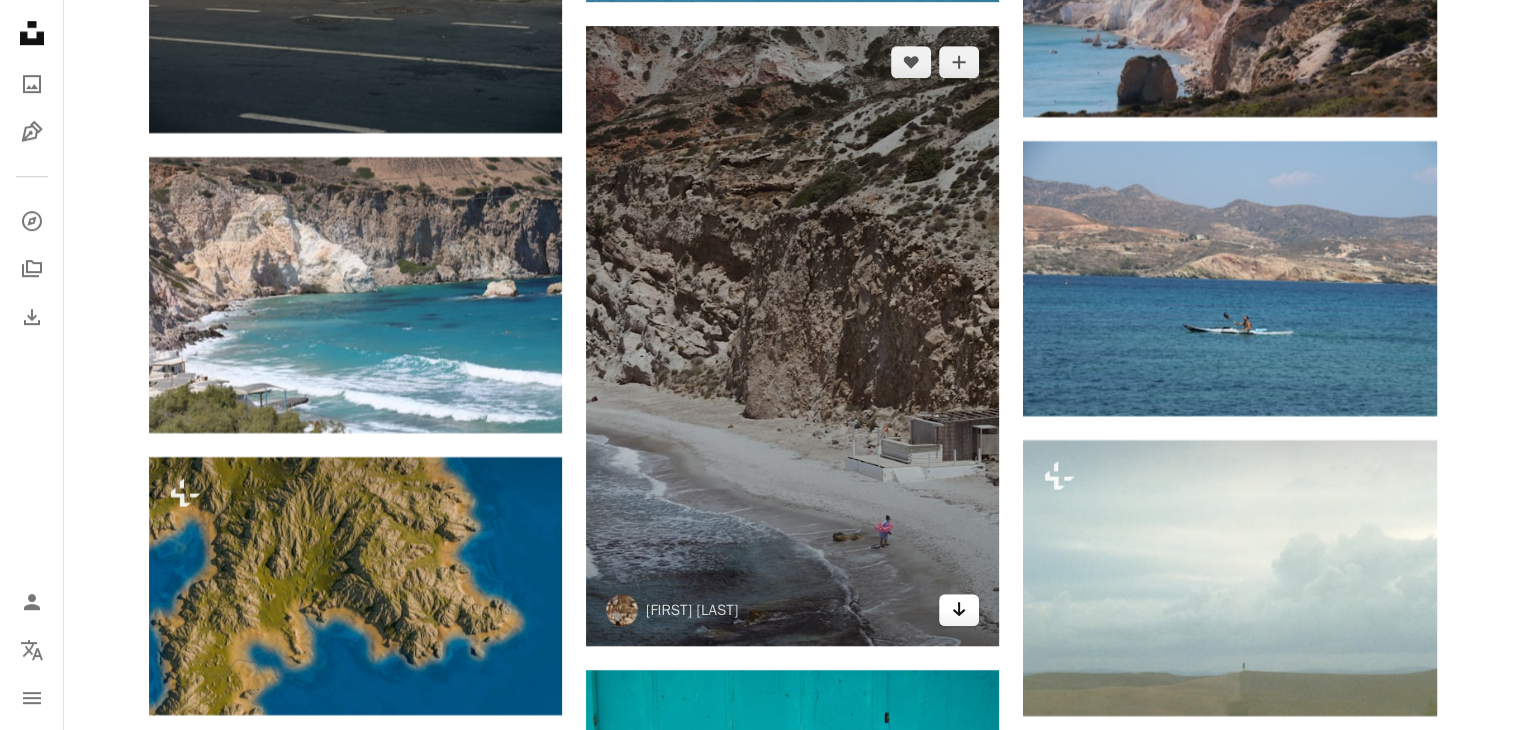 click 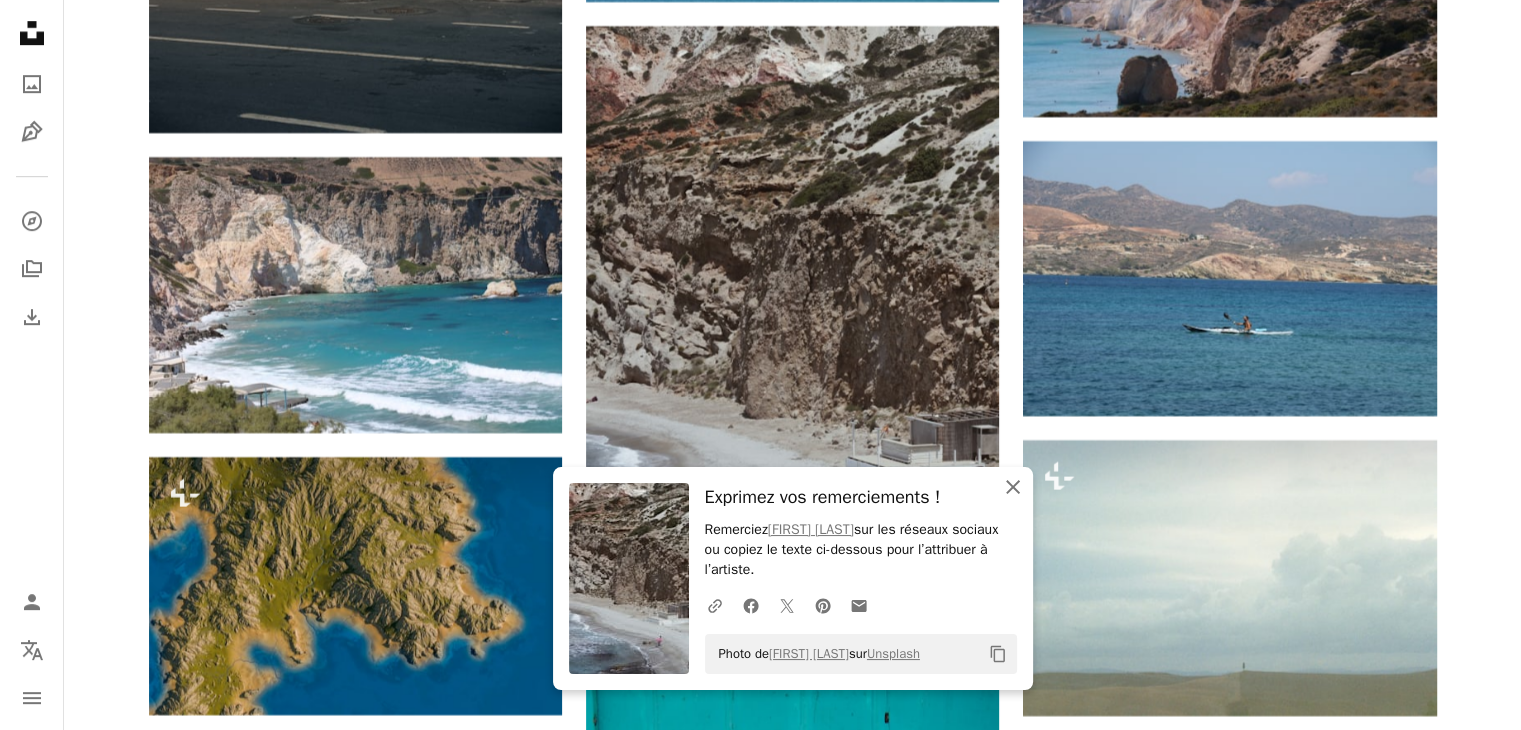 click on "An X shape Fermer" at bounding box center [1013, 487] 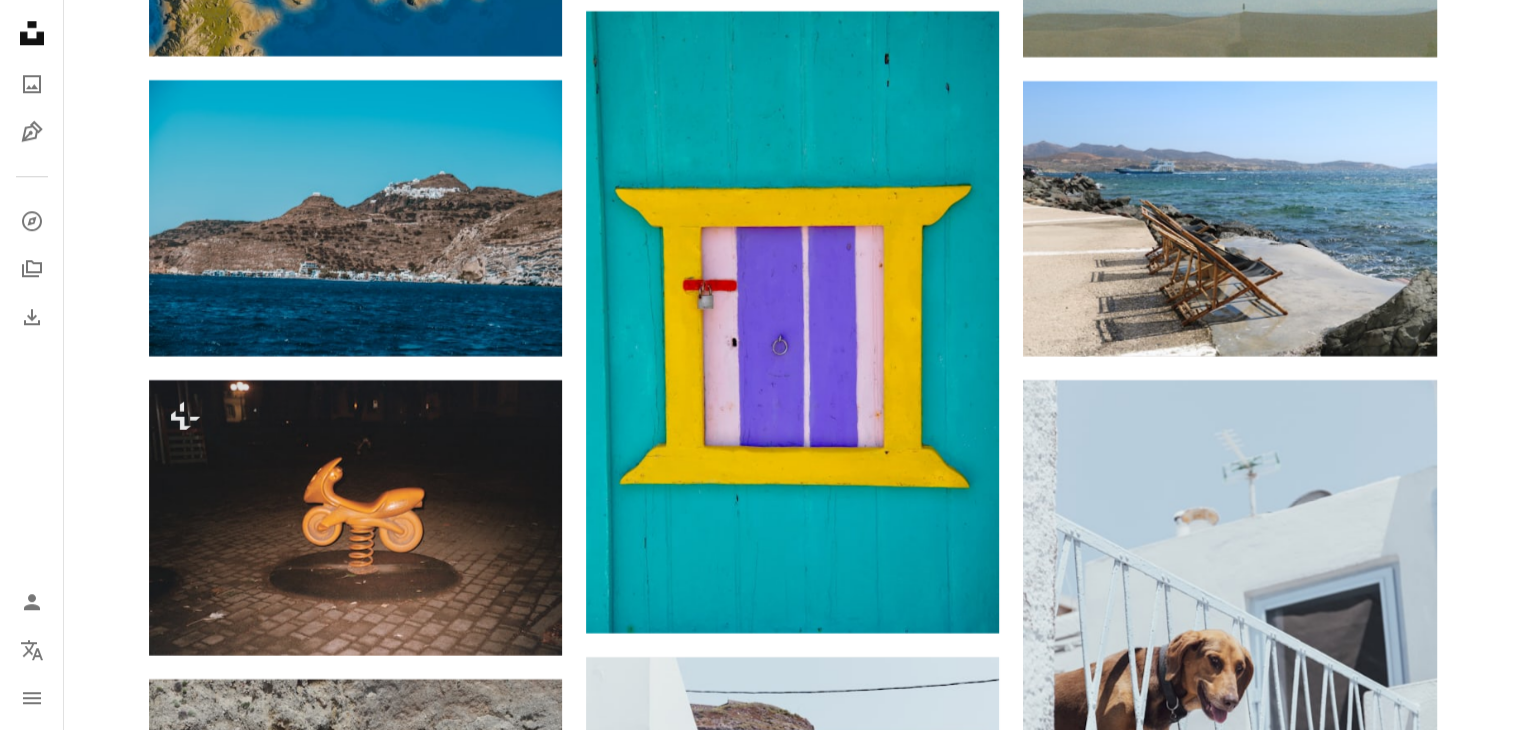 scroll, scrollTop: 24712, scrollLeft: 0, axis: vertical 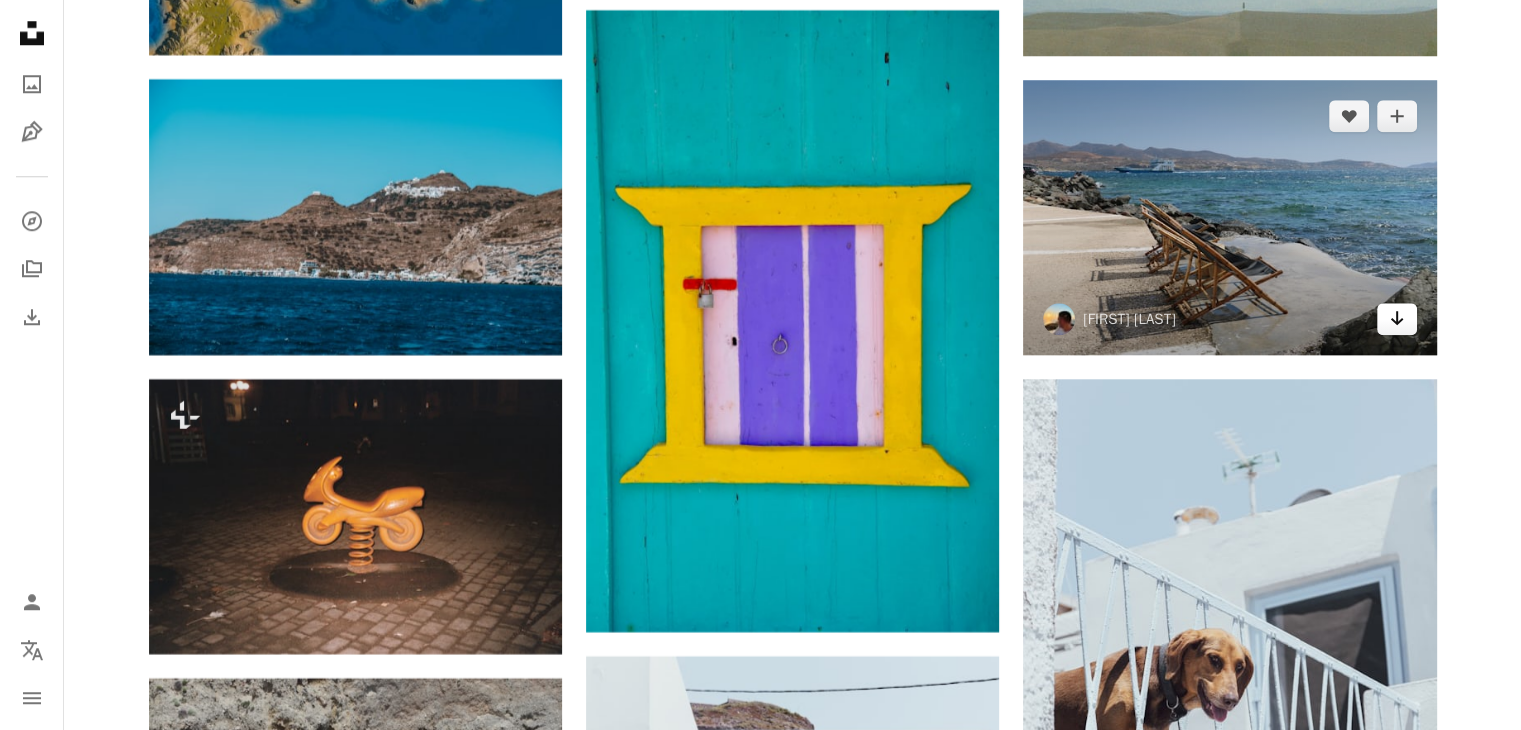 click on "Arrow pointing down" 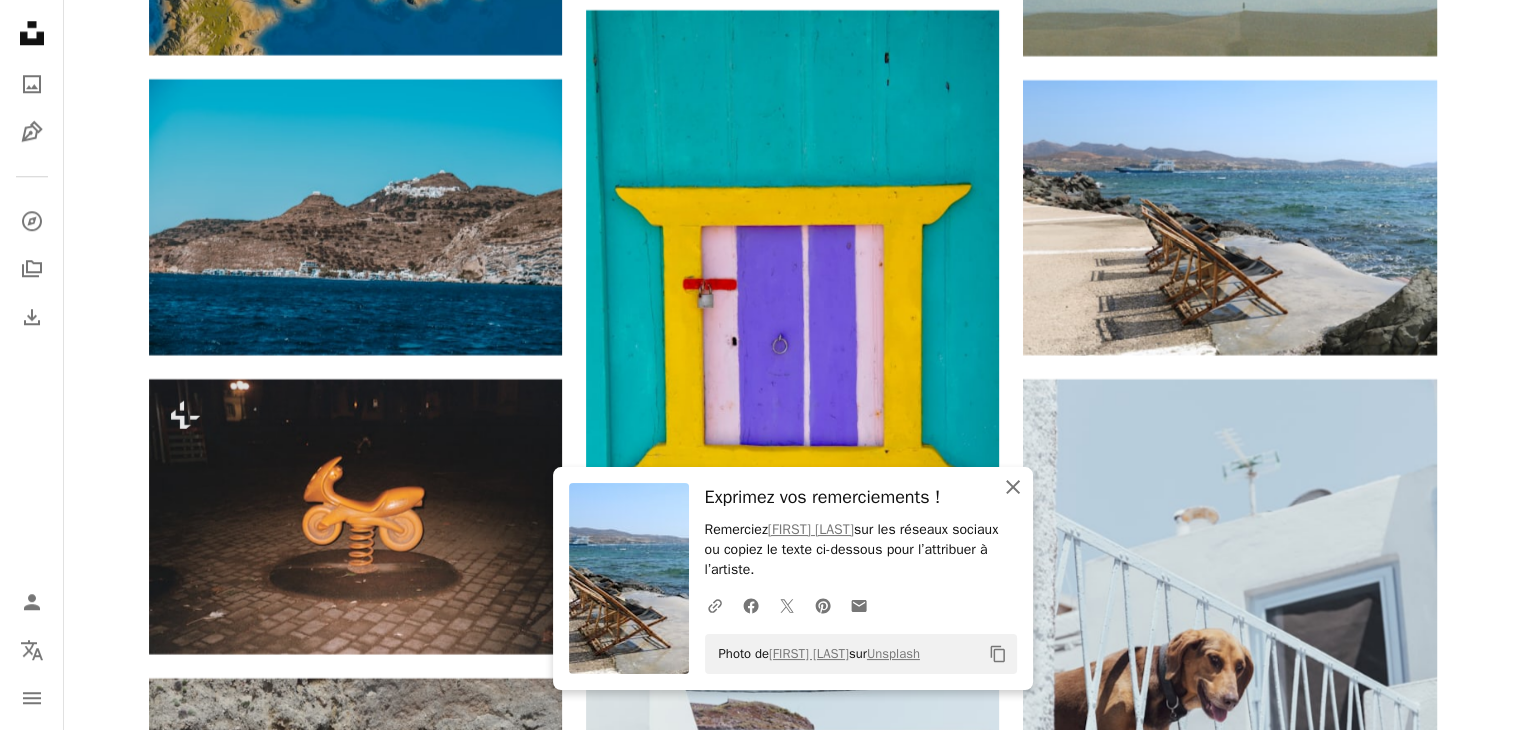 click on "An X shape" 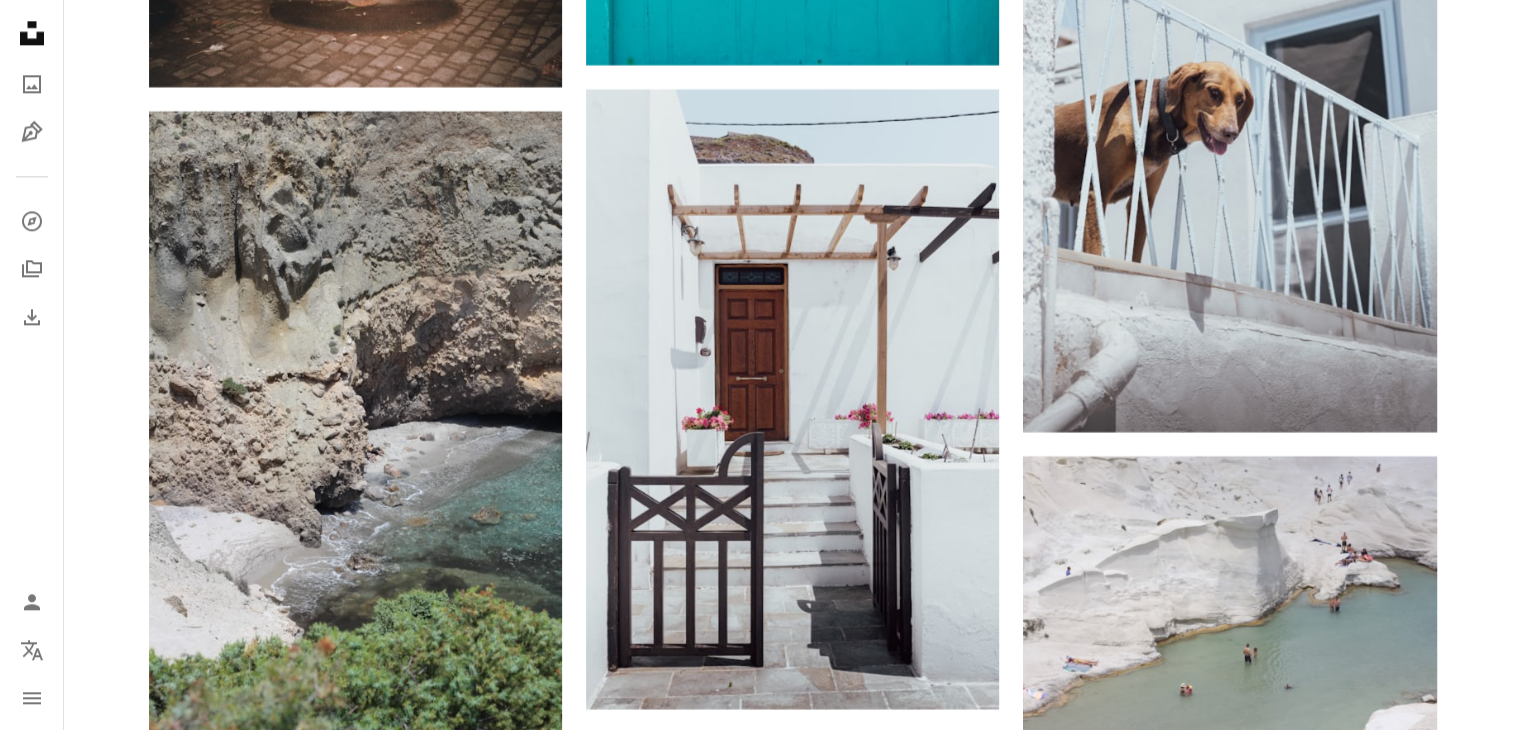 scroll, scrollTop: 25474, scrollLeft: 0, axis: vertical 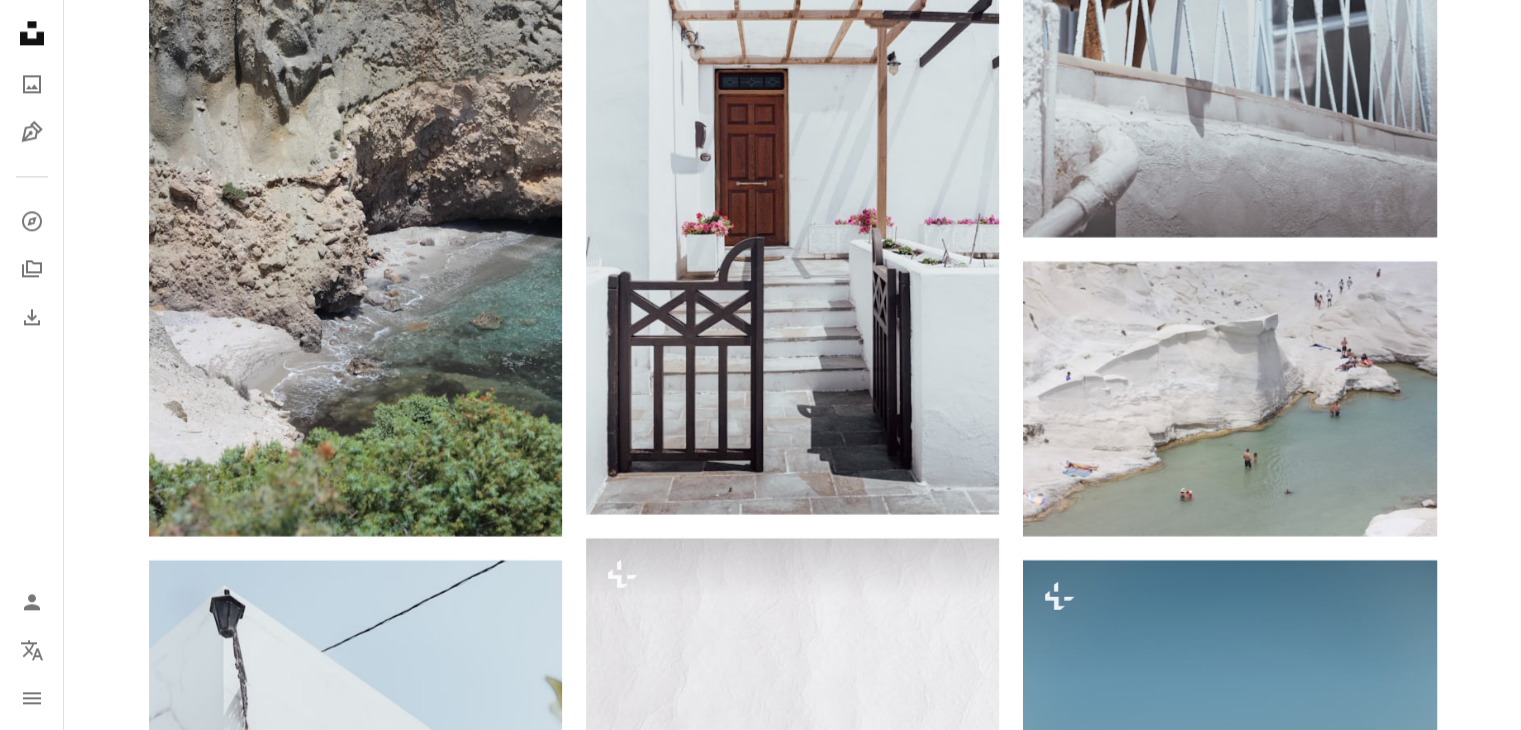 click on "Plus sign for Unsplash+ A heart A plus sign Getty Images Pour  Unsplash+ A lock Télécharger A heart A plus sign [FIRST] [LAST] Arrow pointing down A heart A plus sign [FIRST] [LAST] Disponible à l’embauche A checkmark inside of a circle Arrow pointing down A heart A plus sign [FIRST] [LAST] Arrow pointing down A heart A plus sign [FIRST] [LAST] Arrow pointing down A heart A plus sign [FIRST] [LAST] Arrow pointing down A heart A plus sign [FIRST] [LAST] Arrow pointing down –– ––– –––  –– ––– –  ––– –––  ––––  –   – –– –––  – – ––– –– –– –––– –– Build your website your way. Get started A heart A plus sign [FIRST] [LAST] {ilias_fly_zen} Cj" at bounding box center (792, -10707) 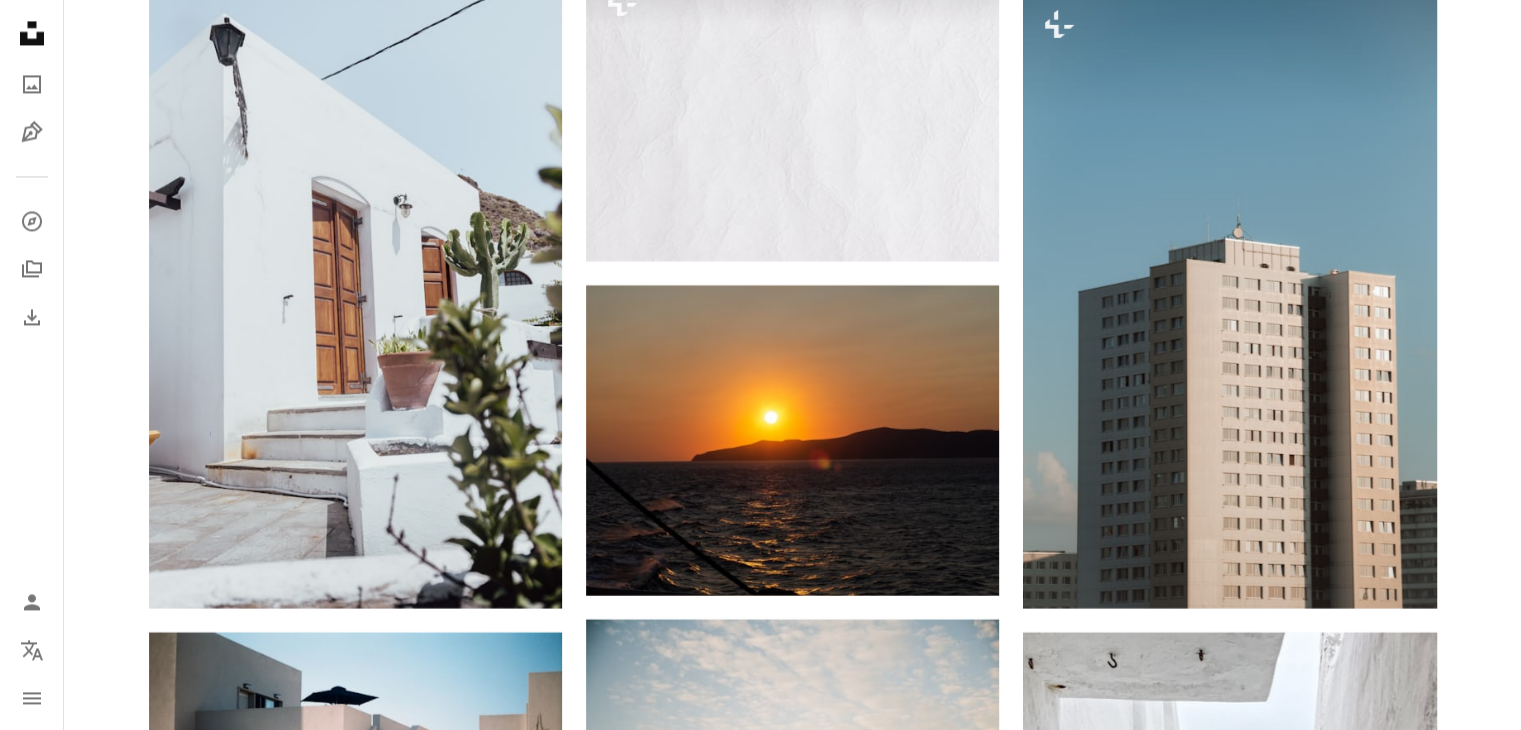 scroll, scrollTop: 26047, scrollLeft: 0, axis: vertical 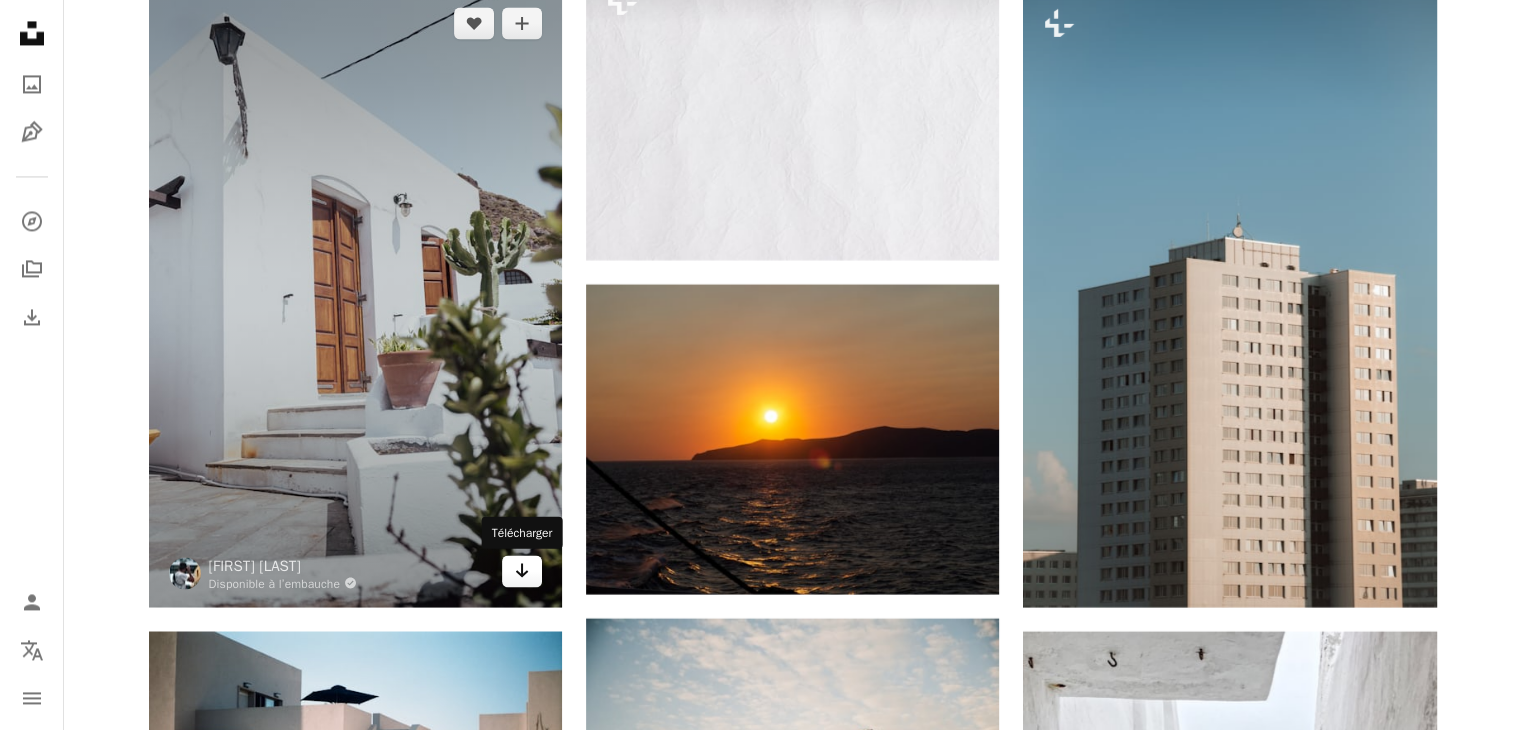 click 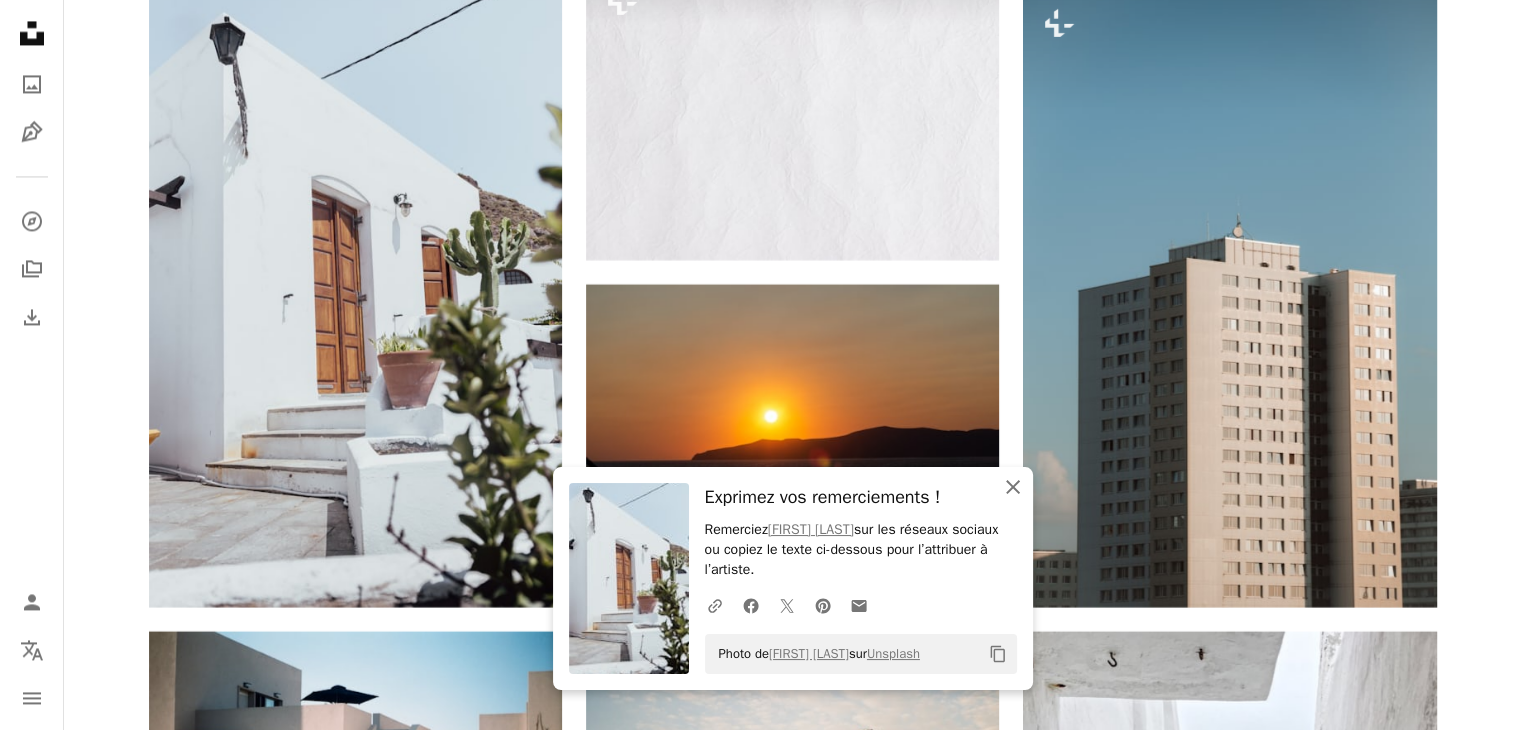 click on "An X shape" 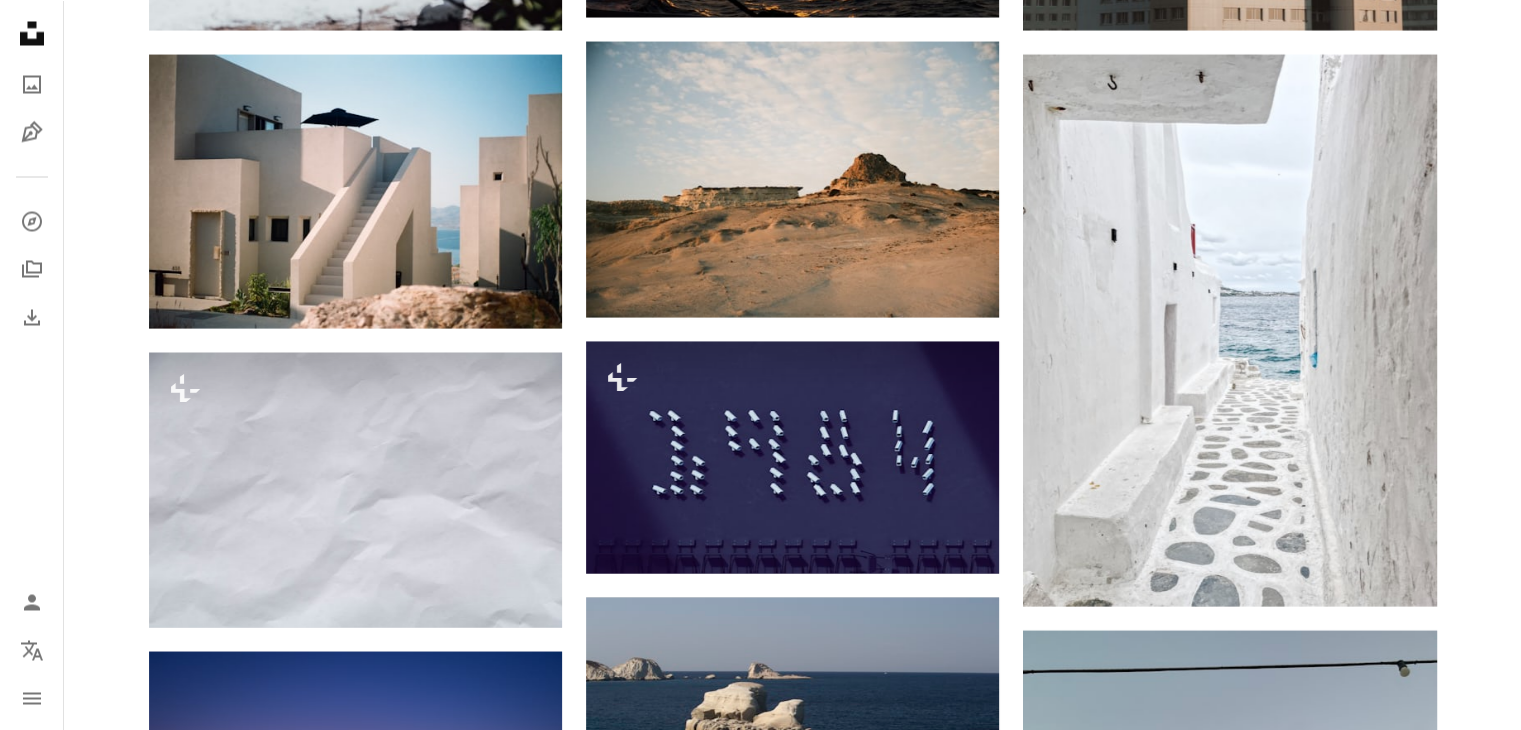 scroll, scrollTop: 26624, scrollLeft: 0, axis: vertical 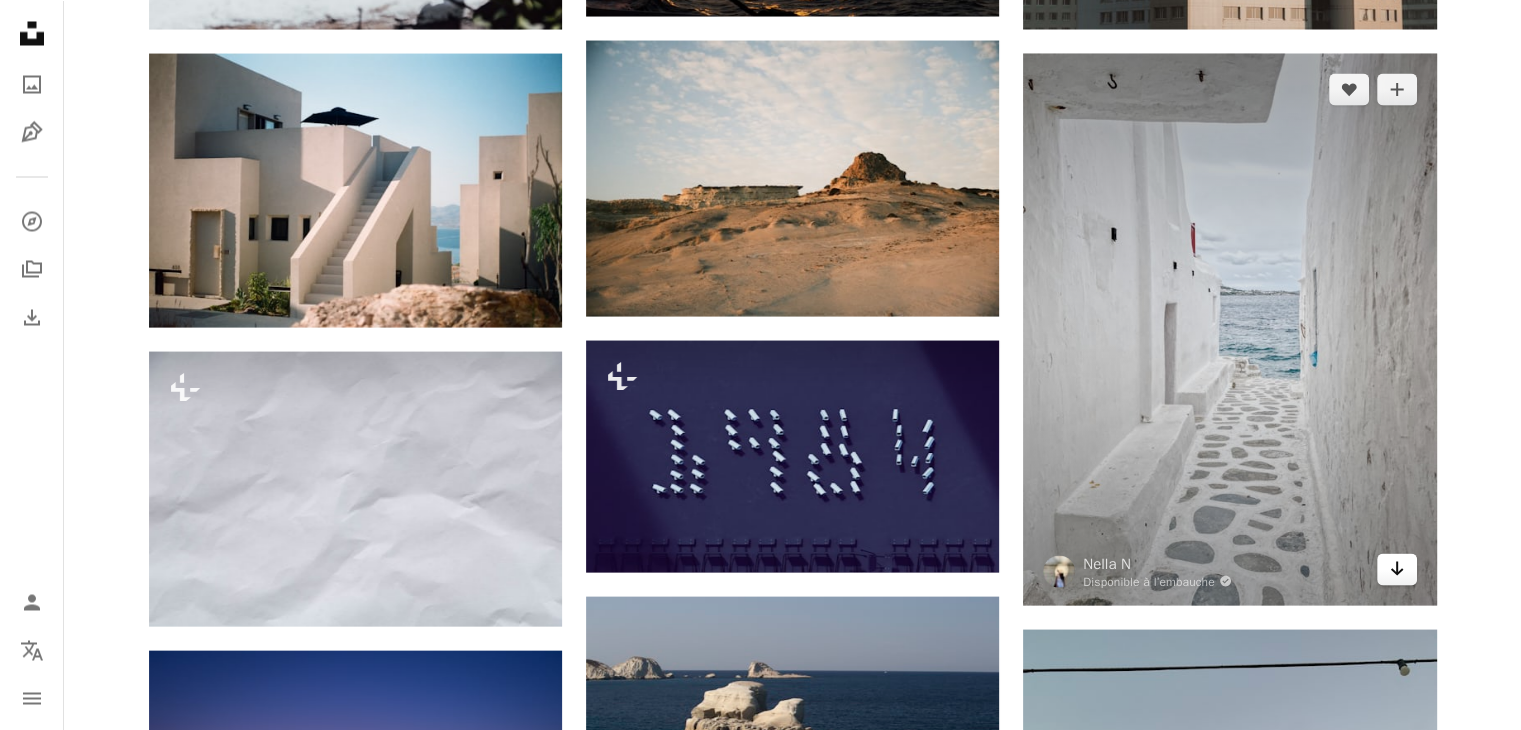click on "Arrow pointing down" 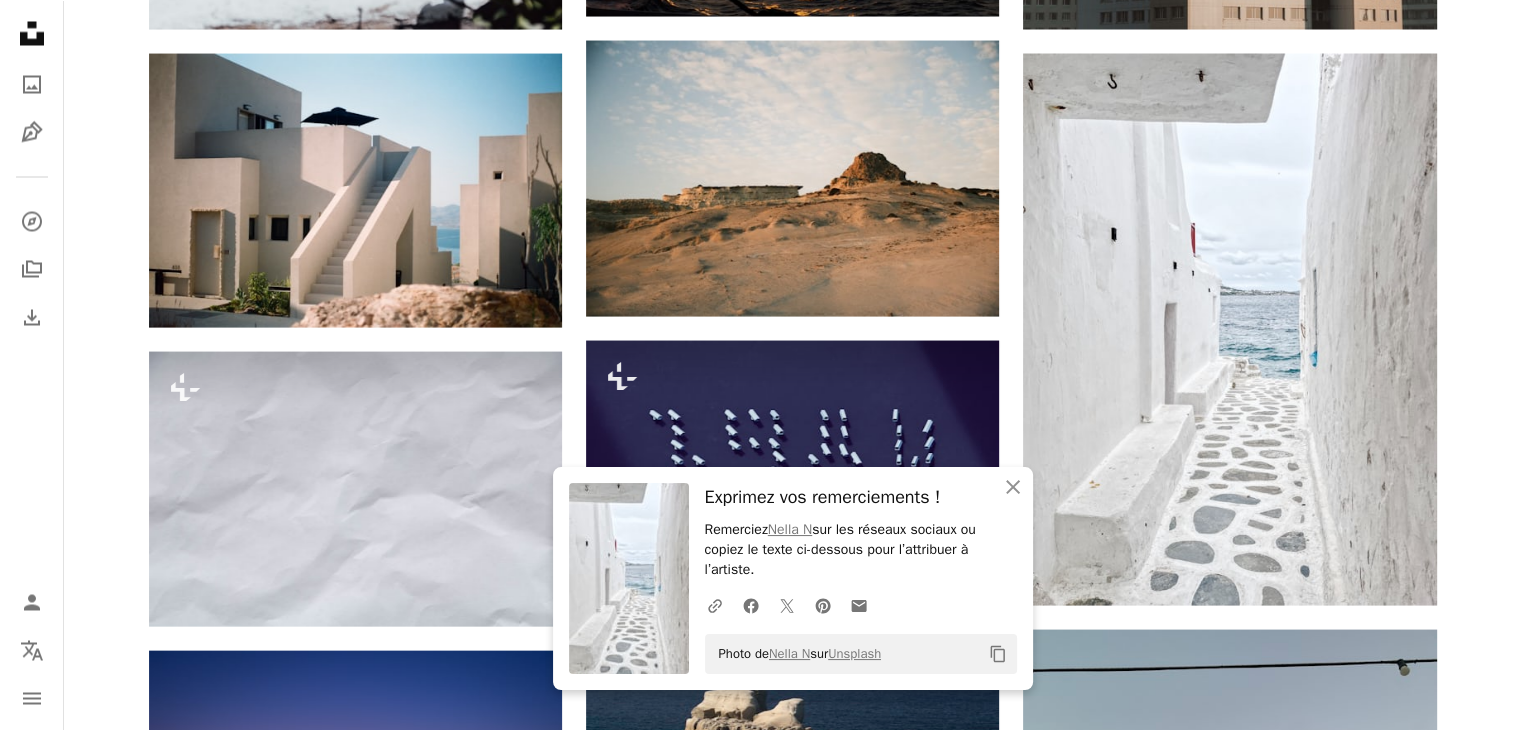 click on "Plus sign for Unsplash+ A heart A plus sign Getty Images Pour  Unsplash+ A lock Télécharger A heart A plus sign [FIRST] [LAST] Arrow pointing down A heart A plus sign [FIRST] [LAST] Disponible à l’embauche A checkmark inside of a circle Arrow pointing down A heart A plus sign [FIRST] [LAST] Arrow pointing down A heart A plus sign [FIRST] [LAST] Arrow pointing down A heart A plus sign [FIRST] [LAST] Arrow pointing down A heart A plus sign [FIRST] [LAST] Arrow pointing down –– ––– –––  –– ––– –  ––– –––  ––––  –   – –– –––  – – ––– –– –– –––– –– Build your website your way. Get started A heart A plus sign [FIRST] [LAST] {ilias_fly_zen} Cj" at bounding box center (792, -10338) 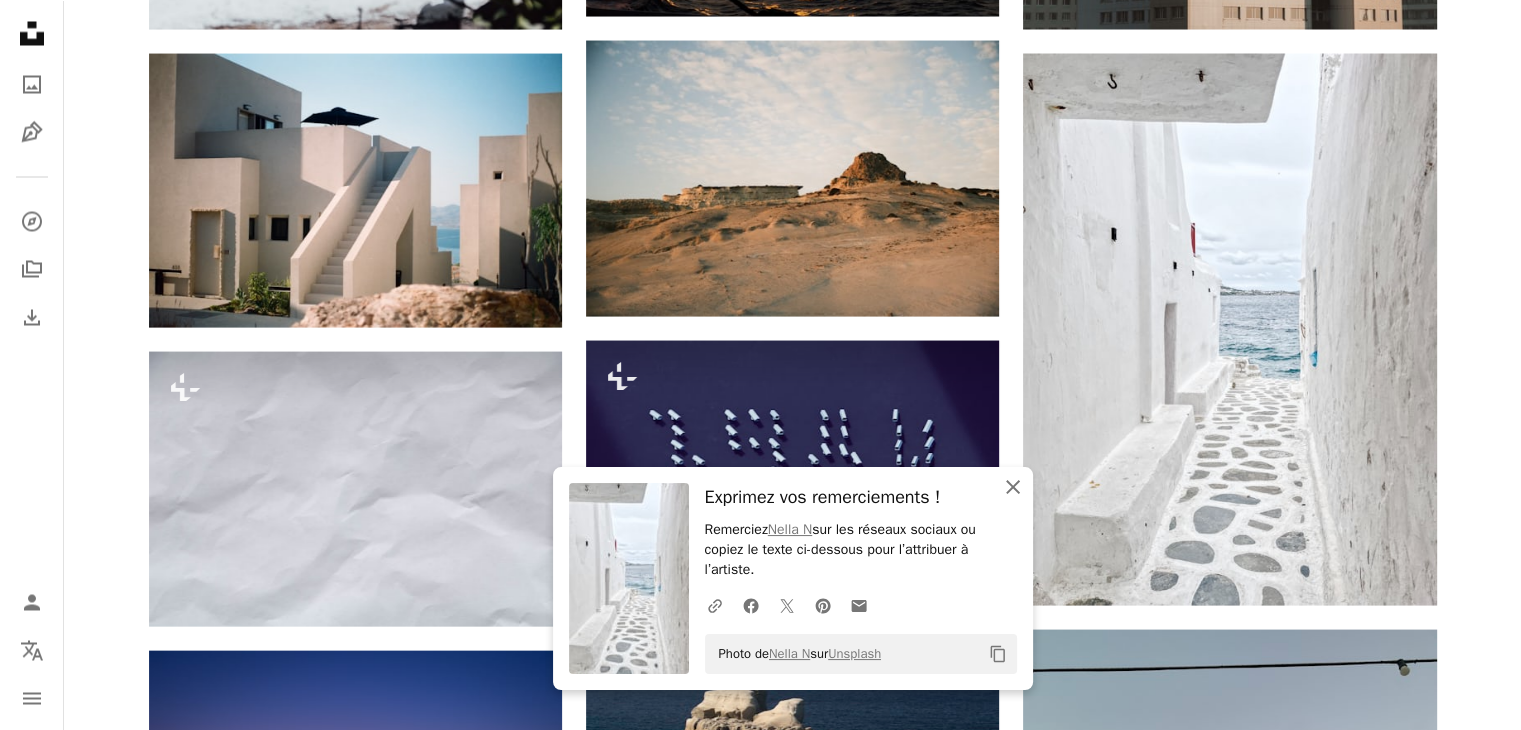 click 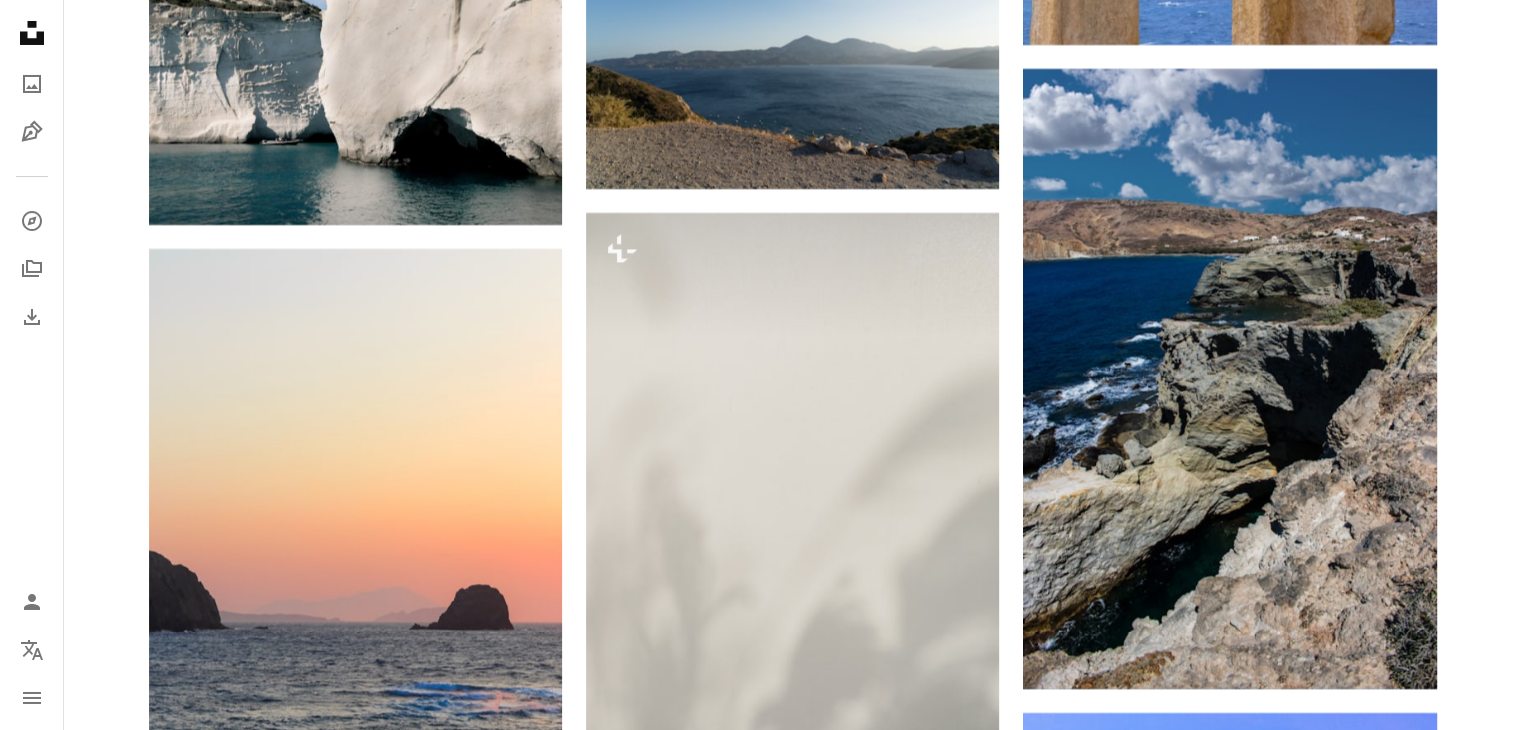 scroll, scrollTop: 30230, scrollLeft: 0, axis: vertical 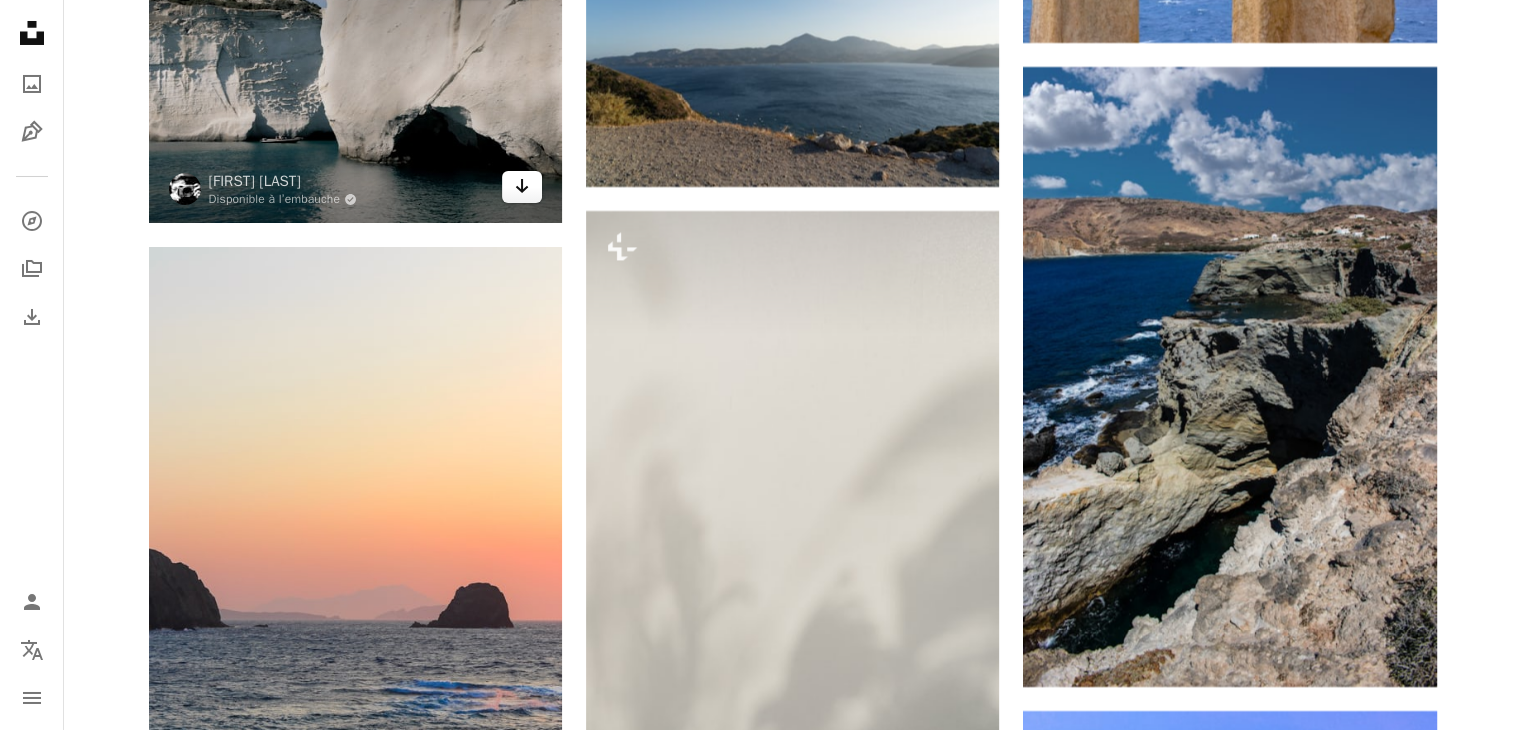 click 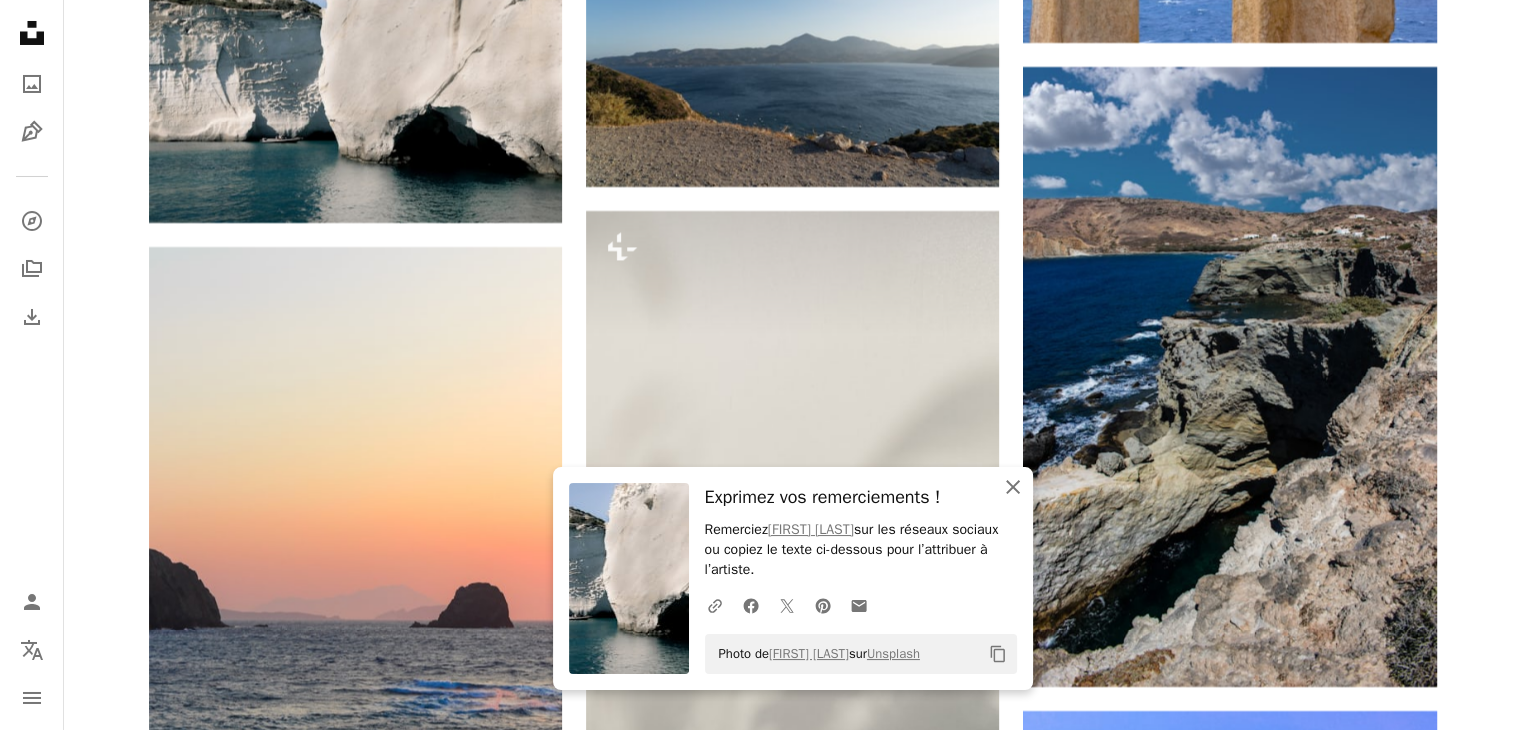 click 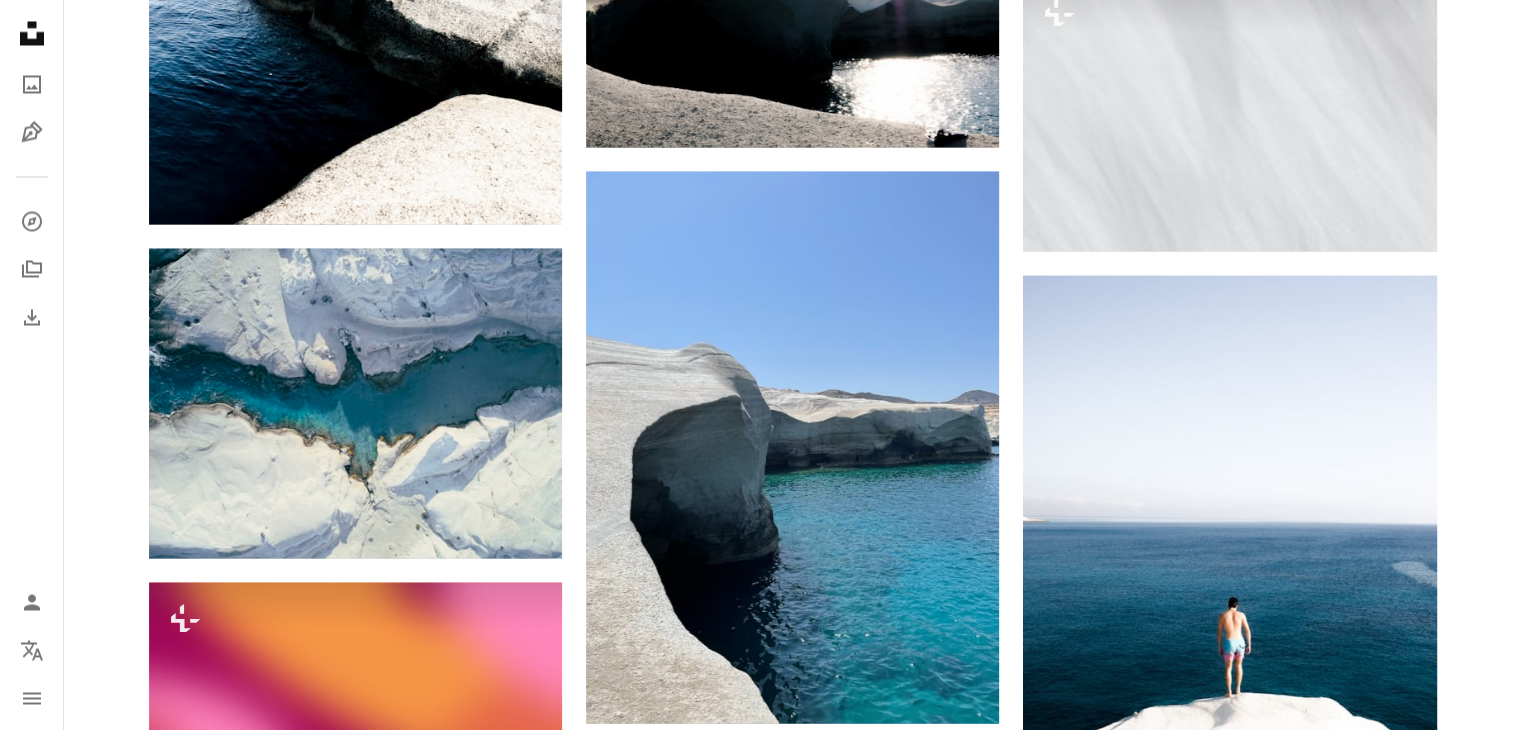 scroll, scrollTop: 34276, scrollLeft: 0, axis: vertical 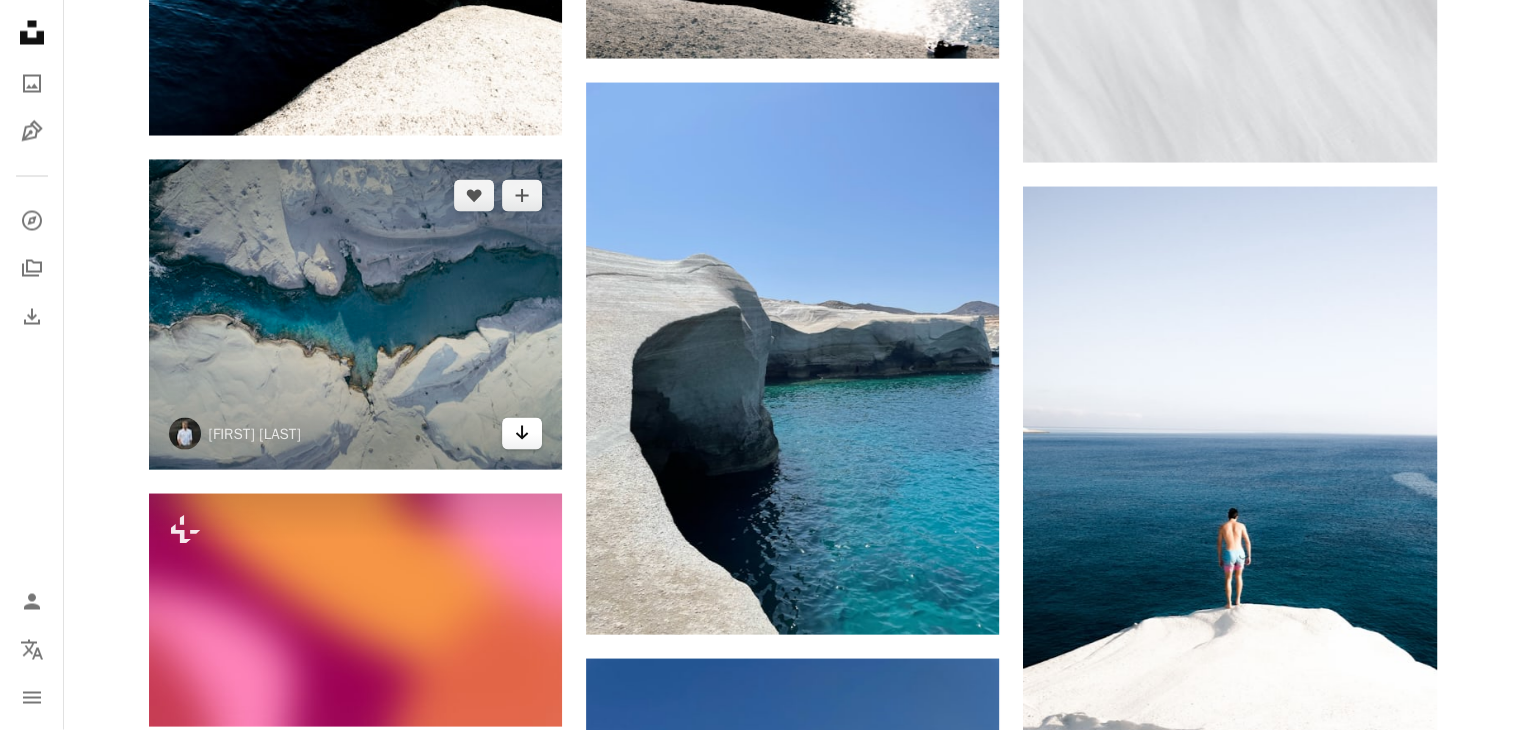 click 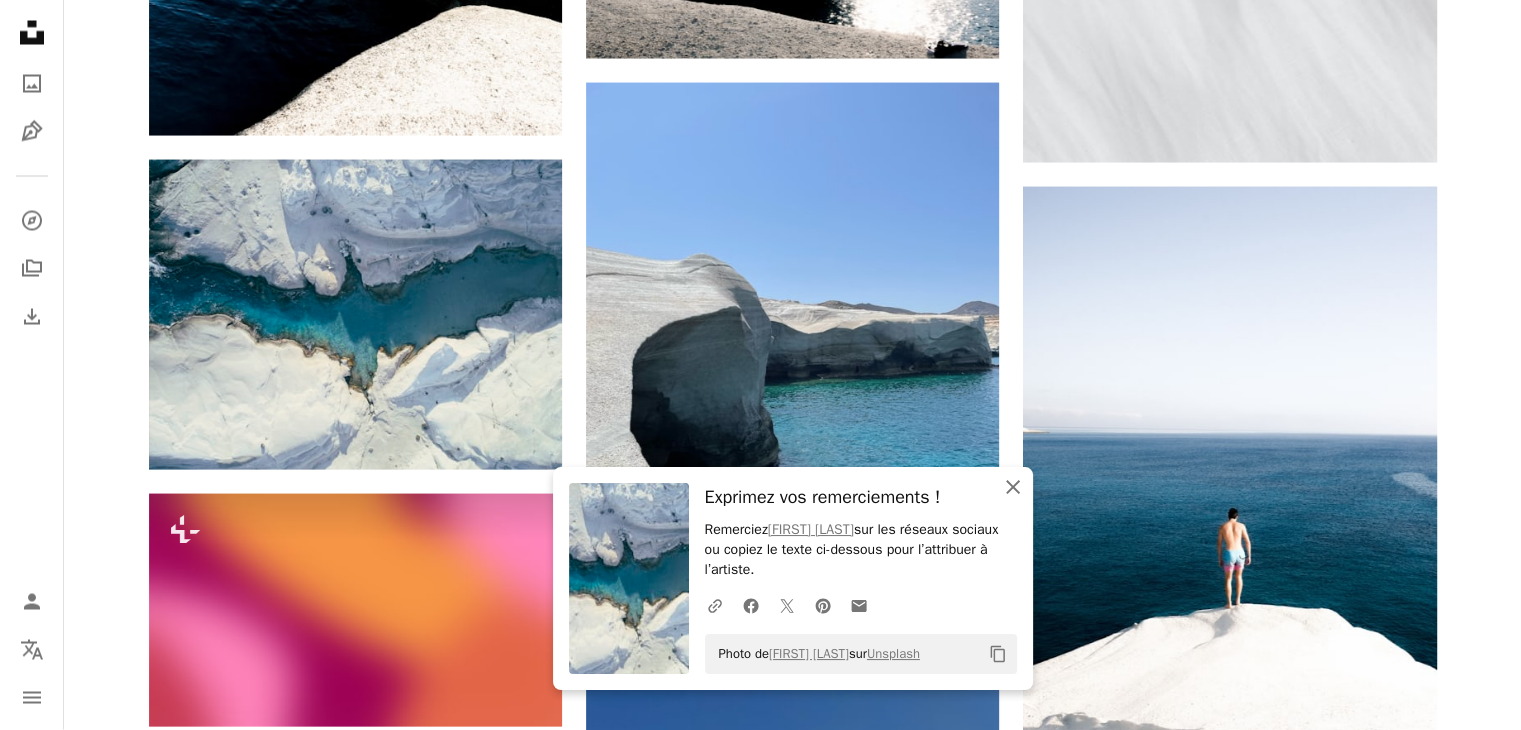 click on "An X shape" 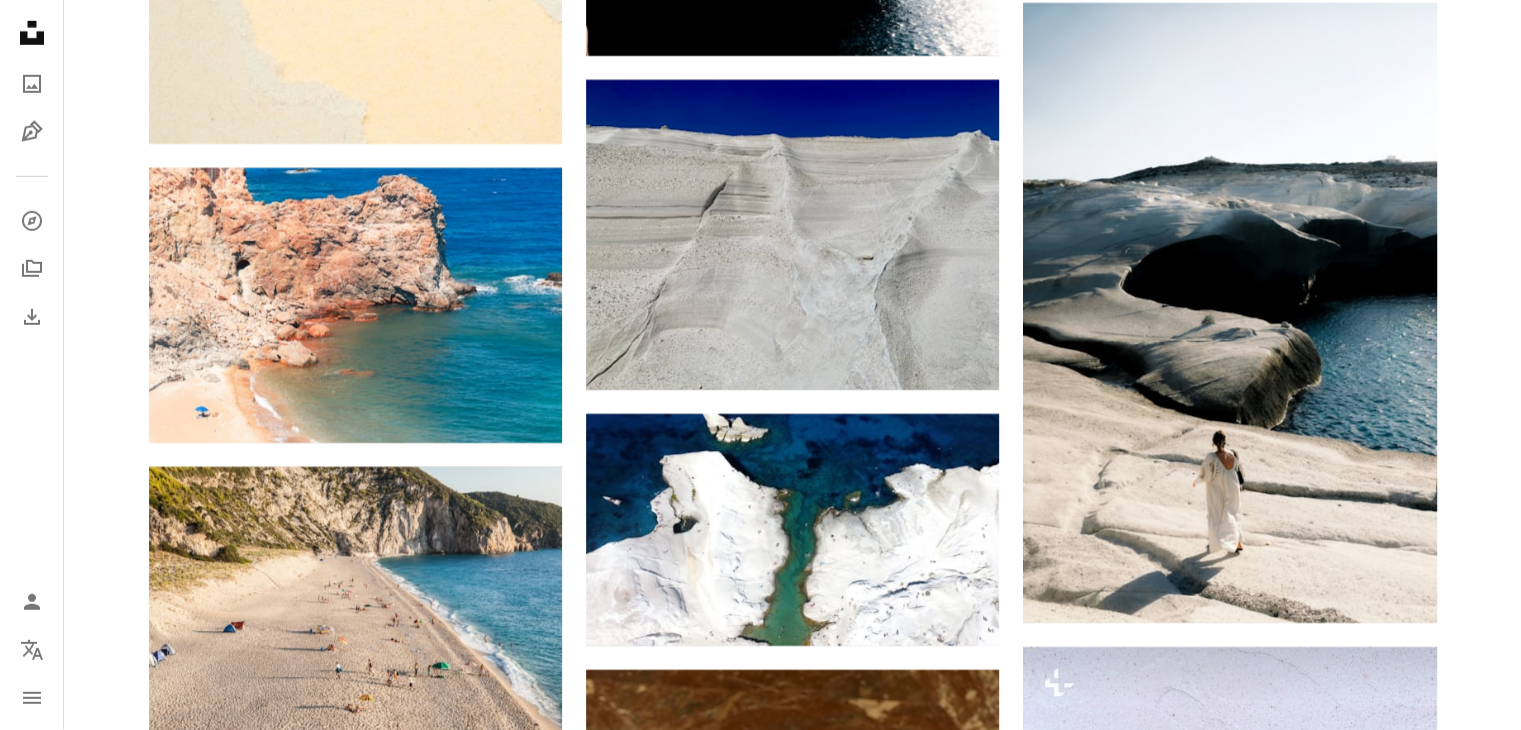 scroll, scrollTop: 36636, scrollLeft: 0, axis: vertical 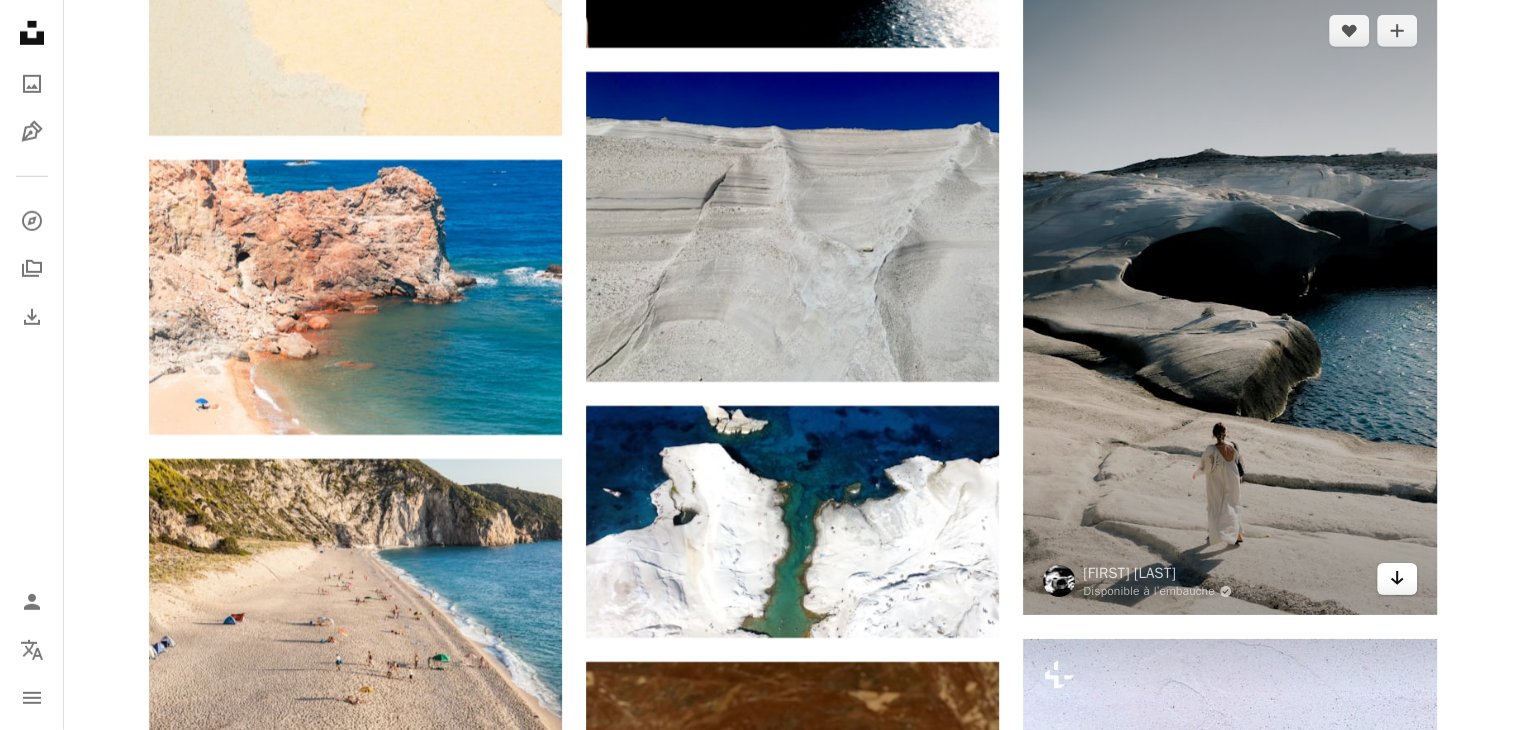 click on "Arrow pointing down" at bounding box center [1397, 579] 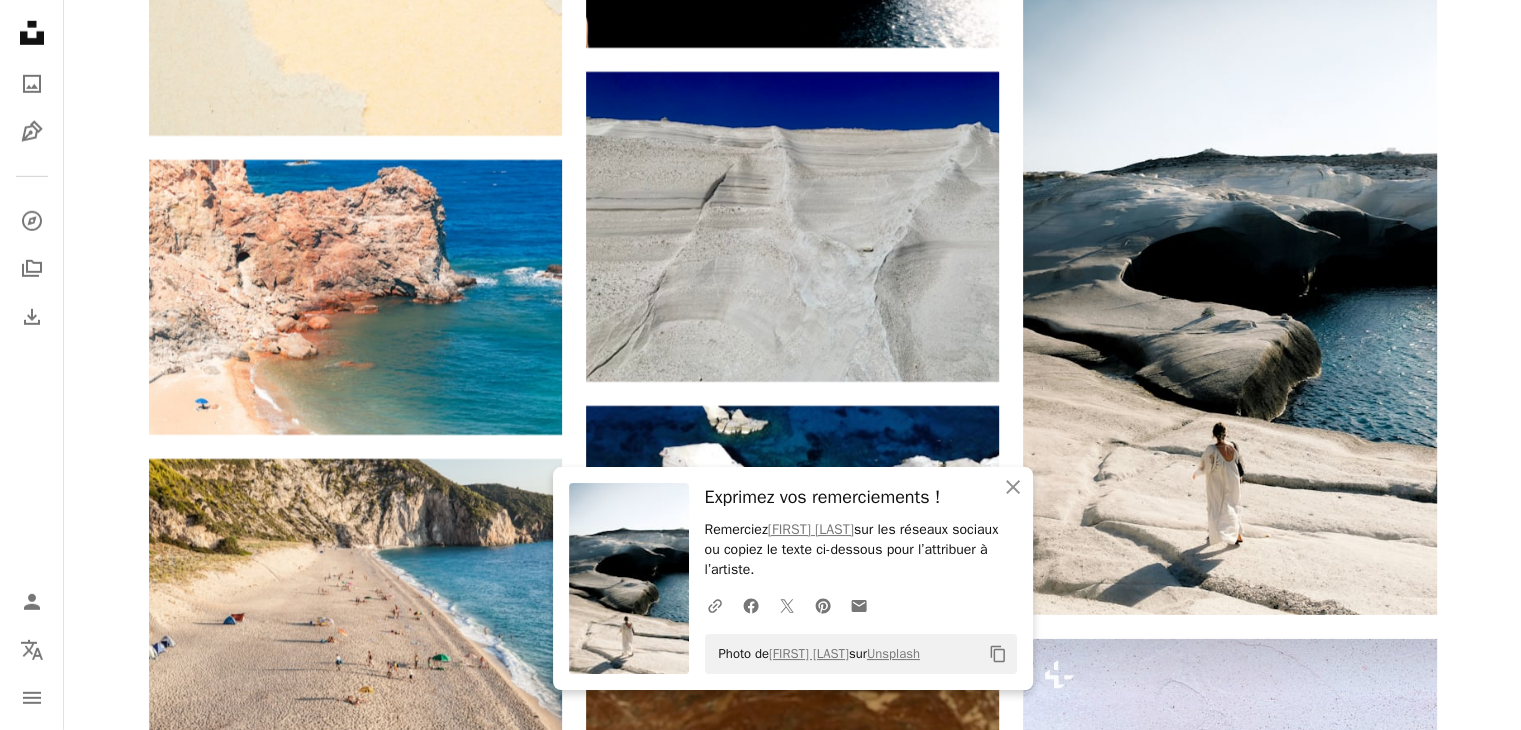 click on "Plus sign for Unsplash+ A heart A plus sign Getty Images Pour  Unsplash+ A lock Télécharger A heart A plus sign [FIRST] [LAST] Arrow pointing down A heart A plus sign [FIRST] [LAST] Disponible à l’embauche A checkmark inside of a circle Arrow pointing down A heart A plus sign [FIRST] [LAST] Arrow pointing down A heart A plus sign [FIRST] [LAST] Arrow pointing down A heart A plus sign [FIRST] [LAST] Arrow pointing down A heart A plus sign [FIRST] [LAST] Arrow pointing down –– ––– –––  –– ––– –  ––– –––  ––––  –   – –– –––  – – ––– –– –– –––– –– Build your website your way. Get started A heart A plus sign [FIRST] [LAST] {ilias_fly_zen} Cj" at bounding box center [792, -16187] 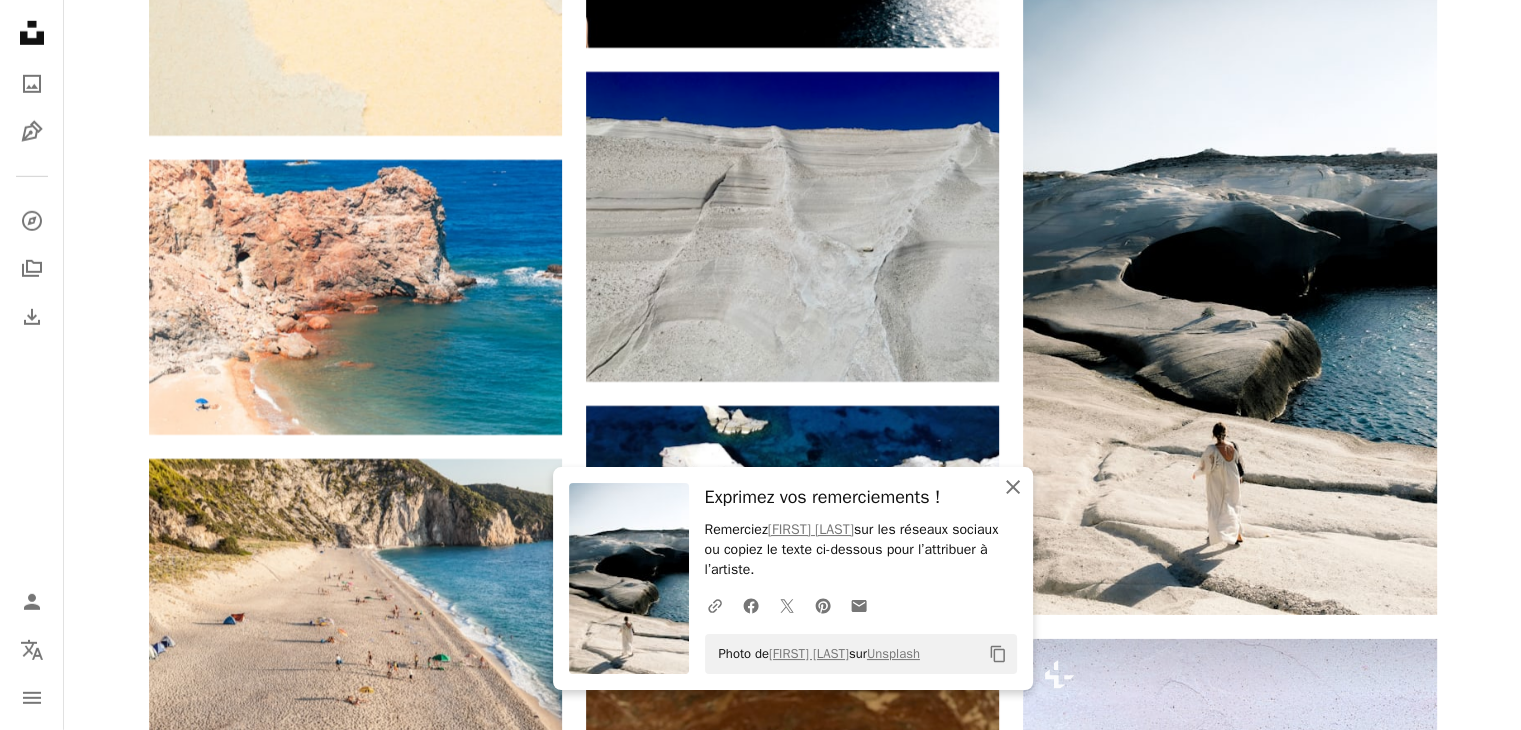 click on "An X shape" 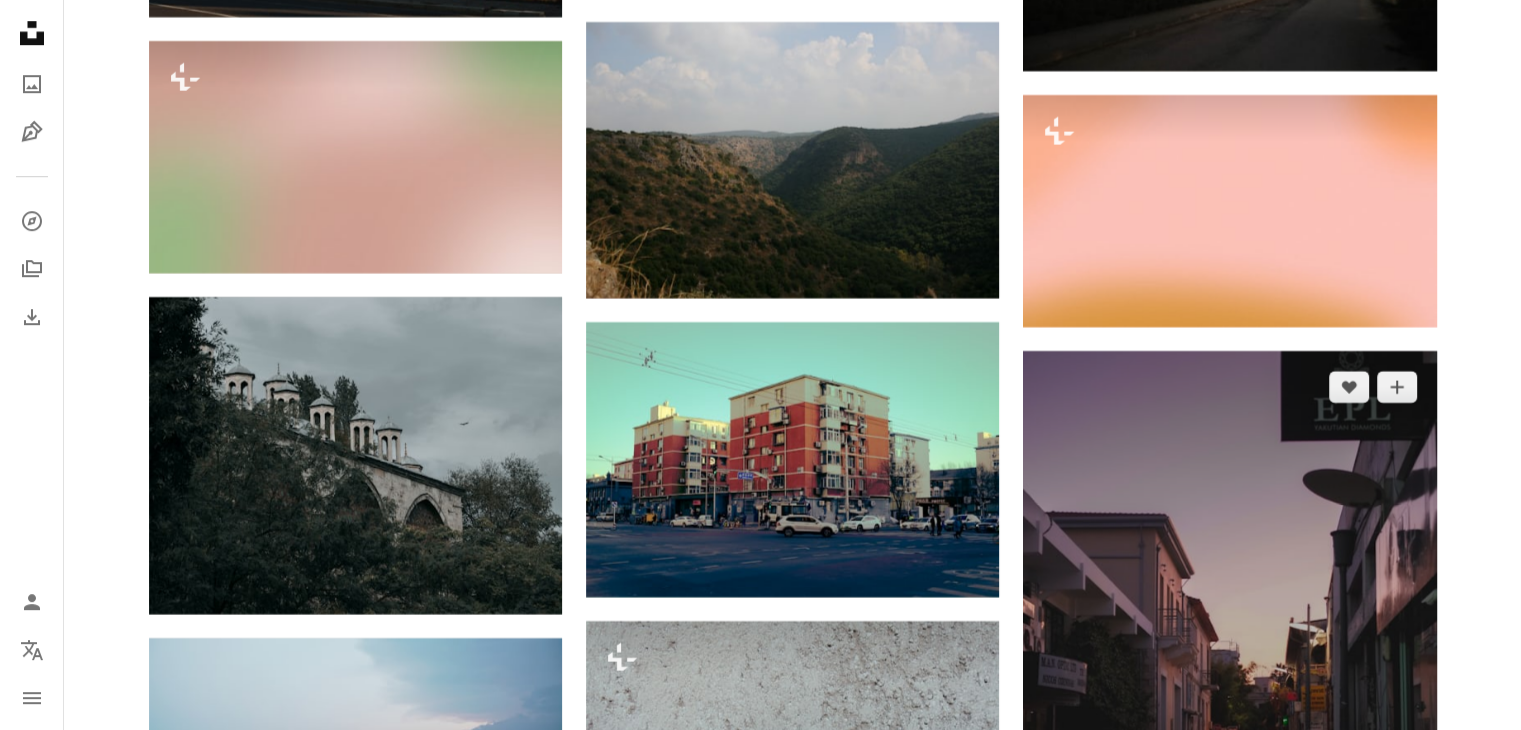 scroll, scrollTop: 39423, scrollLeft: 0, axis: vertical 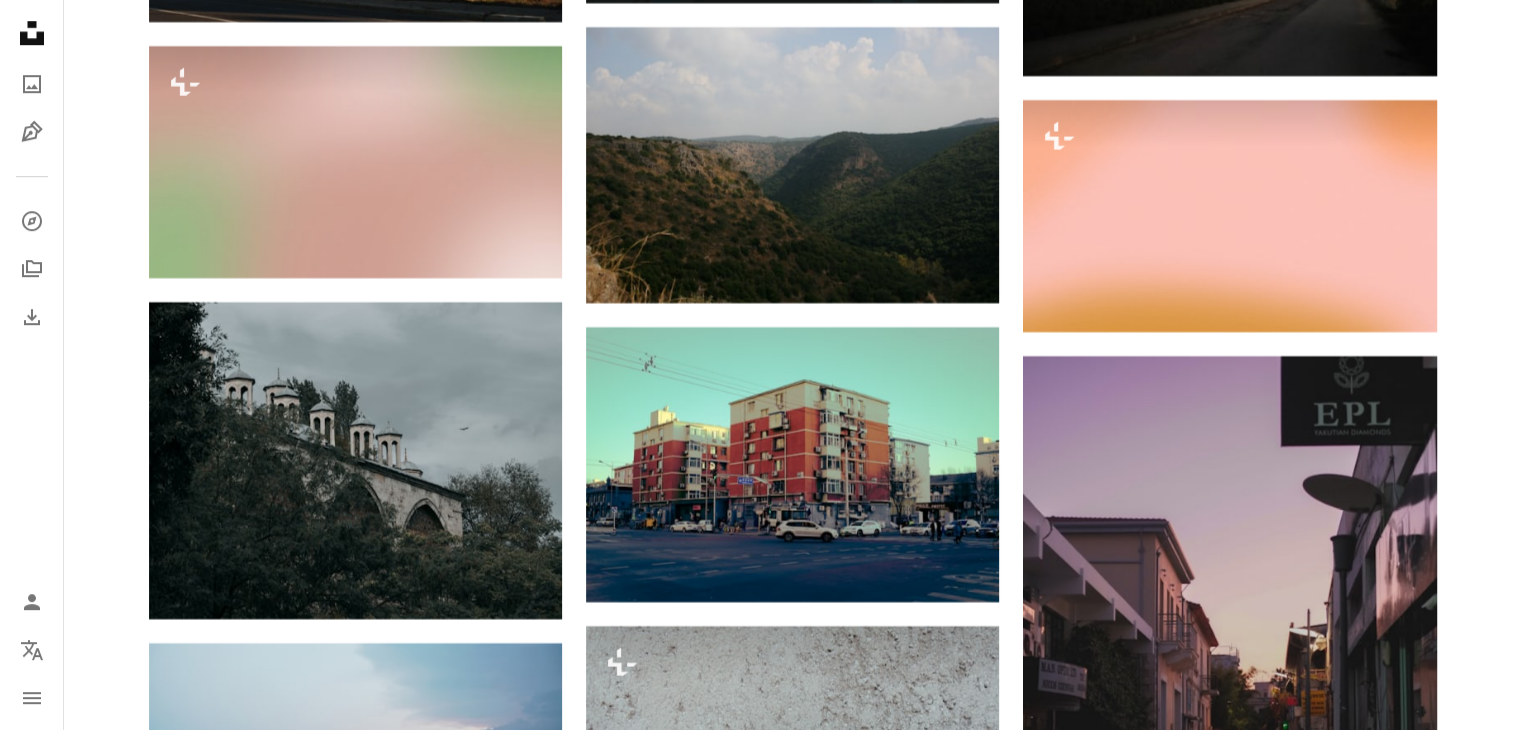 click on "Plus sign for Unsplash+ A heart A plus sign Getty Images Pour  Unsplash+ A lock Télécharger A heart A plus sign [FIRST] [LAST] Arrow pointing down A heart A plus sign [FIRST] [LAST] Disponible à l’embauche A checkmark inside of a circle Arrow pointing down A heart A plus sign [FIRST] [LAST] Arrow pointing down A heart A plus sign [FIRST] [LAST] Arrow pointing down A heart A plus sign [FIRST] [LAST] Arrow pointing down A heart A plus sign [FIRST] [LAST] Arrow pointing down –– ––– –––  –– ––– –  ––– –––  ––––  –   – –– –––  – – ––– –– –– –––– –– Build your website your way. Get started A heart A plus sign [FIRST] [LAST] {ilias_fly_zen} Cj" at bounding box center (792, -16705) 